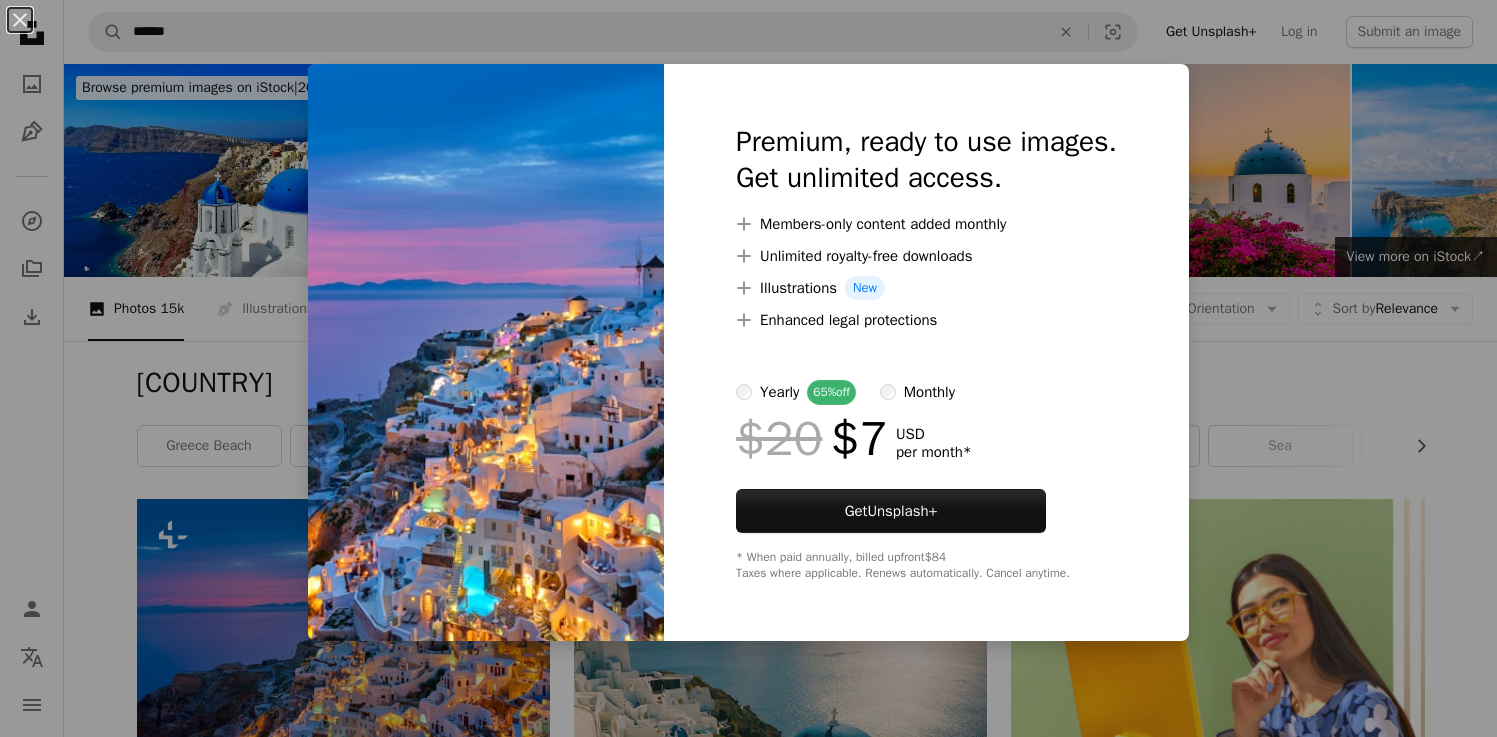 scroll, scrollTop: 213, scrollLeft: 0, axis: vertical 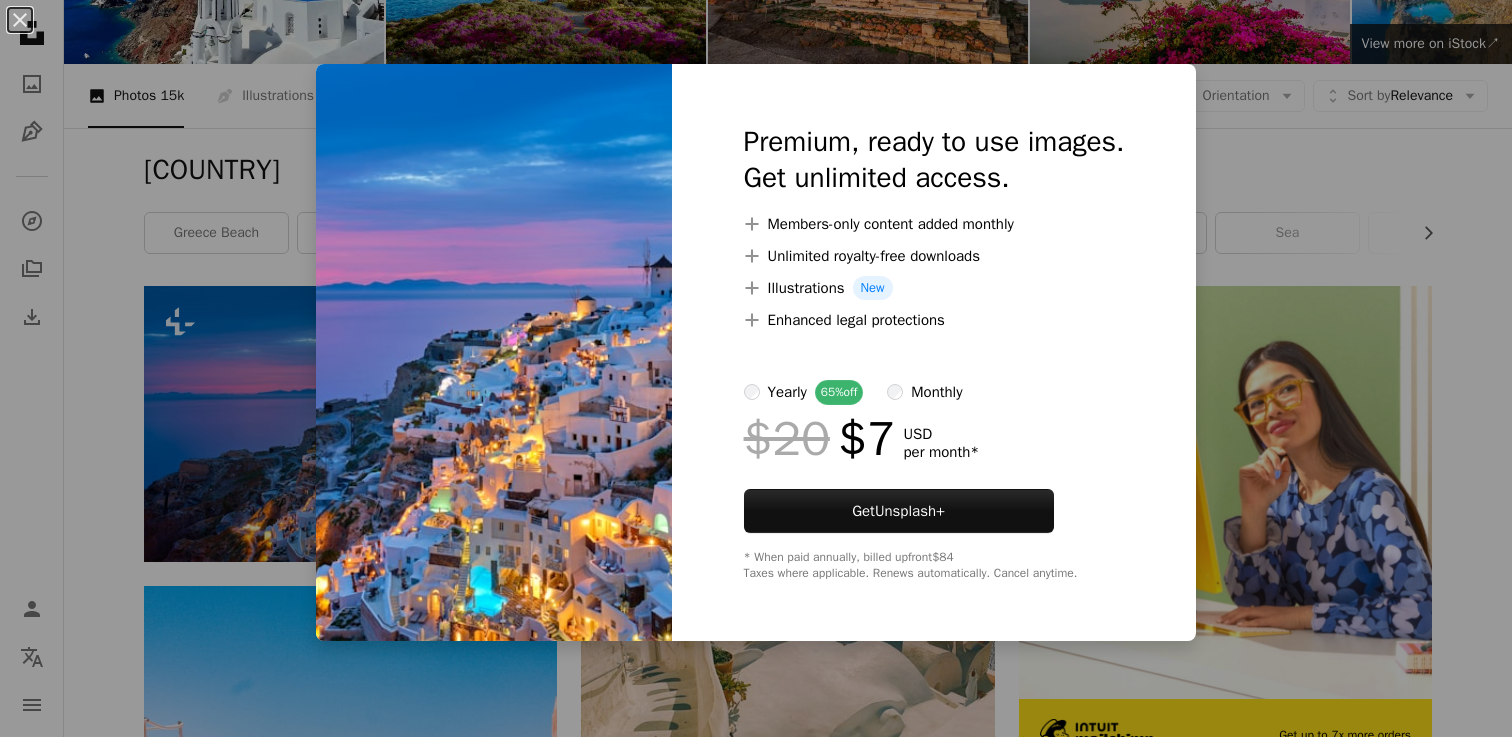 click on "An X shape Premium, ready to use images. Get unlimited access. A plus sign Members-only content added monthly A plus sign Unlimited royalty-free downloads A plus sign Illustrations  New A plus sign Enhanced legal protections yearly 65%  off monthly $20   $7 USD per month * Get  Unsplash+ * When paid annually, billed upfront  $84 Taxes where applicable. Renews automatically. Cancel anytime." at bounding box center (756, 368) 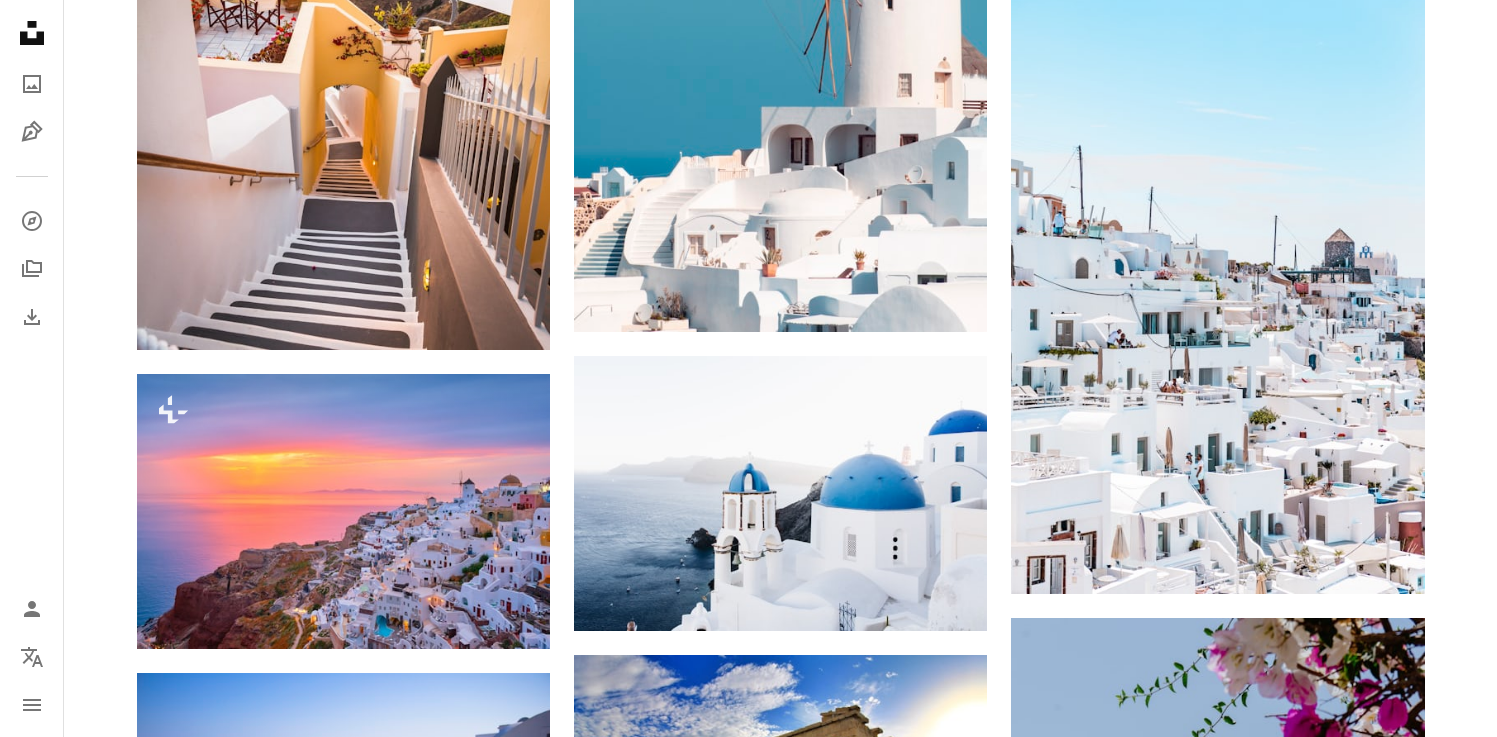 scroll, scrollTop: 2875, scrollLeft: 0, axis: vertical 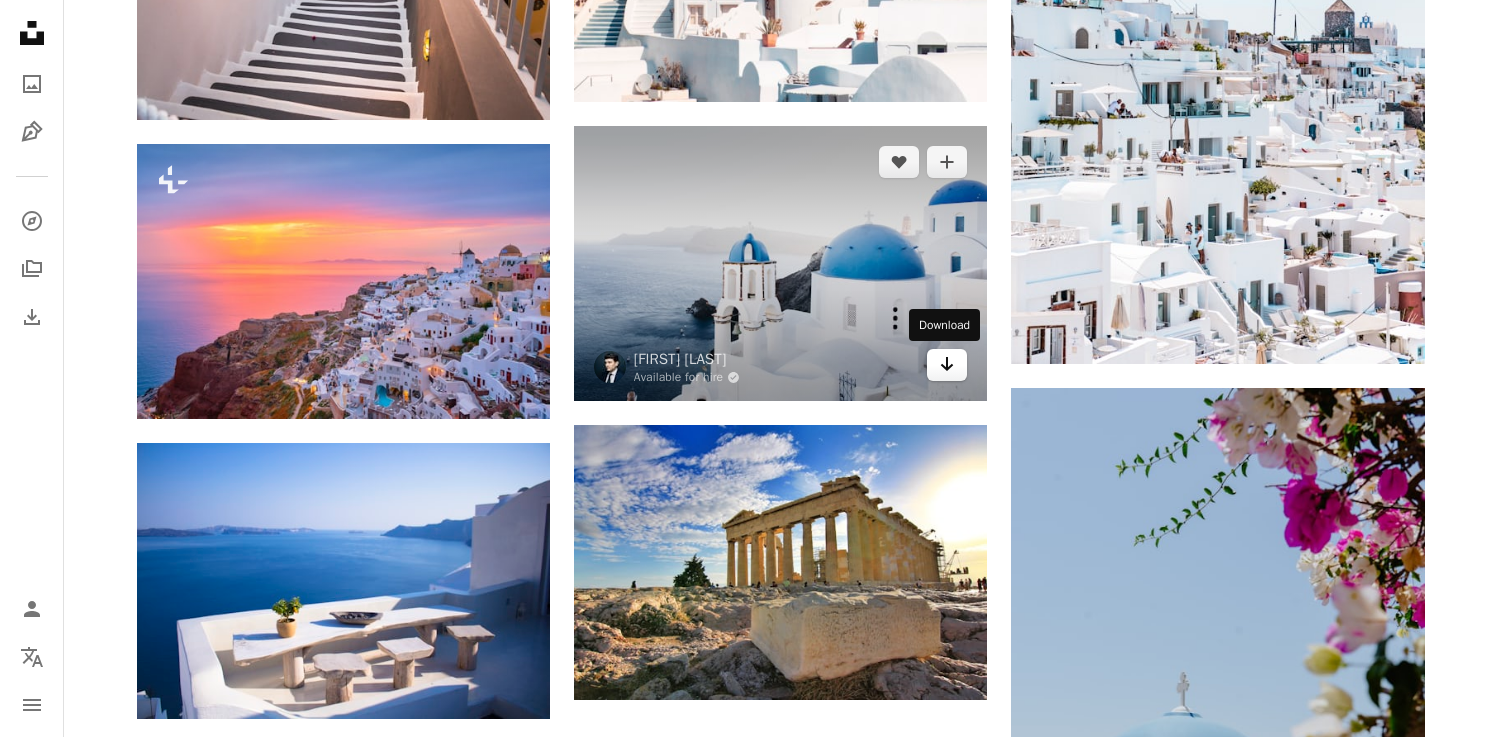 click on "Arrow pointing down" at bounding box center (947, 365) 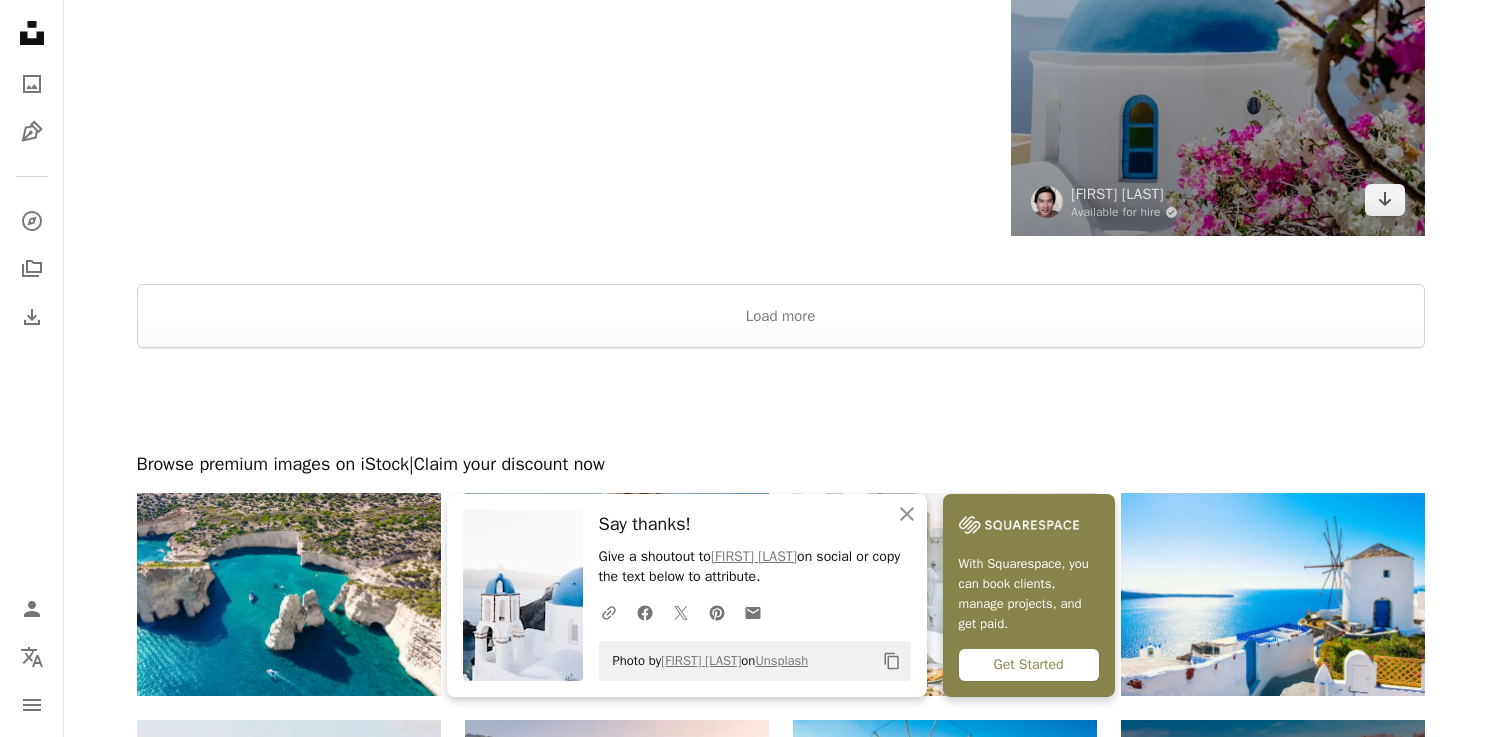 scroll, scrollTop: 3651, scrollLeft: 0, axis: vertical 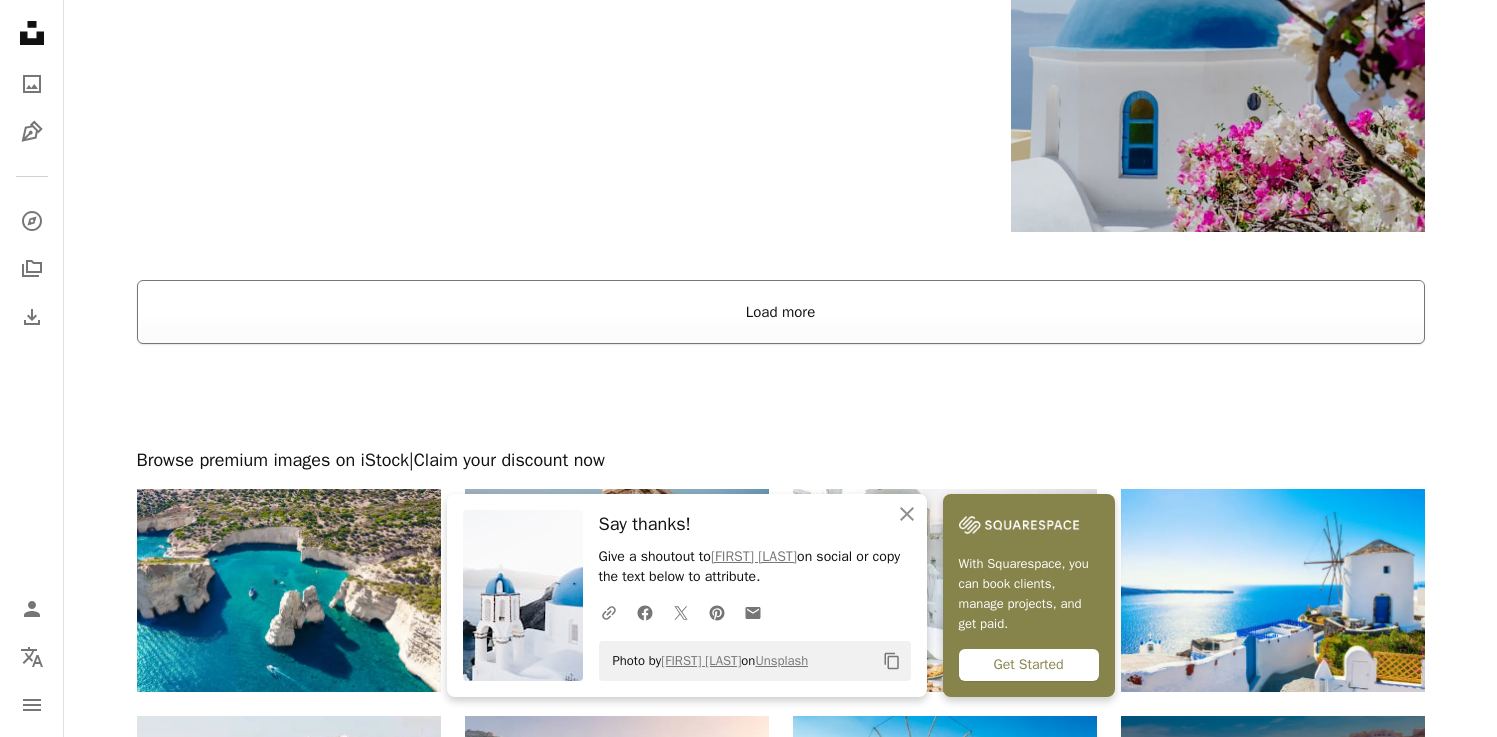 click on "Load more" at bounding box center [781, 312] 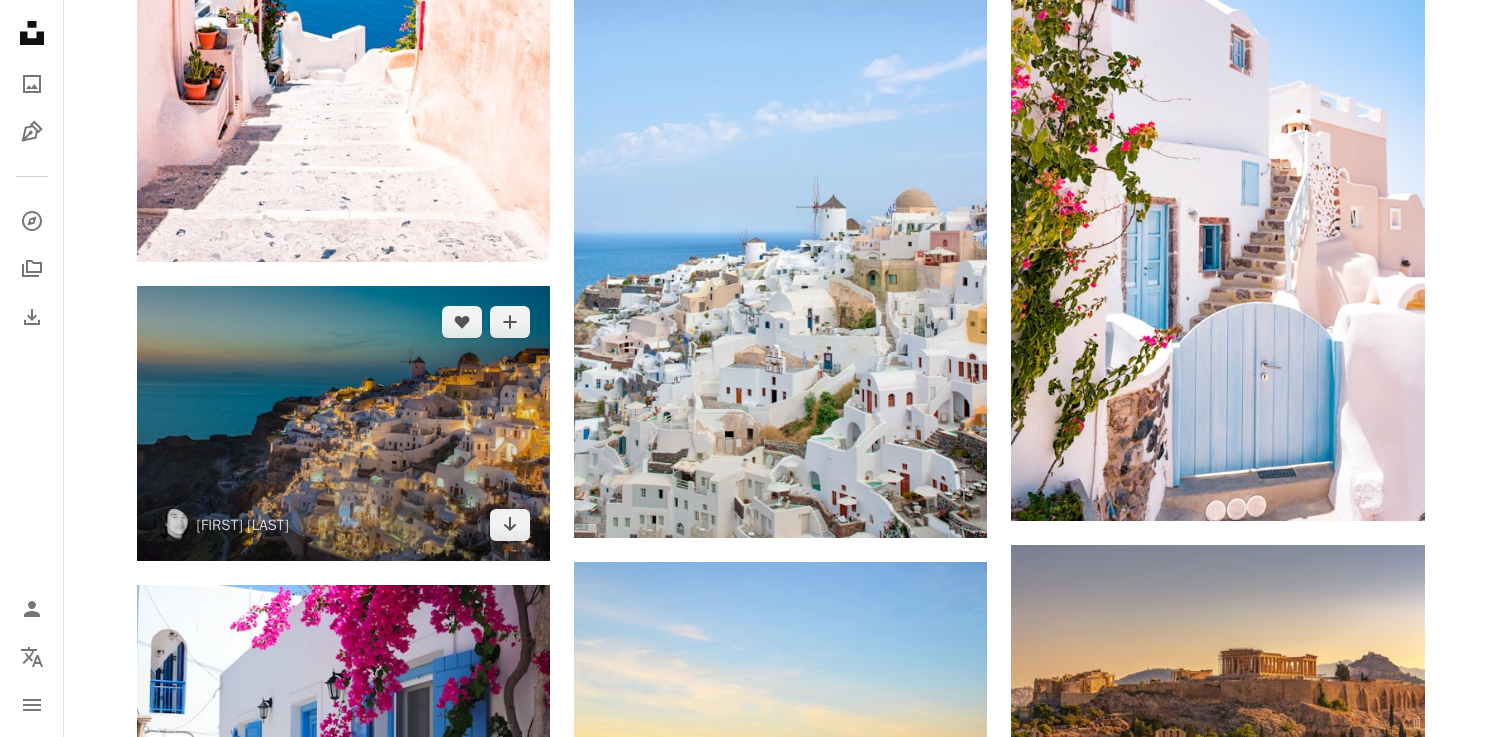 scroll, scrollTop: 1164, scrollLeft: 0, axis: vertical 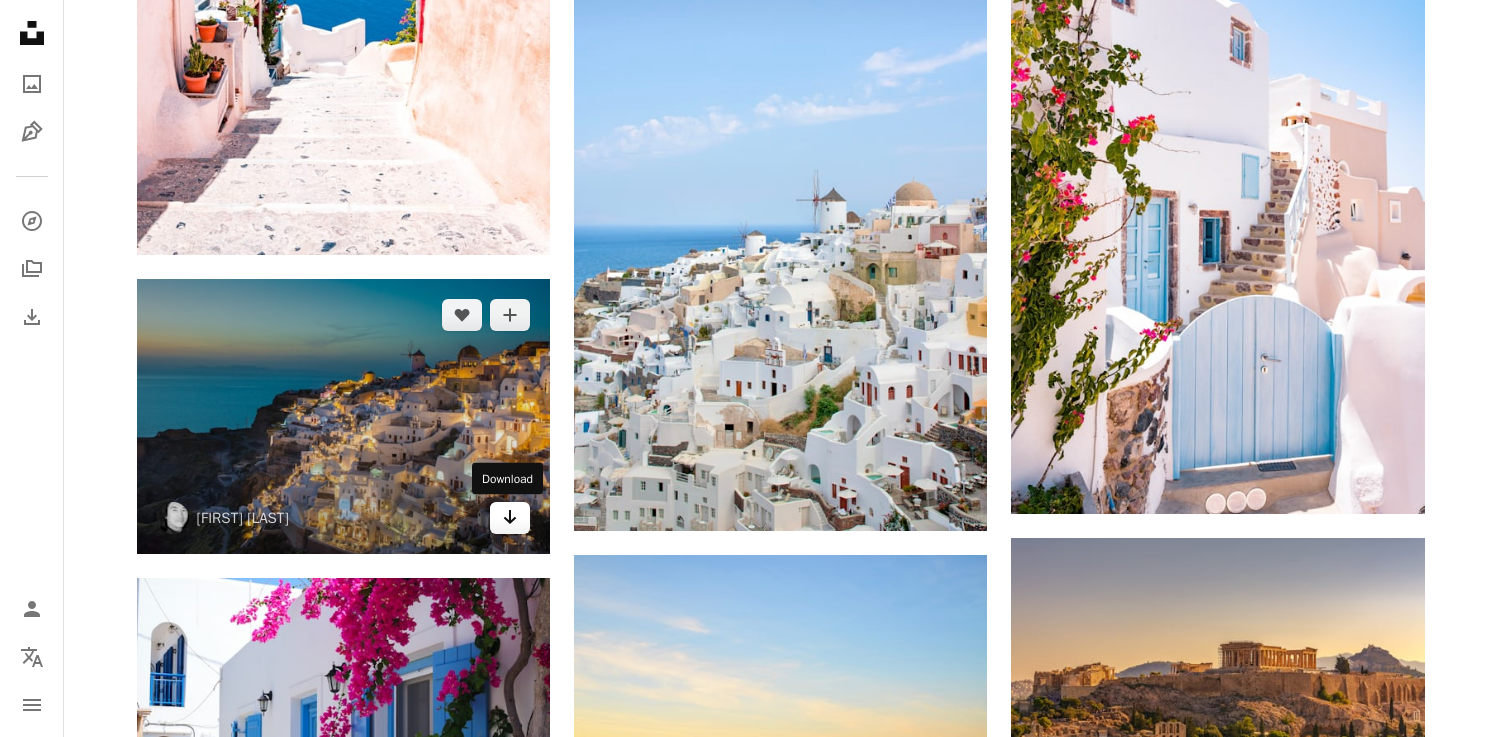 click on "Arrow pointing down" 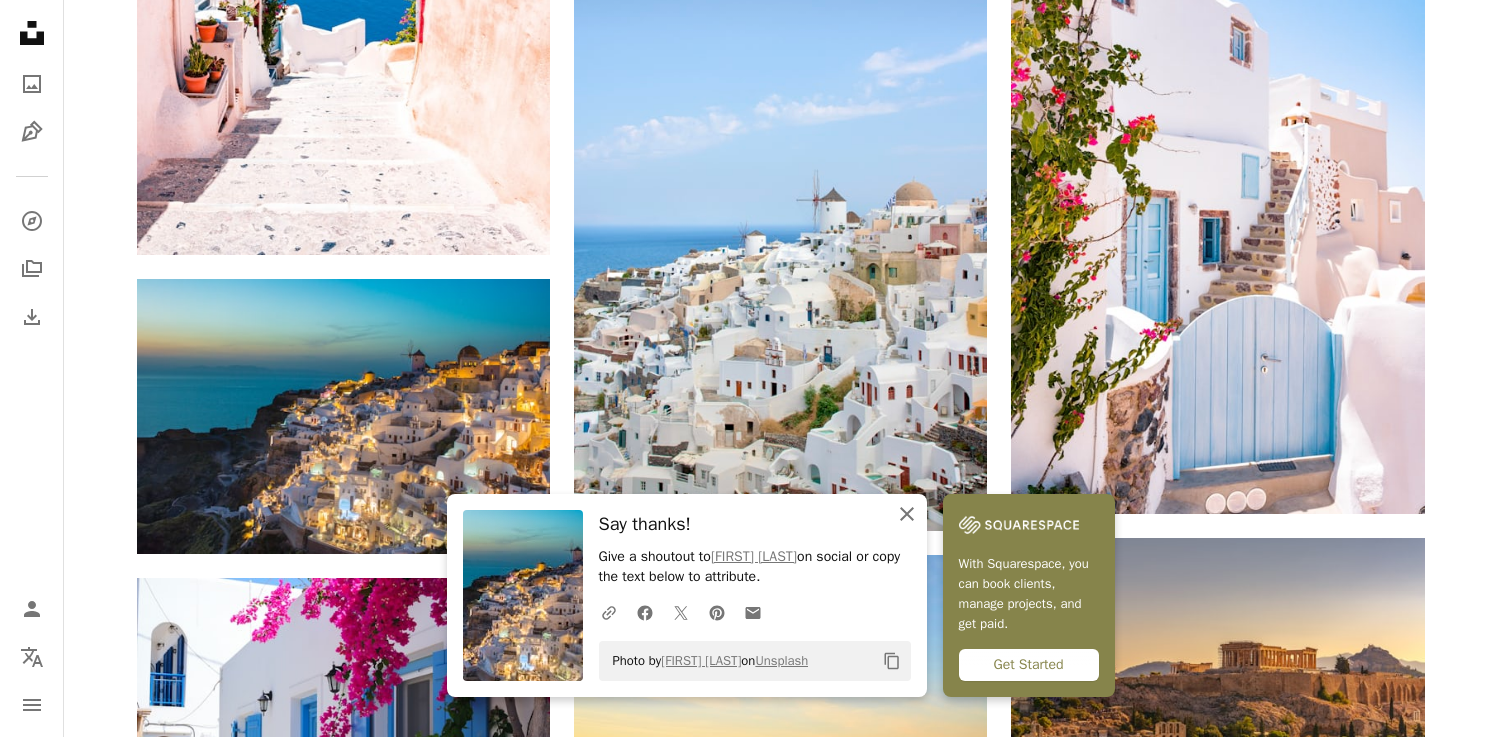 click on "An X shape Close" at bounding box center [907, 514] 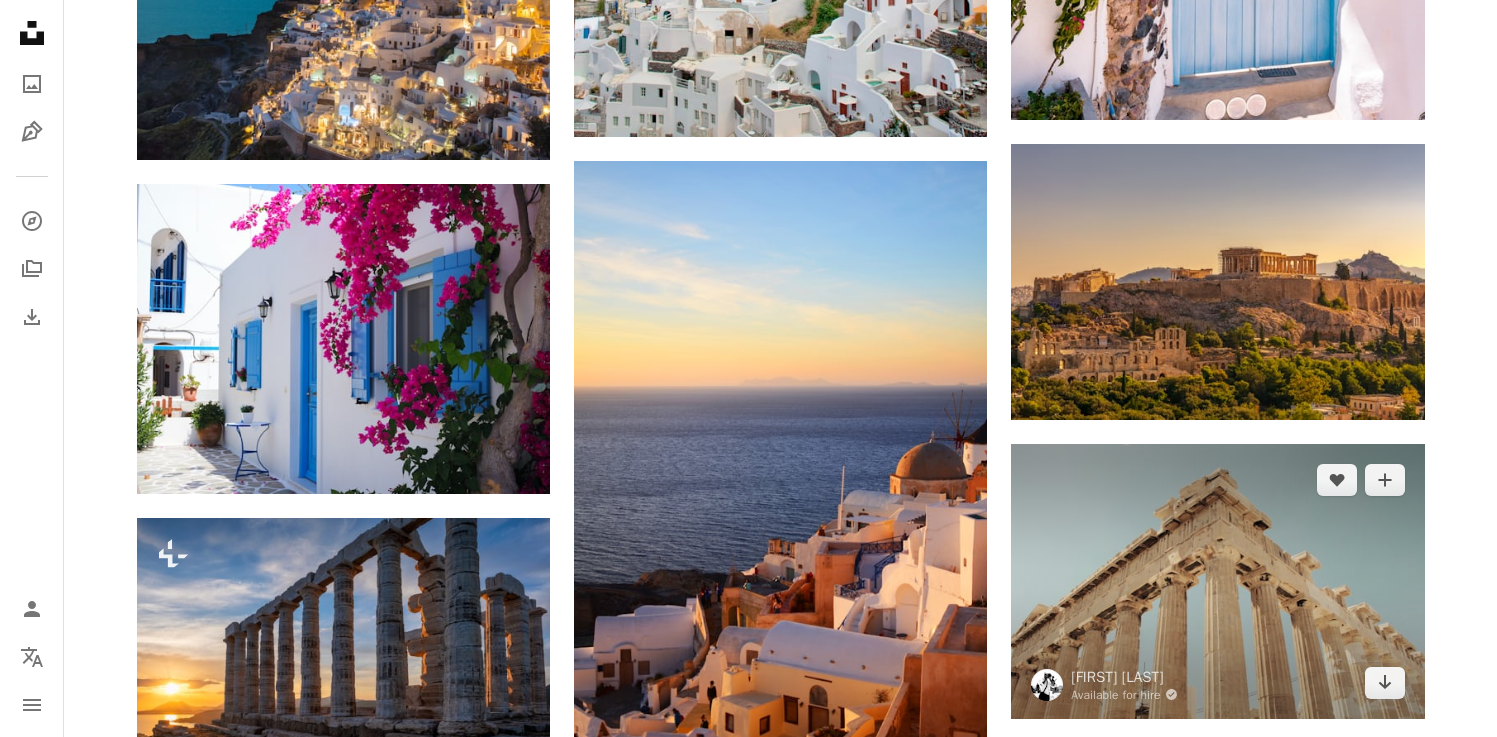 scroll, scrollTop: 1540, scrollLeft: 0, axis: vertical 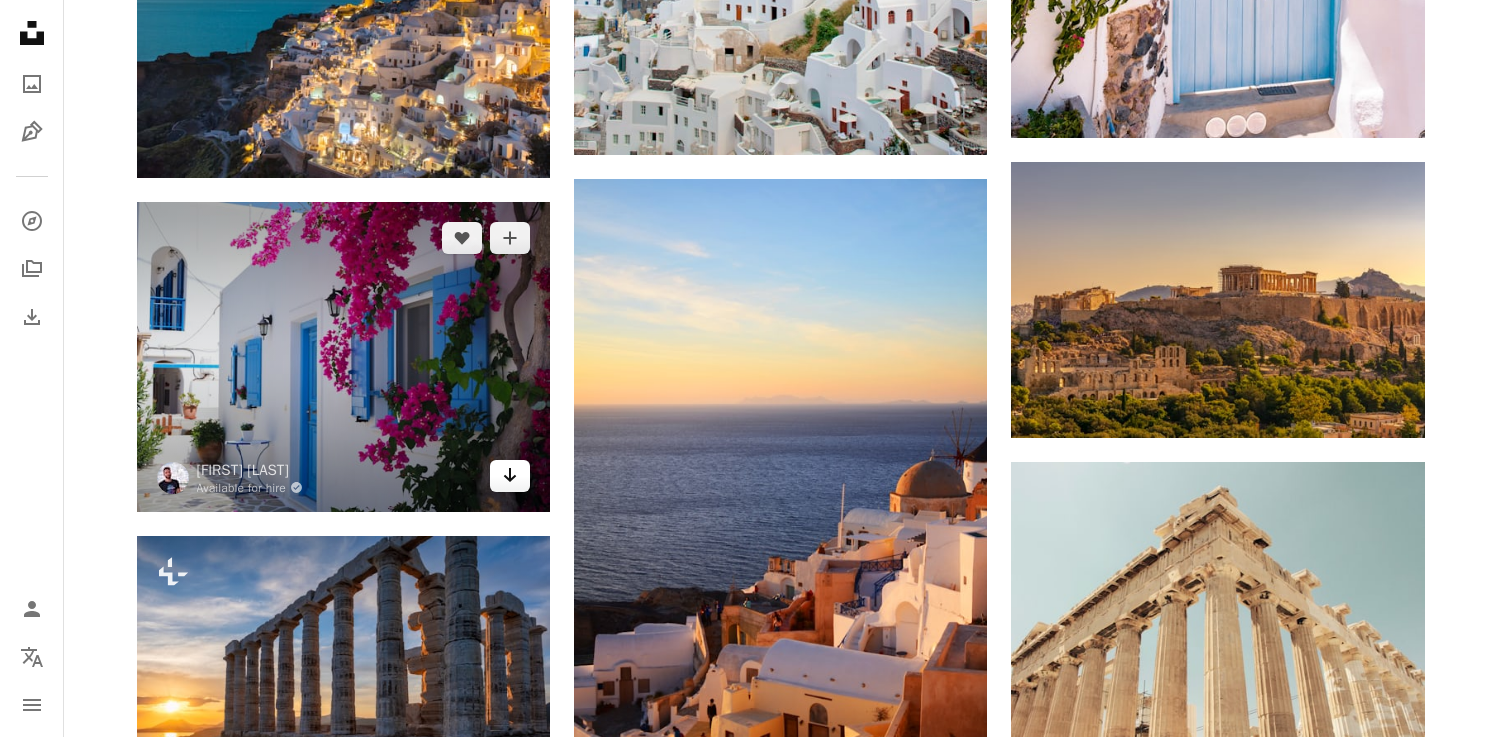click 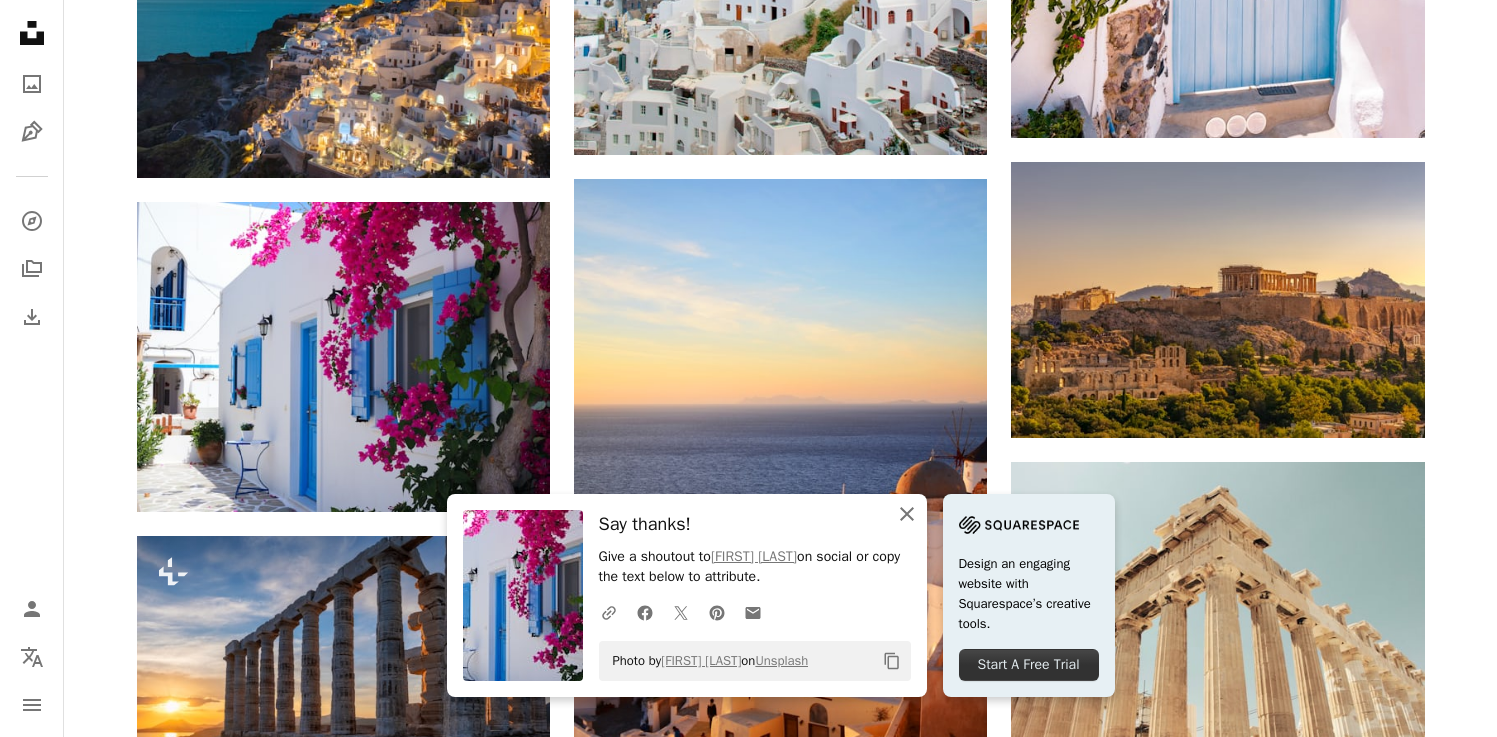 click 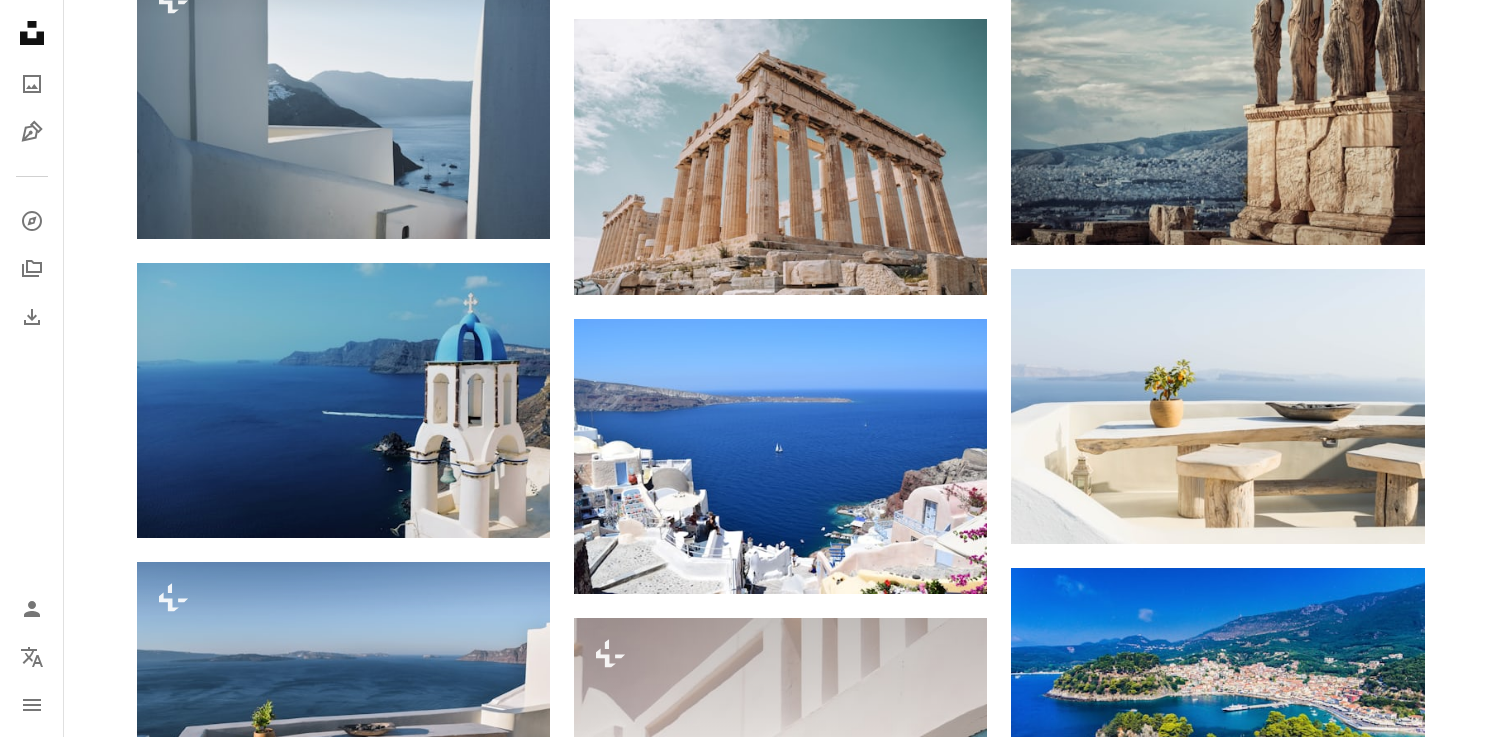 scroll, scrollTop: 5157, scrollLeft: 0, axis: vertical 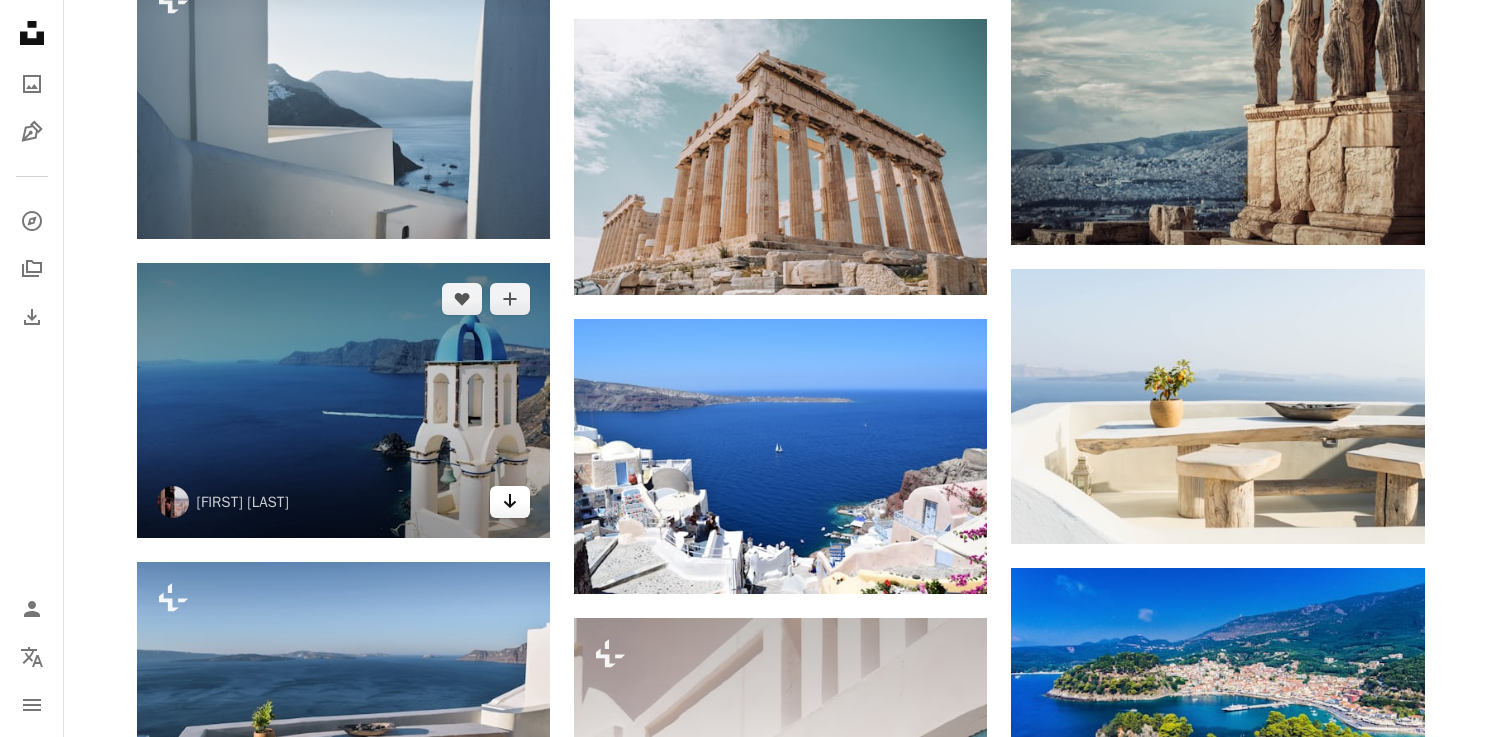 click on "Arrow pointing down" 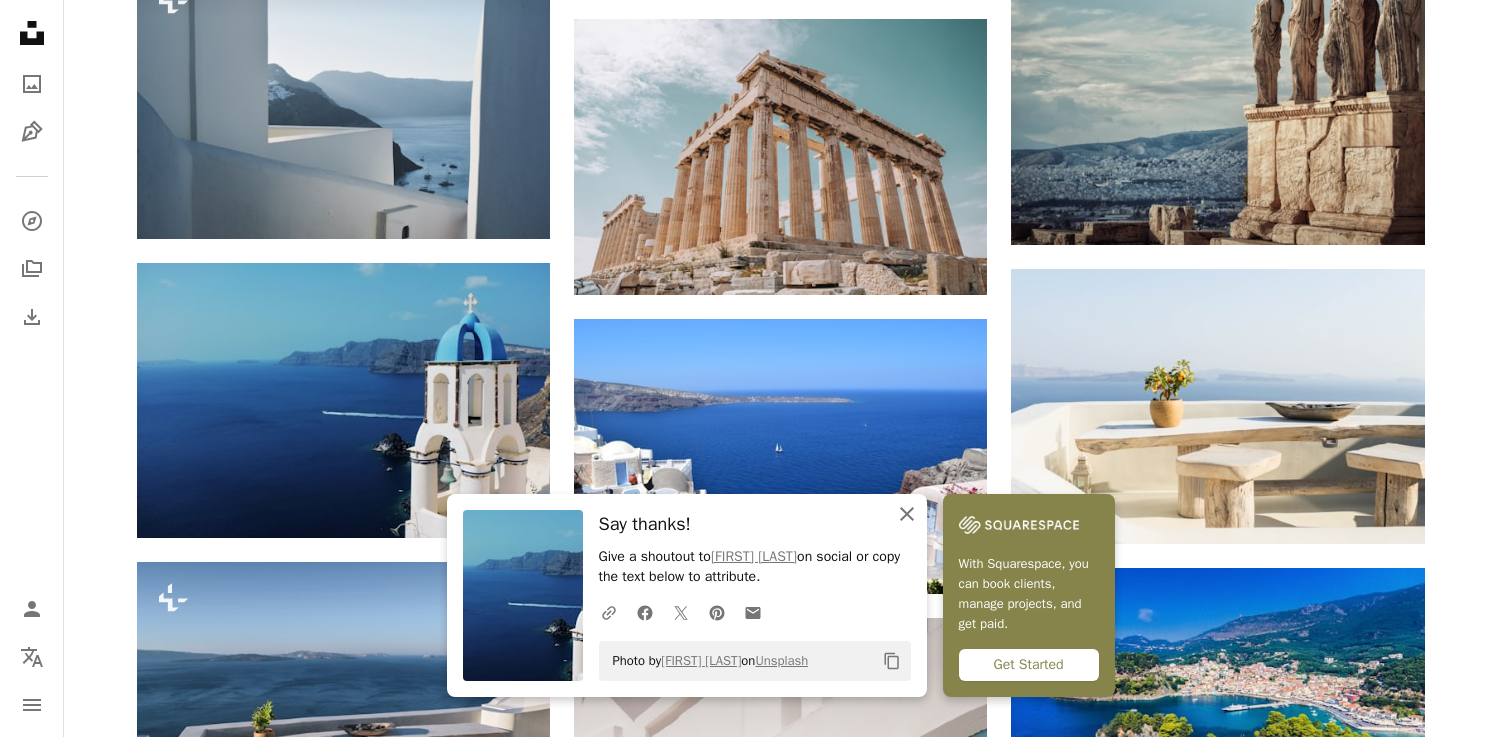 click on "An X shape" 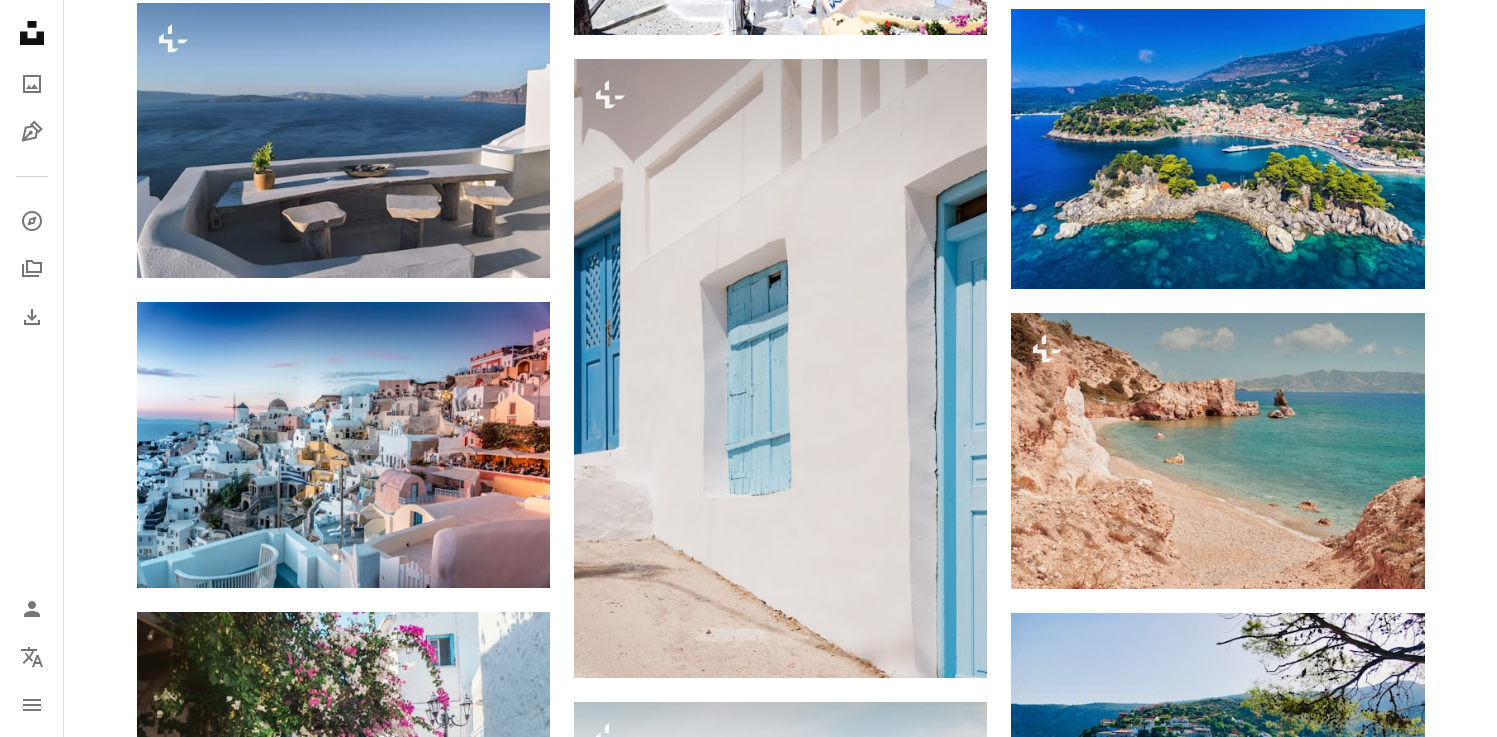 scroll, scrollTop: 5790, scrollLeft: 0, axis: vertical 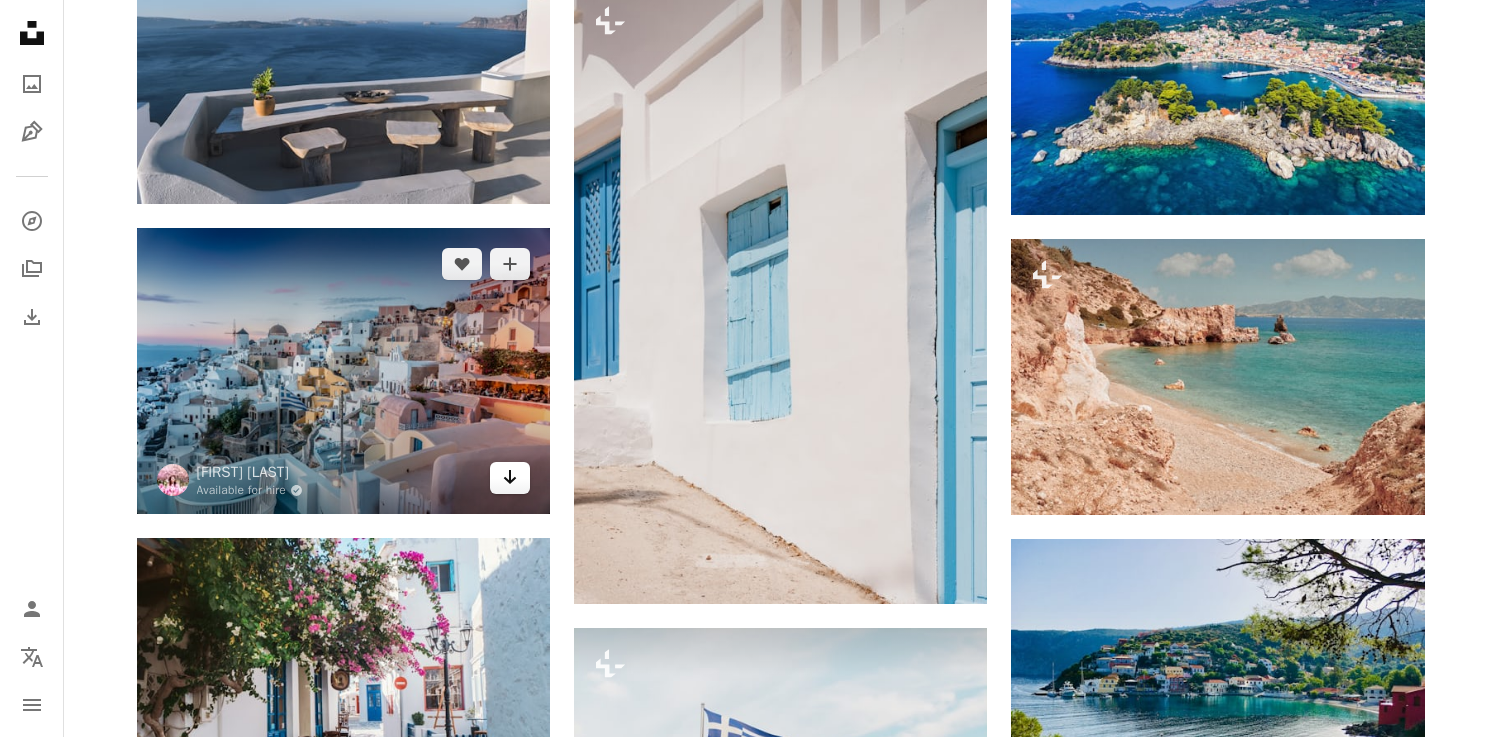 click on "Arrow pointing down" at bounding box center (510, 478) 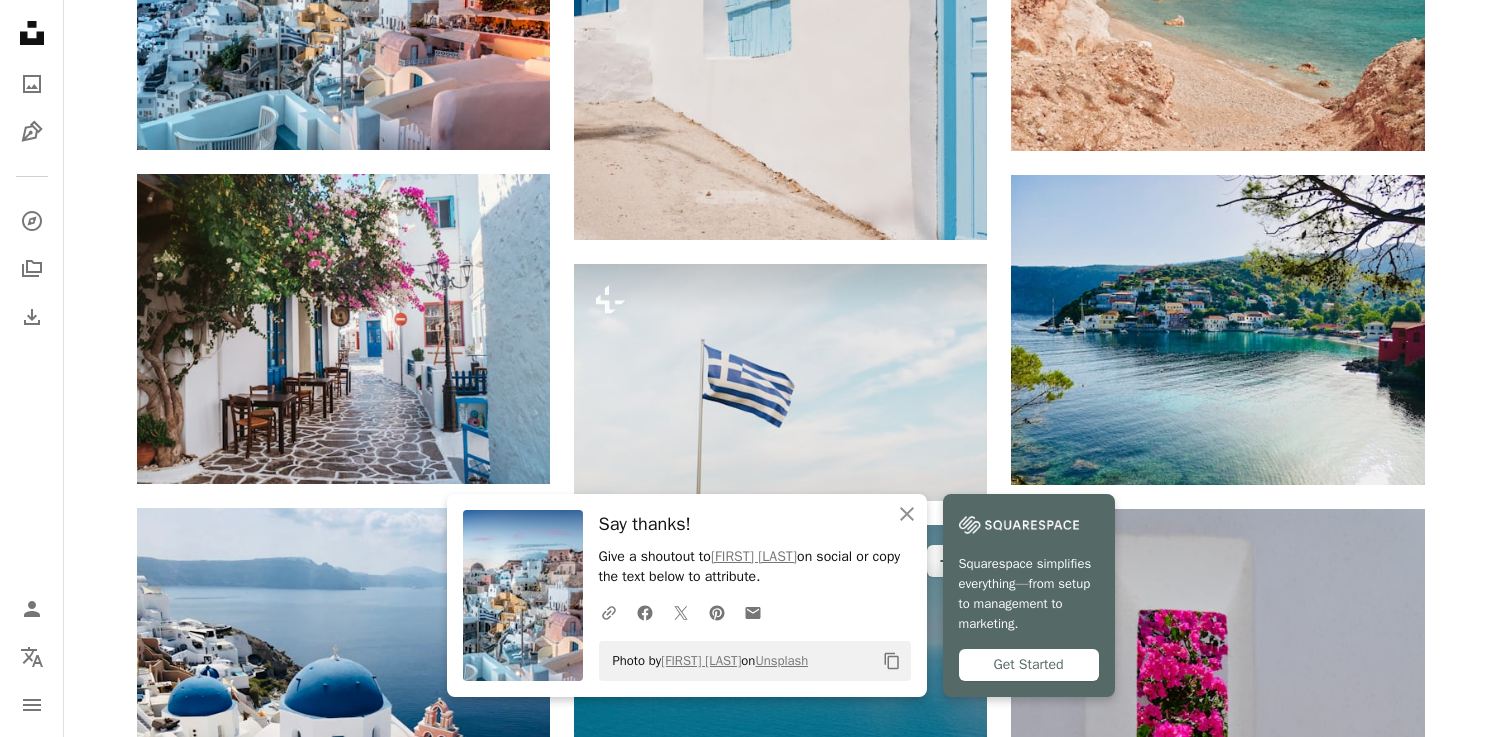 scroll, scrollTop: 6385, scrollLeft: 0, axis: vertical 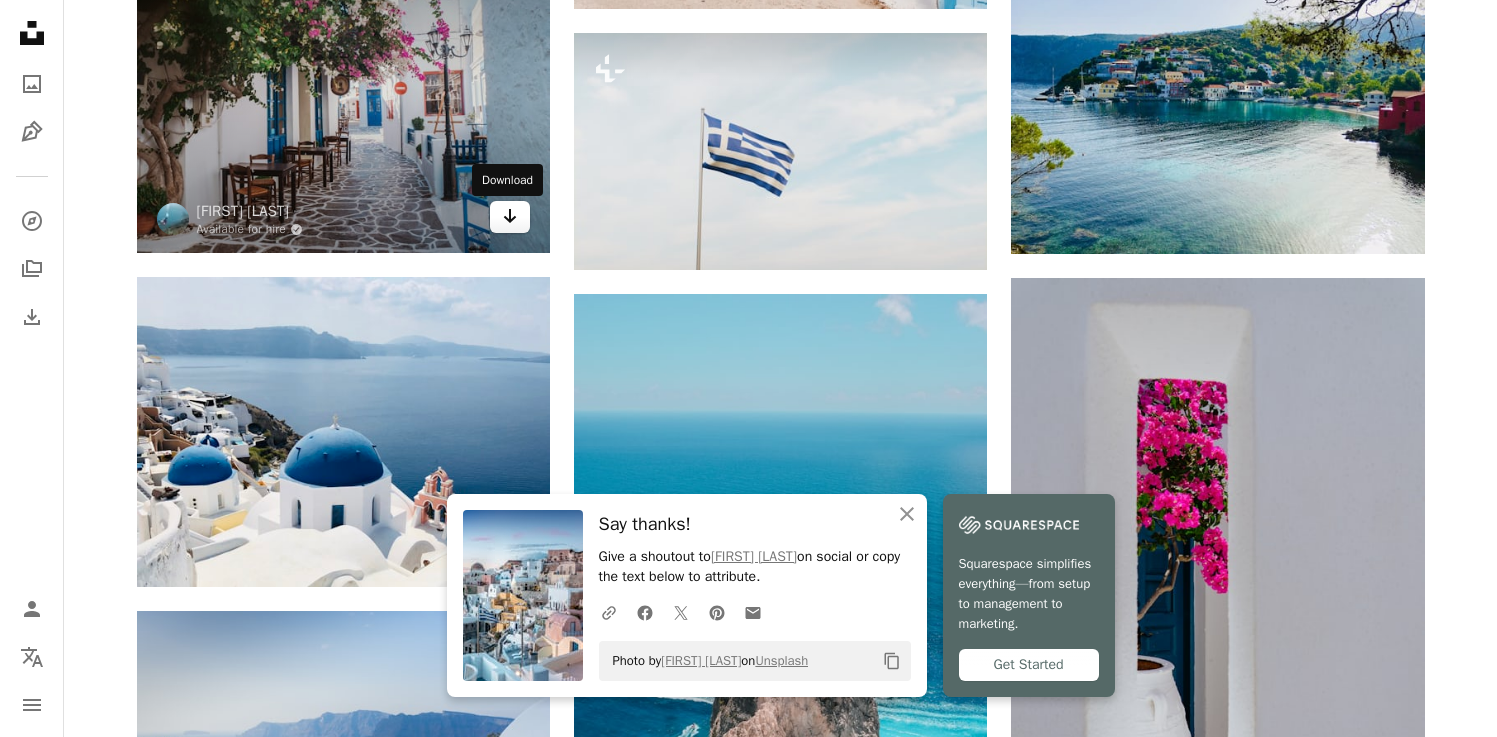click 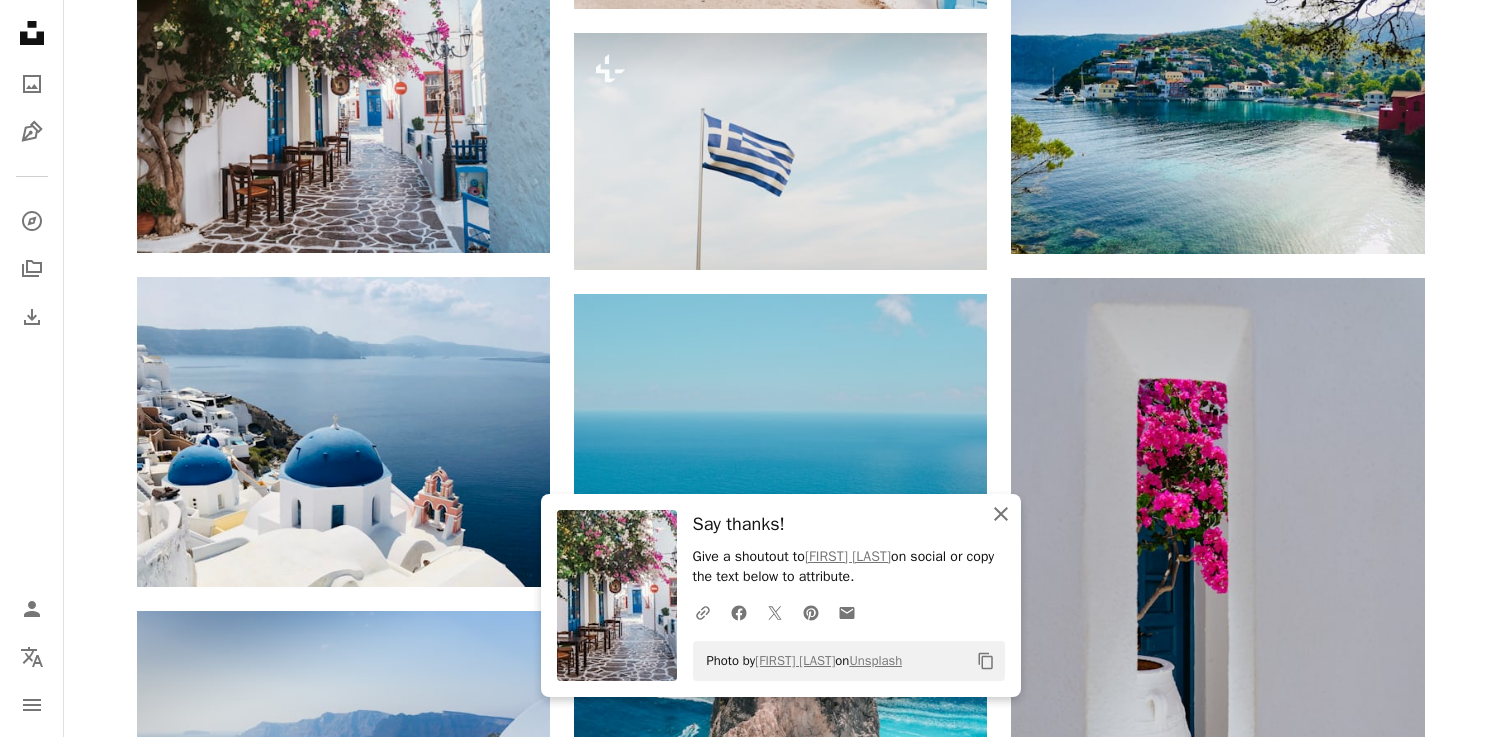 click on "An X shape" 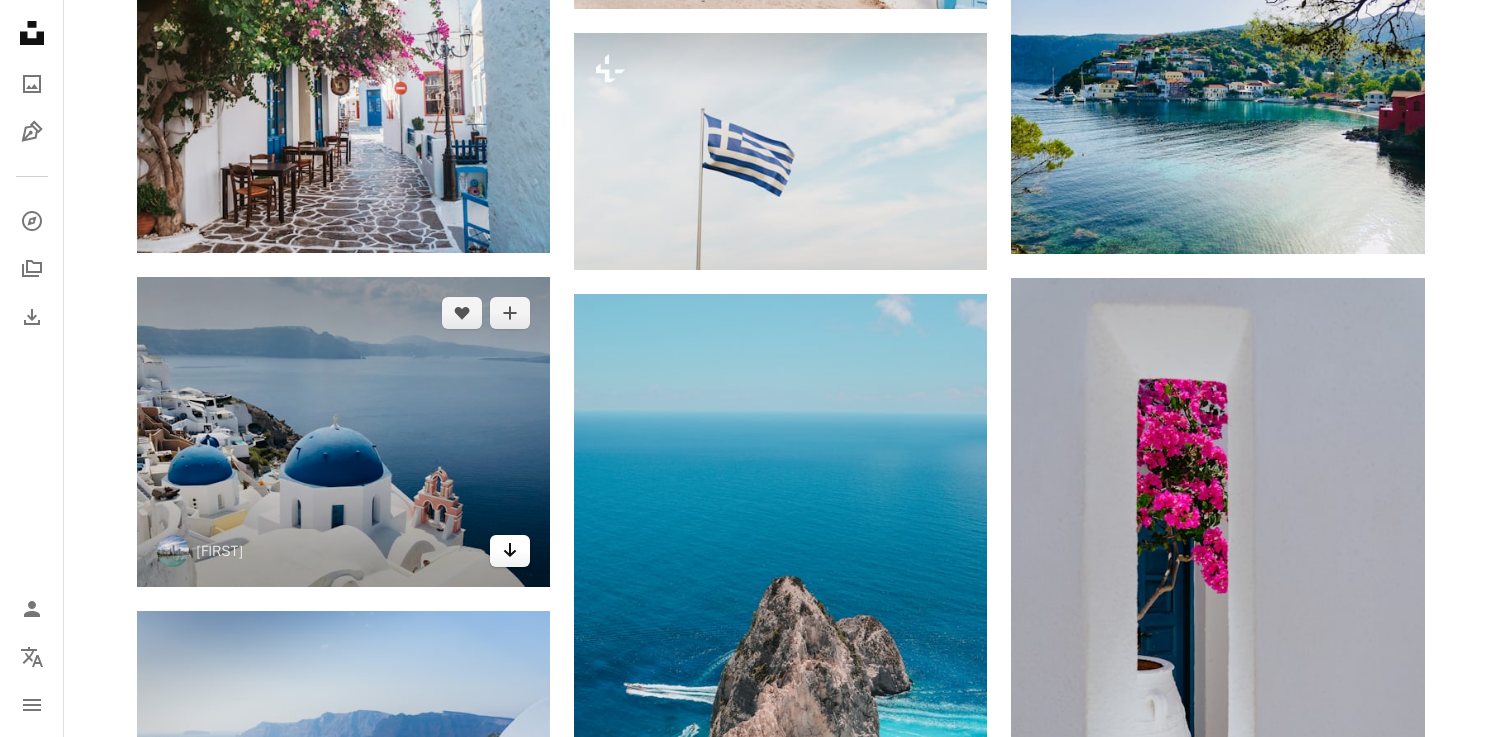 click on "Arrow pointing down" at bounding box center [510, 551] 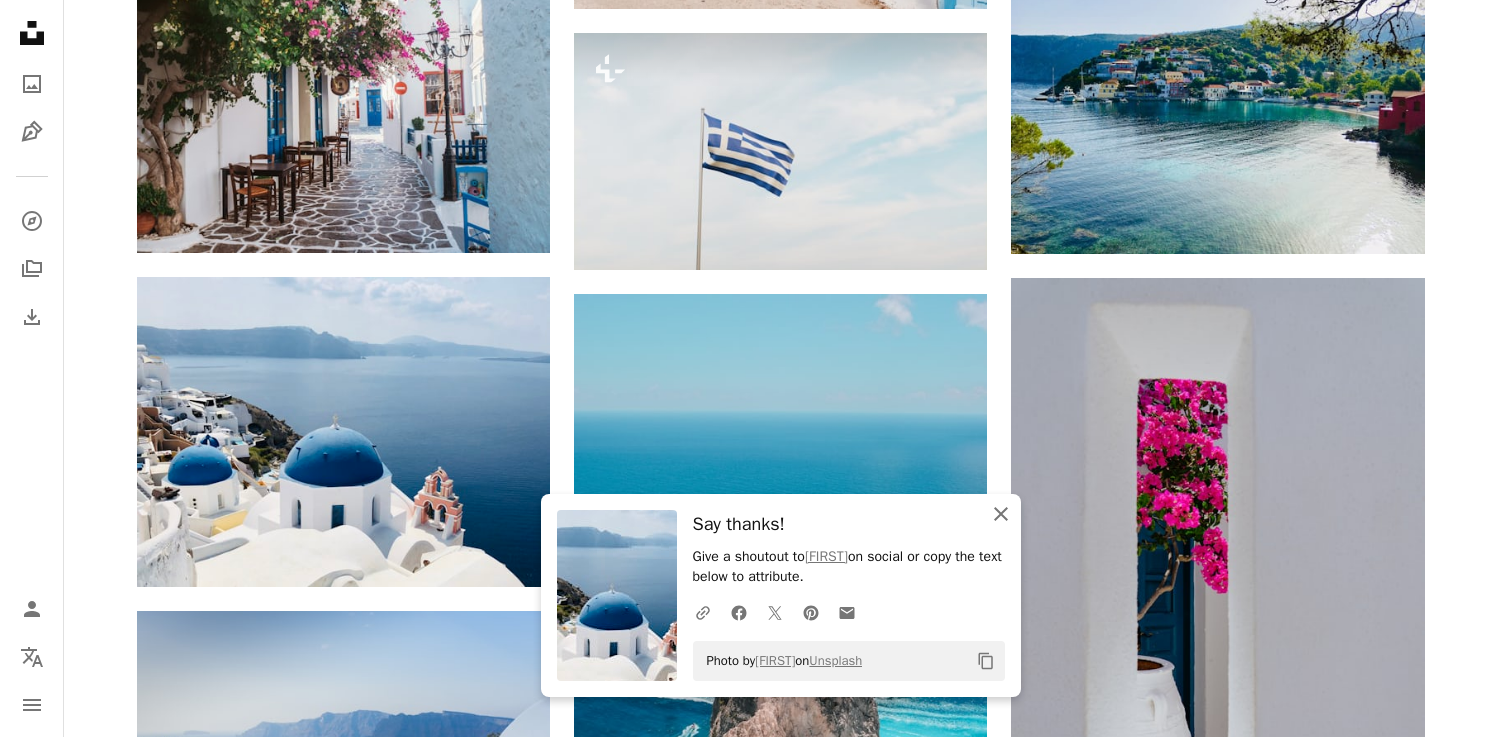 click on "An X shape" 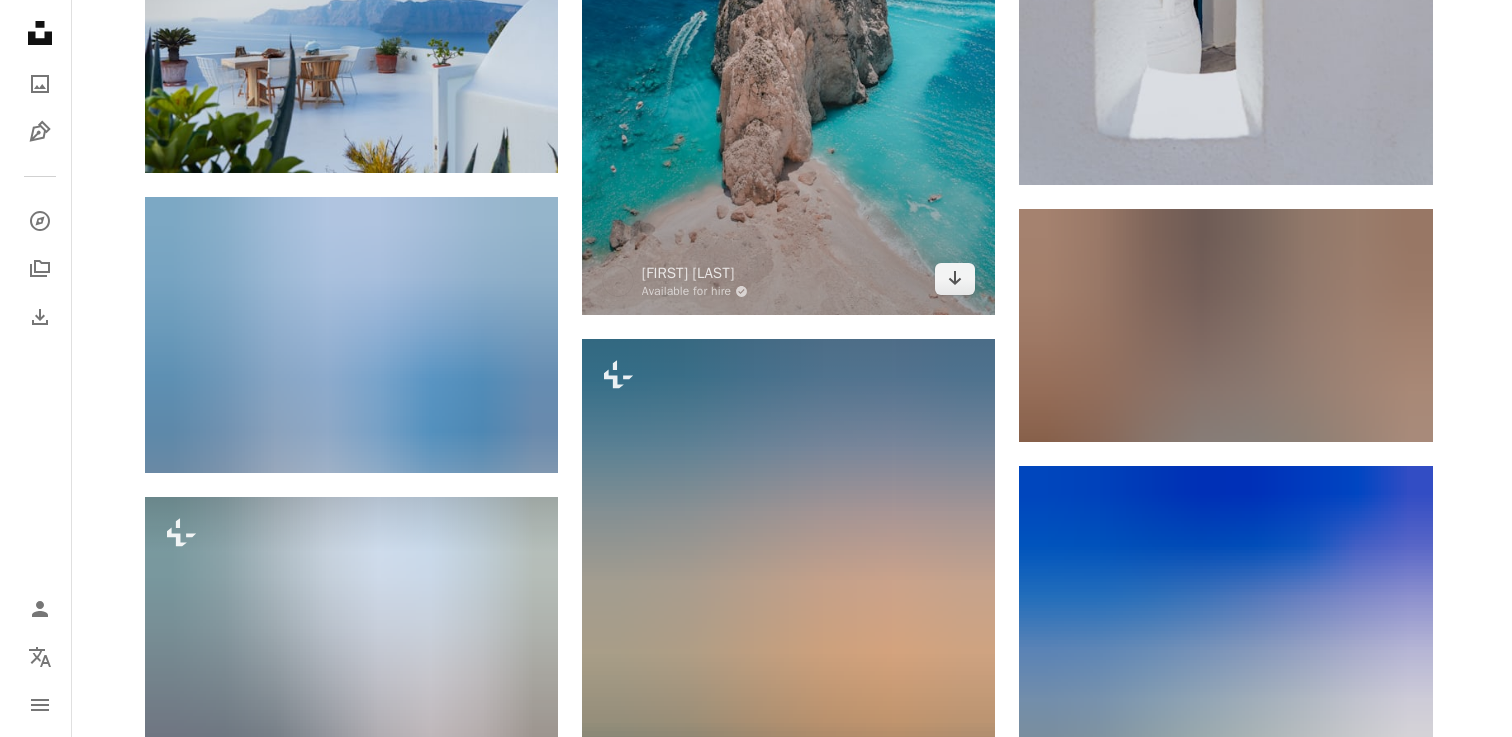 scroll, scrollTop: 7116, scrollLeft: 0, axis: vertical 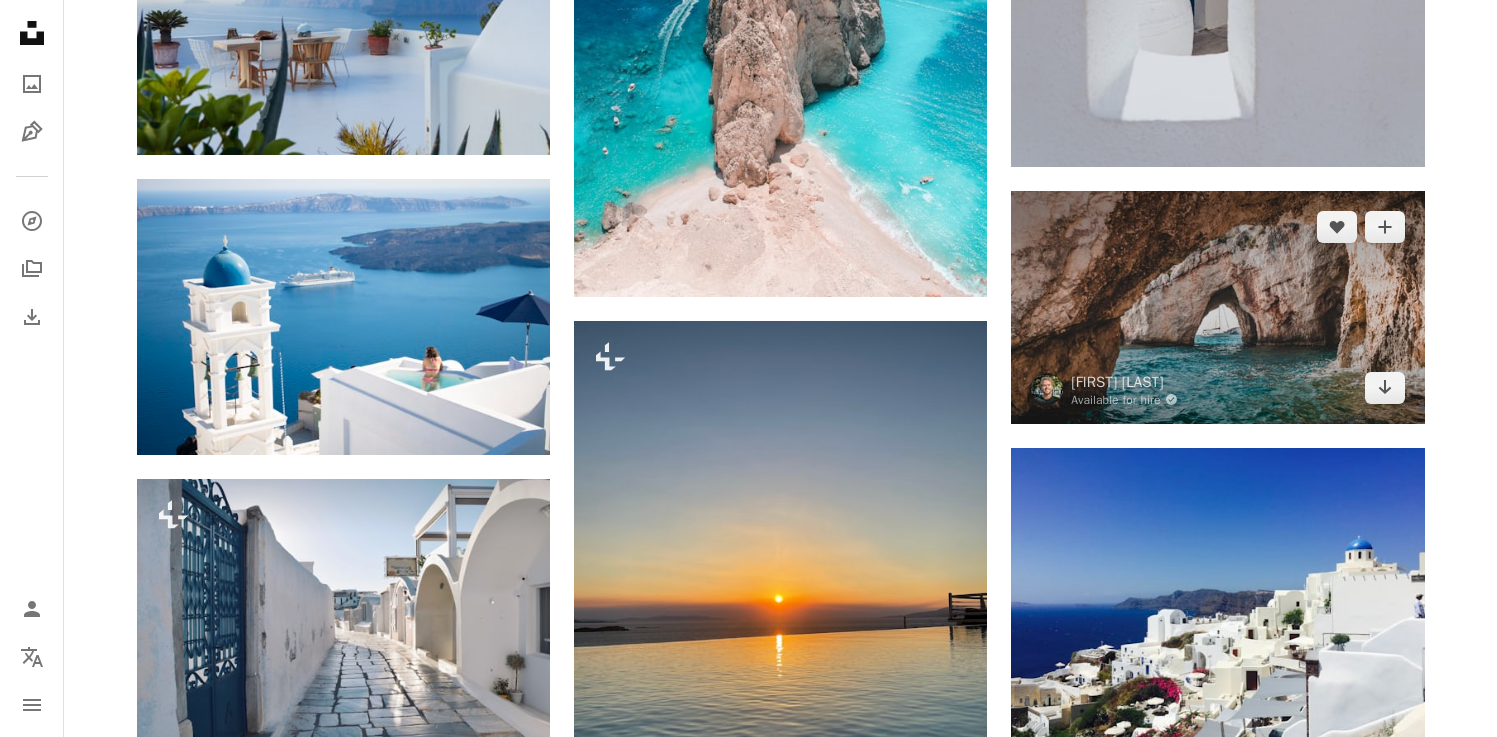 click at bounding box center [1217, 307] 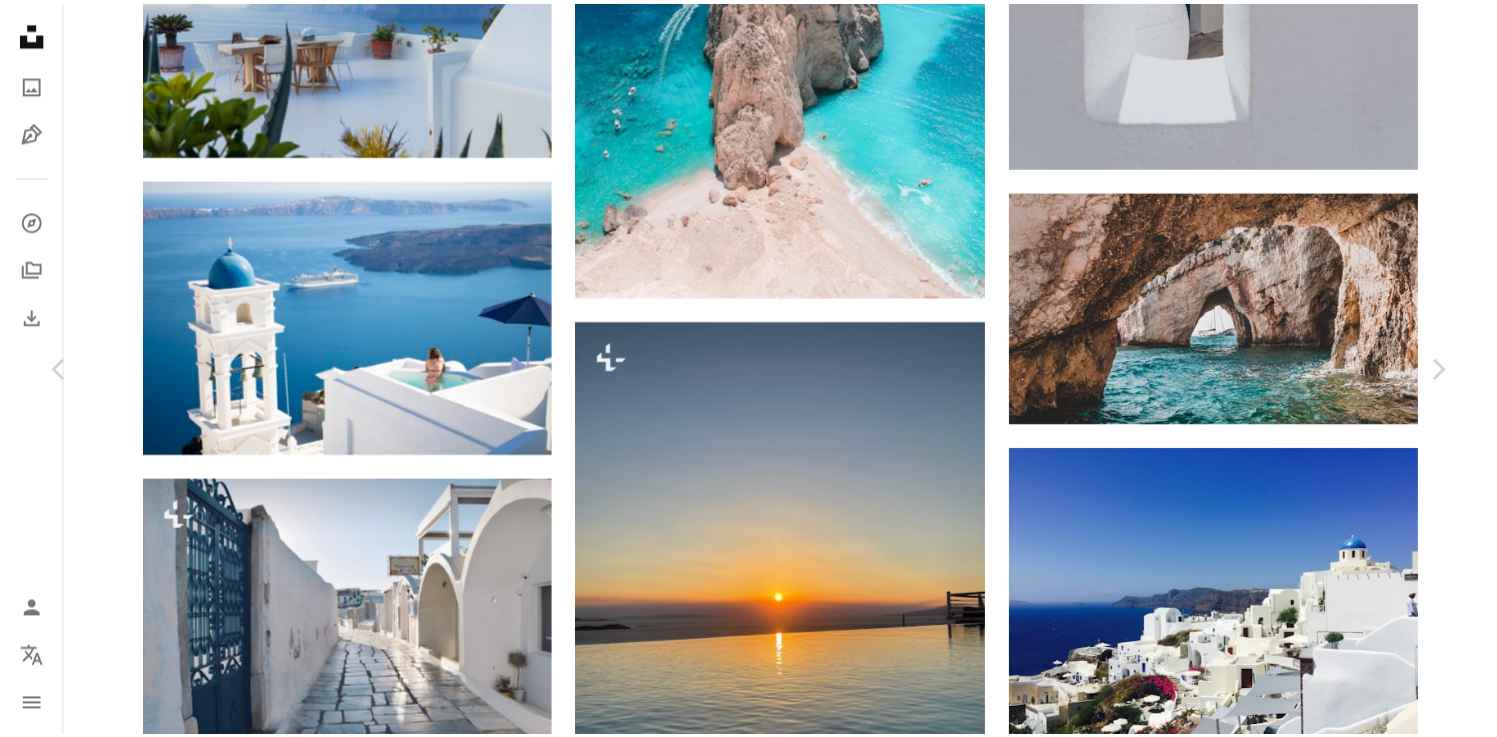 scroll, scrollTop: 0, scrollLeft: 0, axis: both 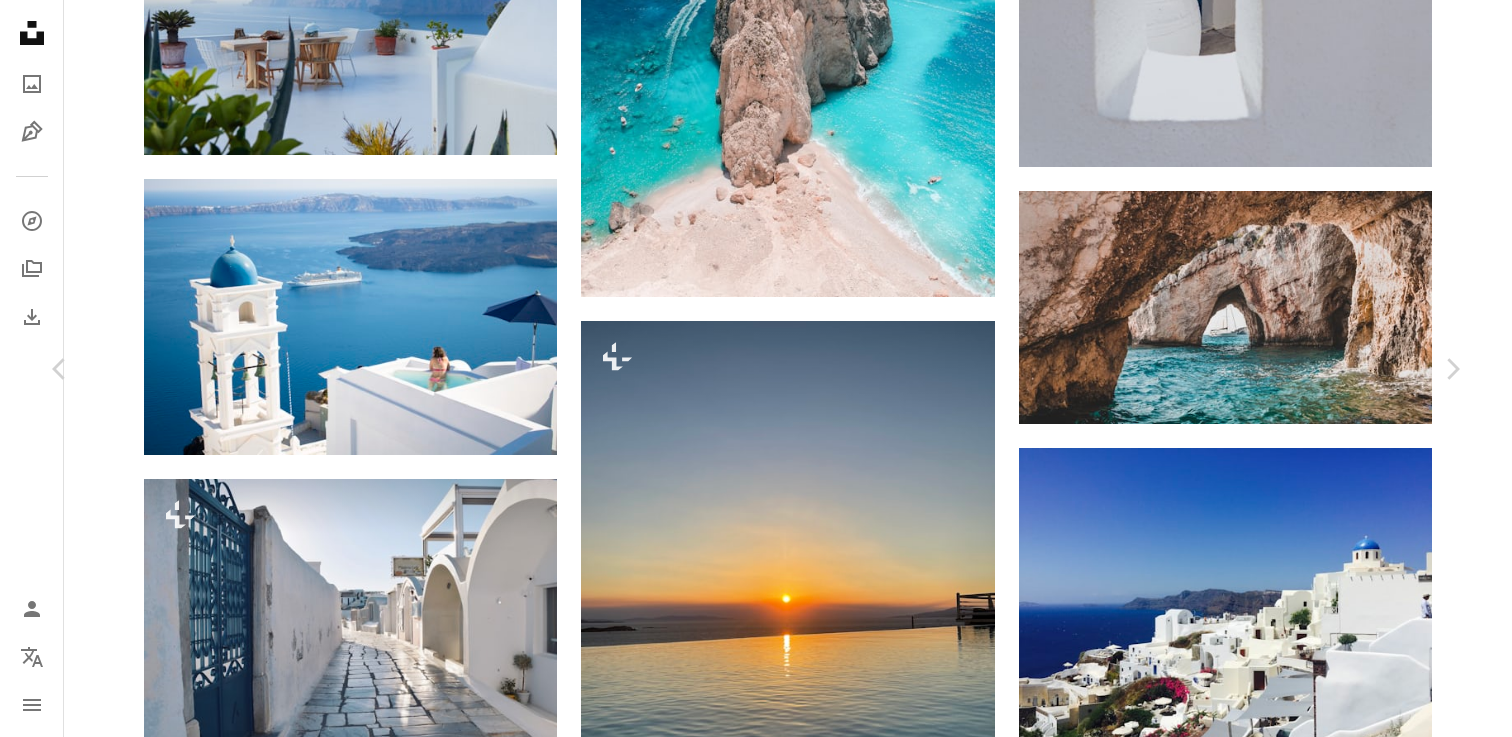 click on "Chevron down" 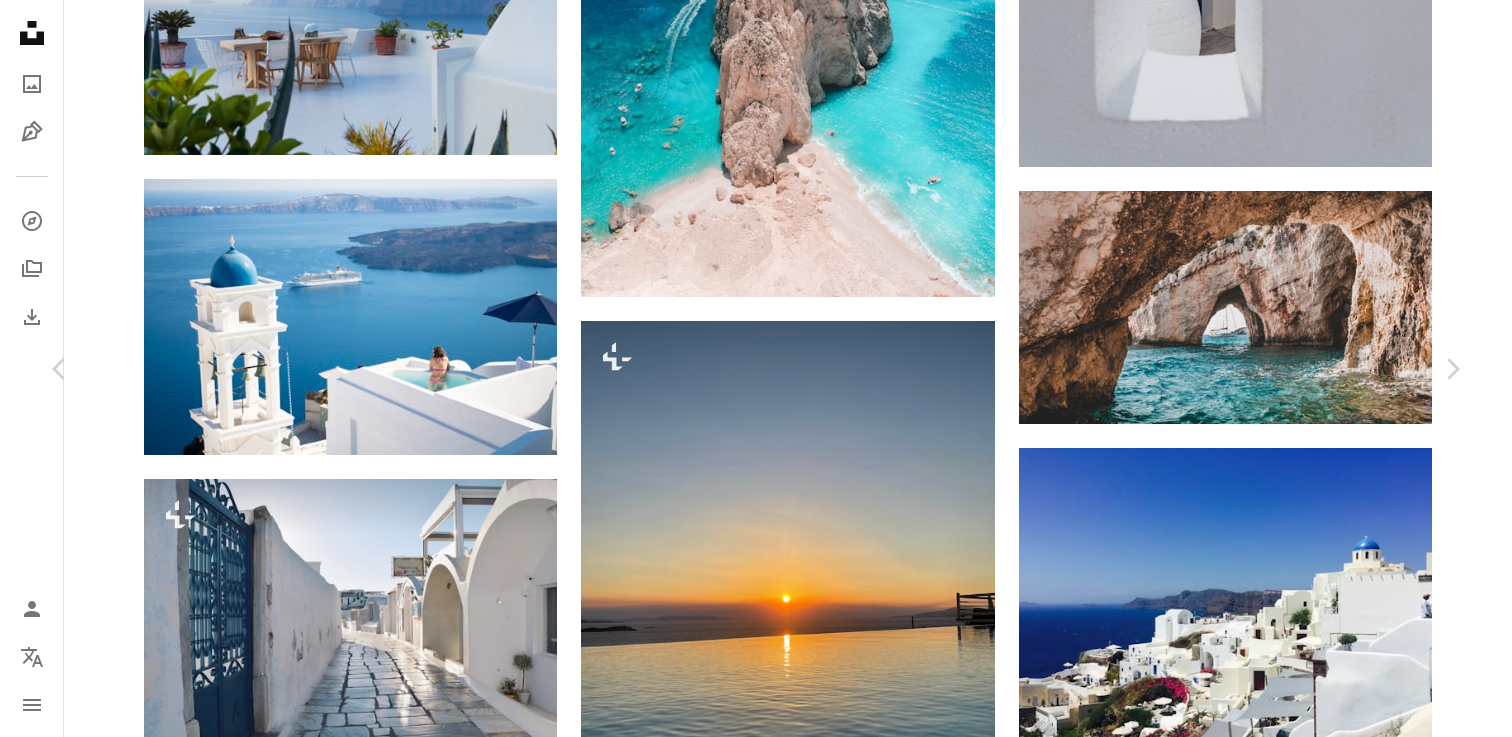 click 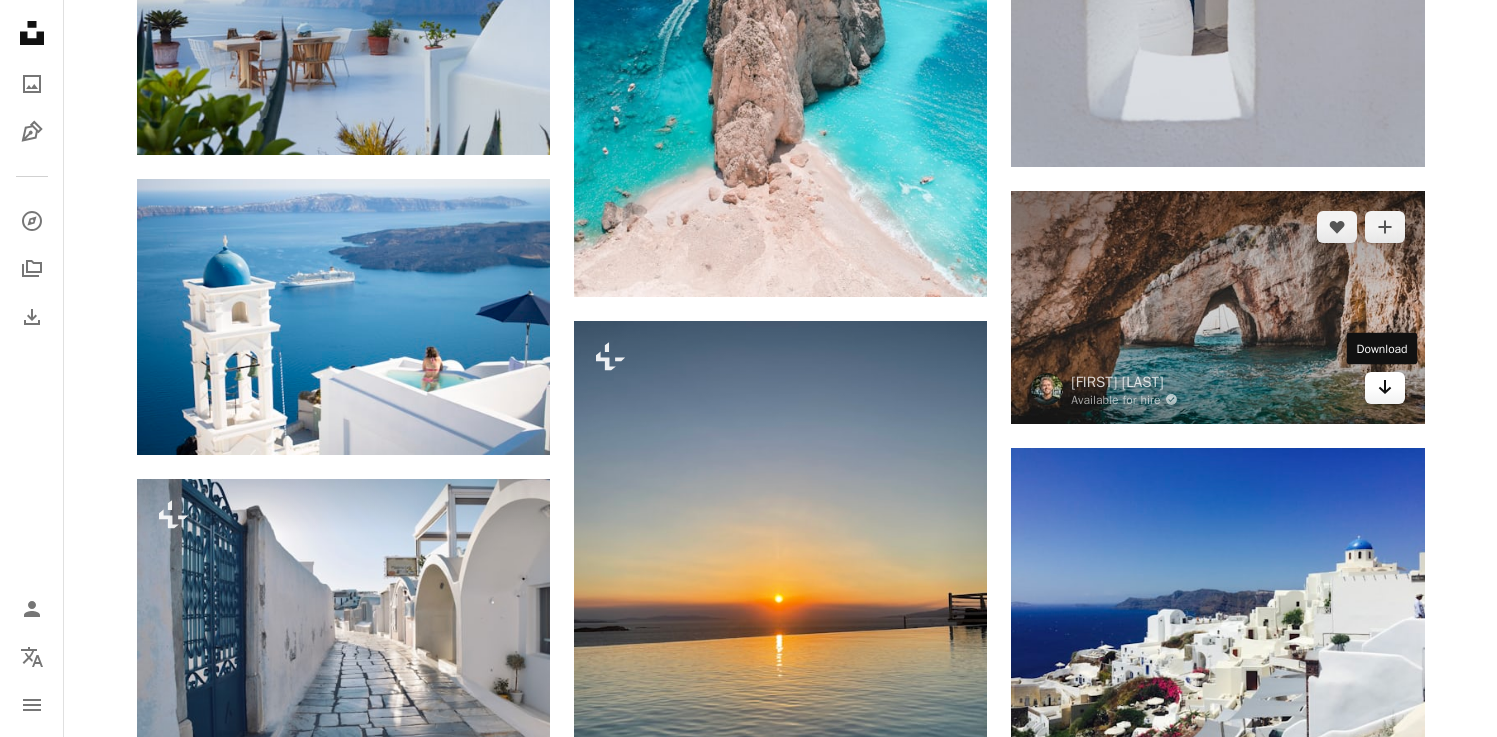 click on "Arrow pointing down" 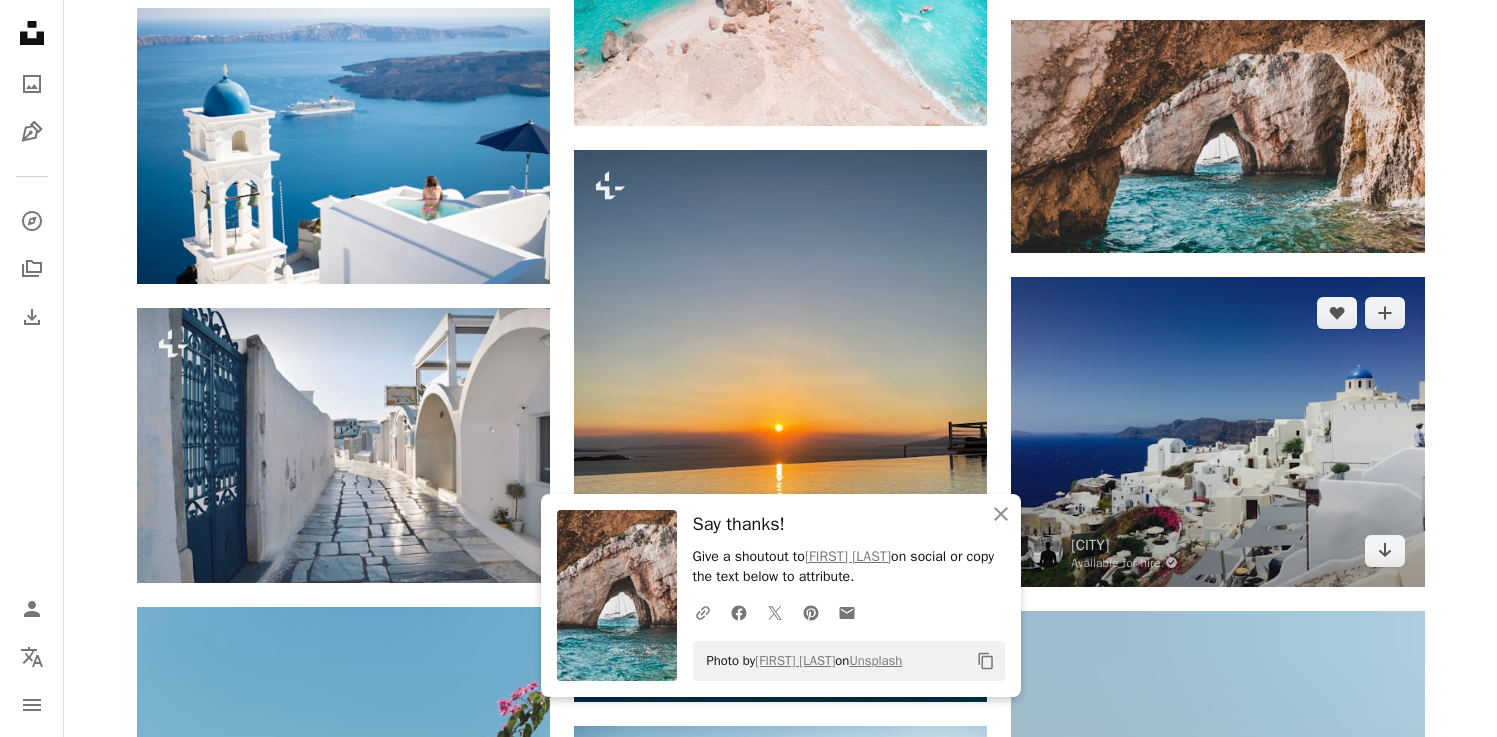 scroll, scrollTop: 7298, scrollLeft: 0, axis: vertical 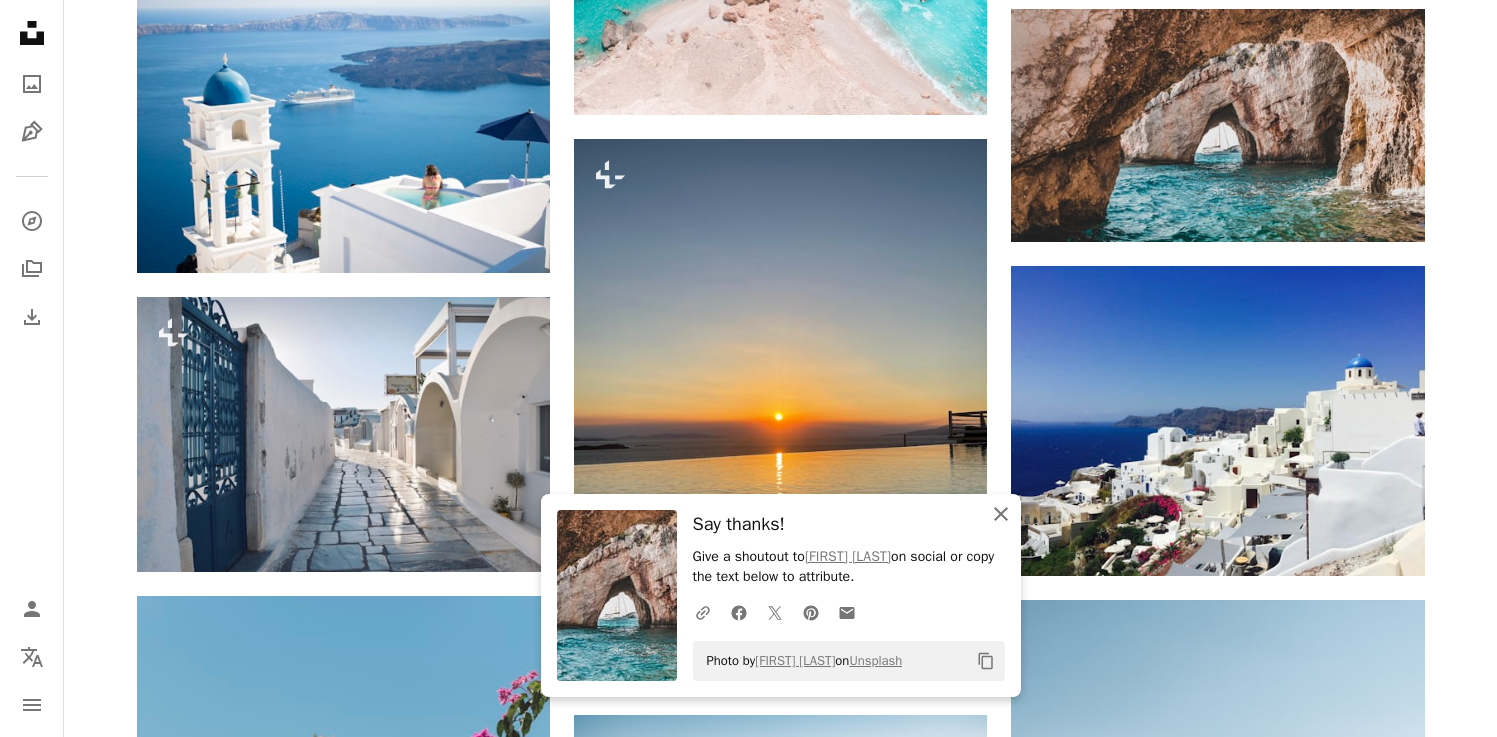 click on "An X shape" 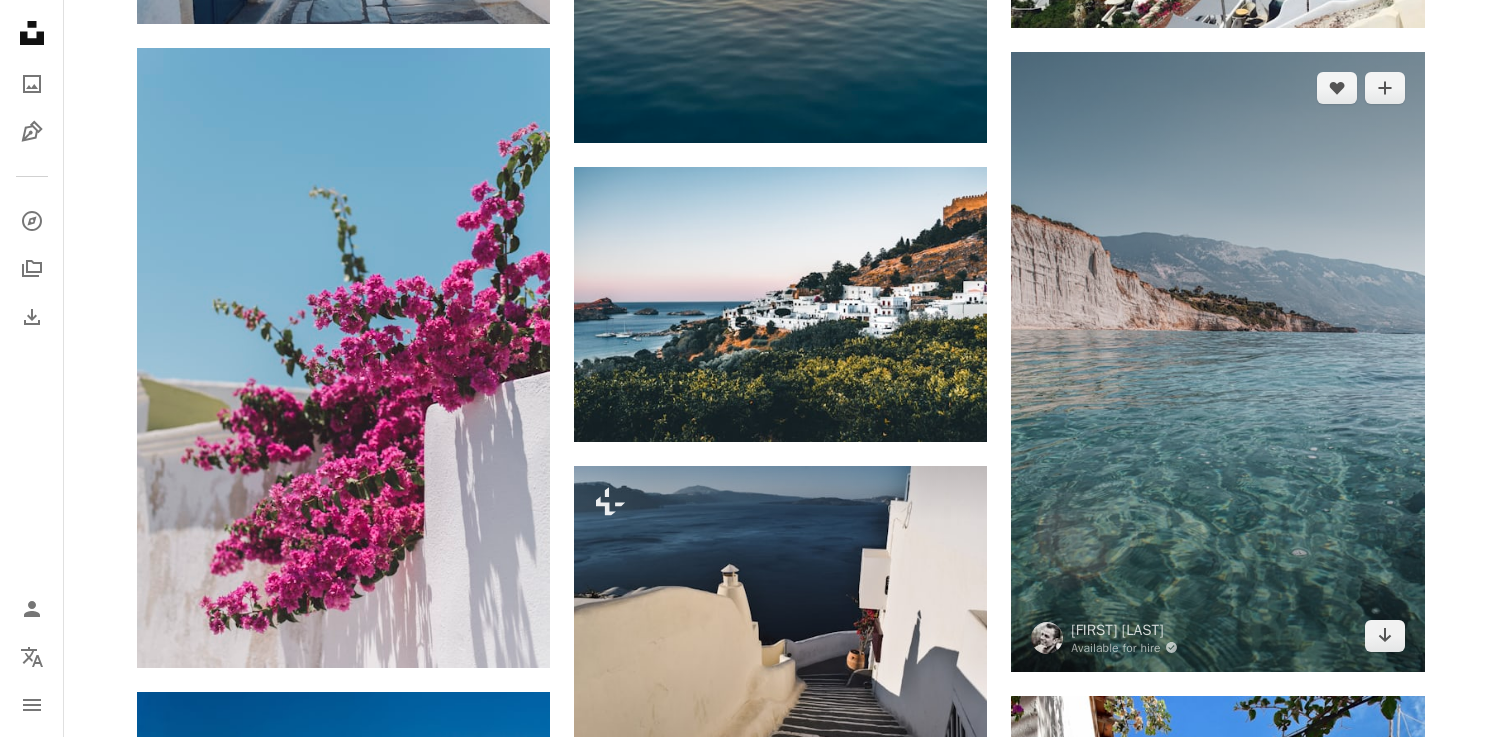scroll, scrollTop: 7846, scrollLeft: 0, axis: vertical 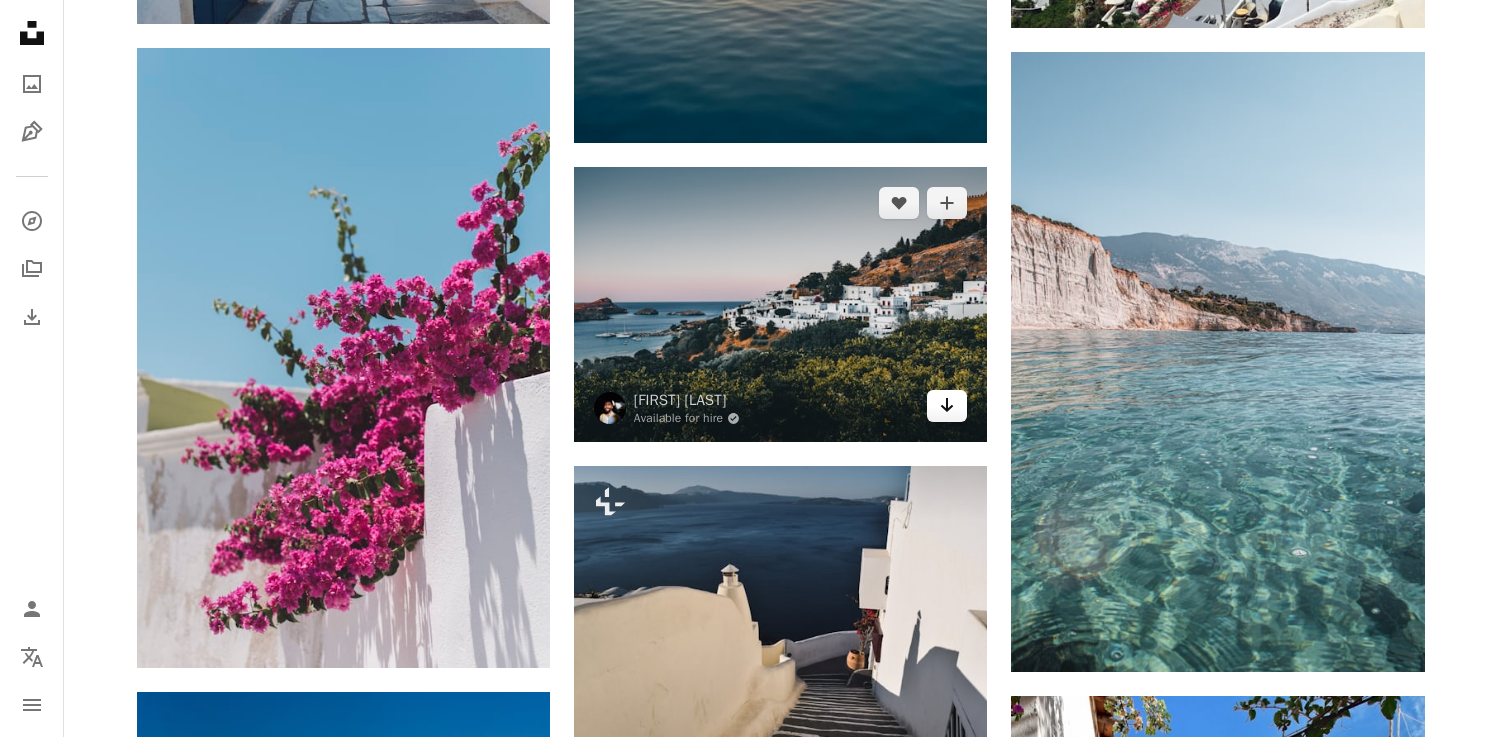 click on "Arrow pointing down" at bounding box center (947, 406) 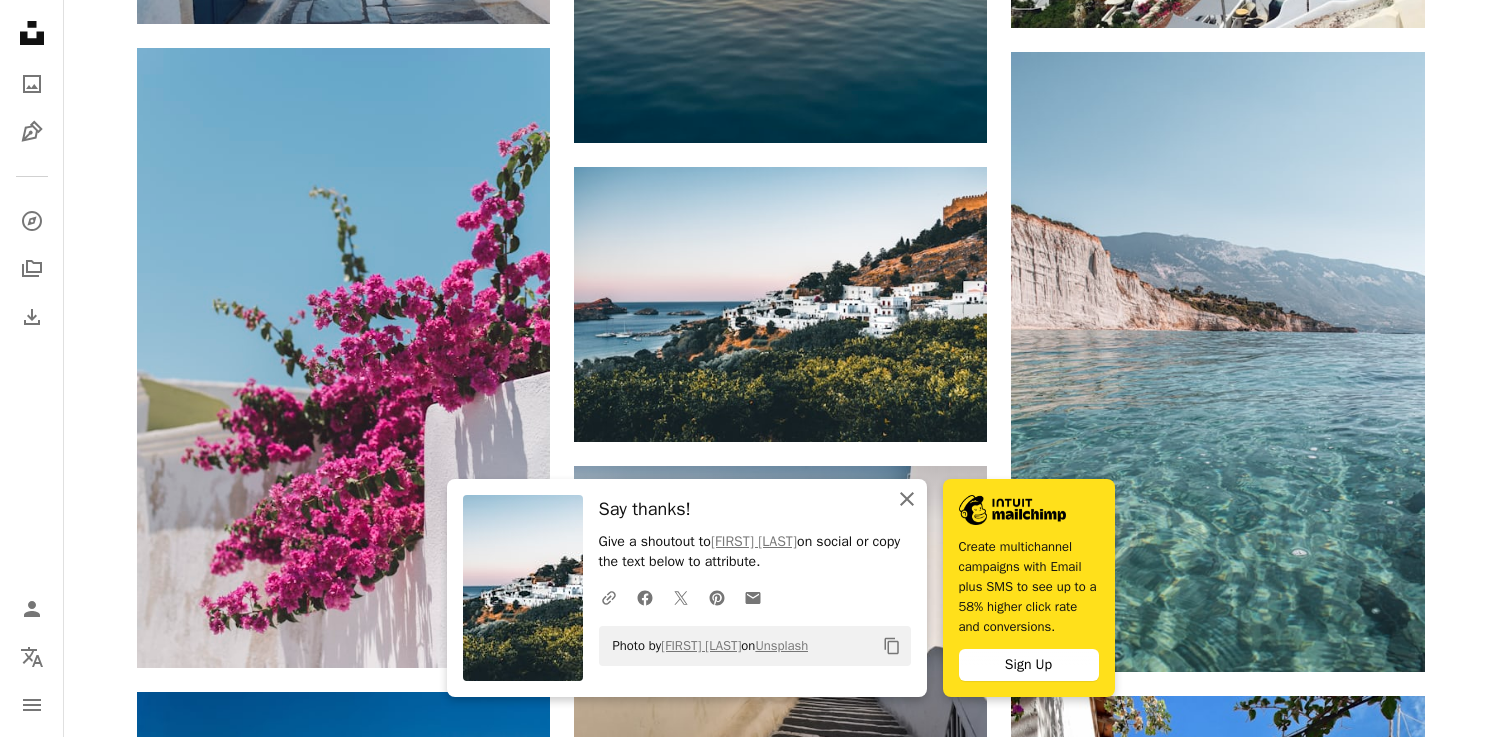 click on "An X shape" 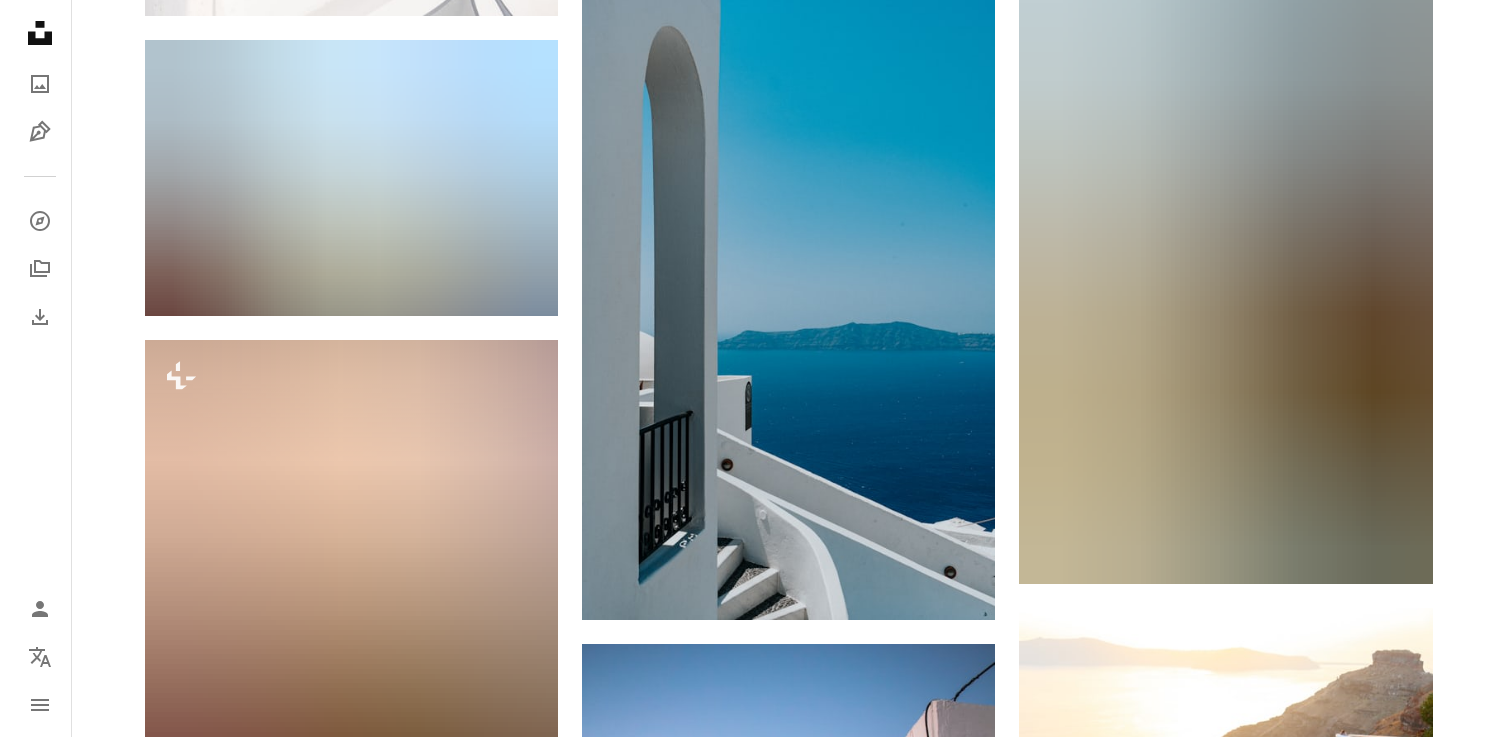 scroll, scrollTop: 9799, scrollLeft: 0, axis: vertical 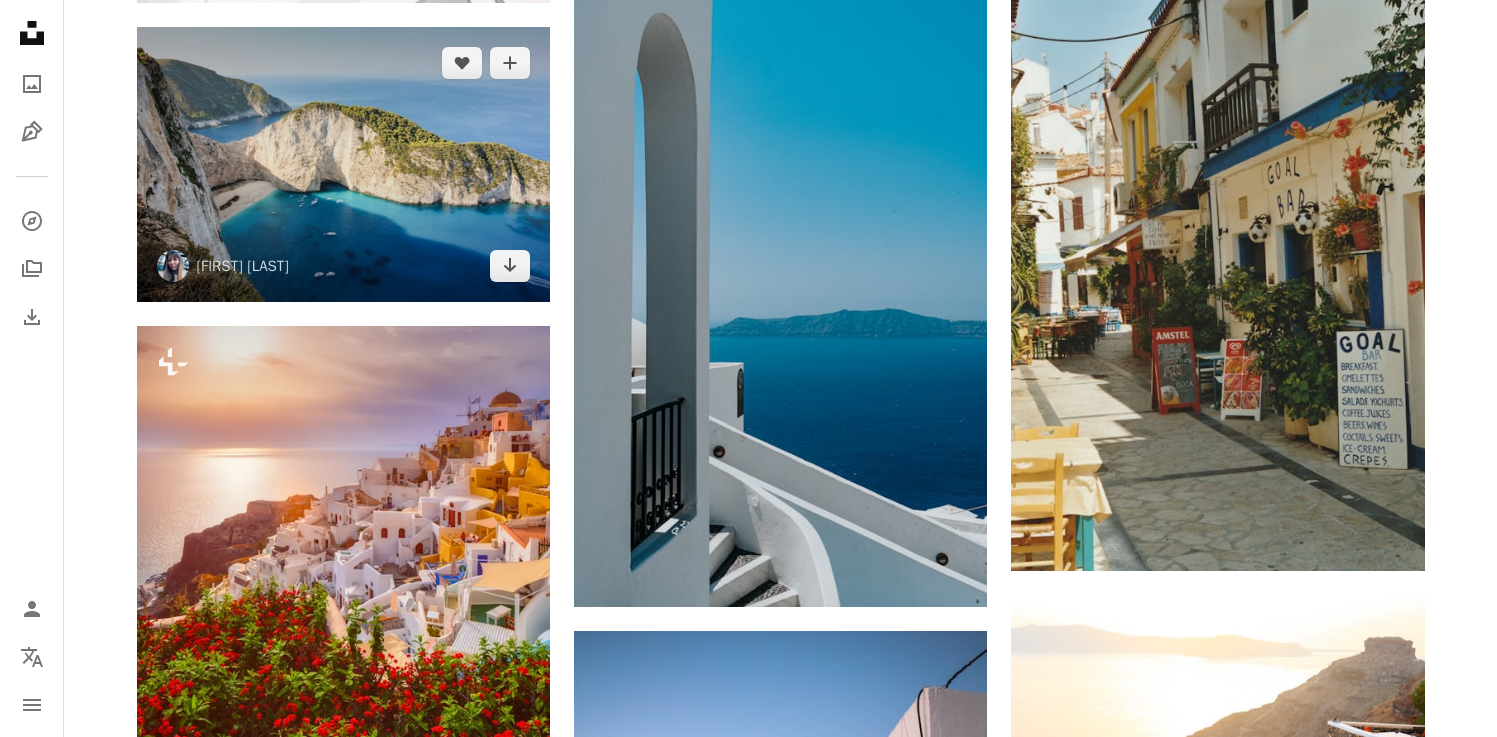click at bounding box center [343, 164] 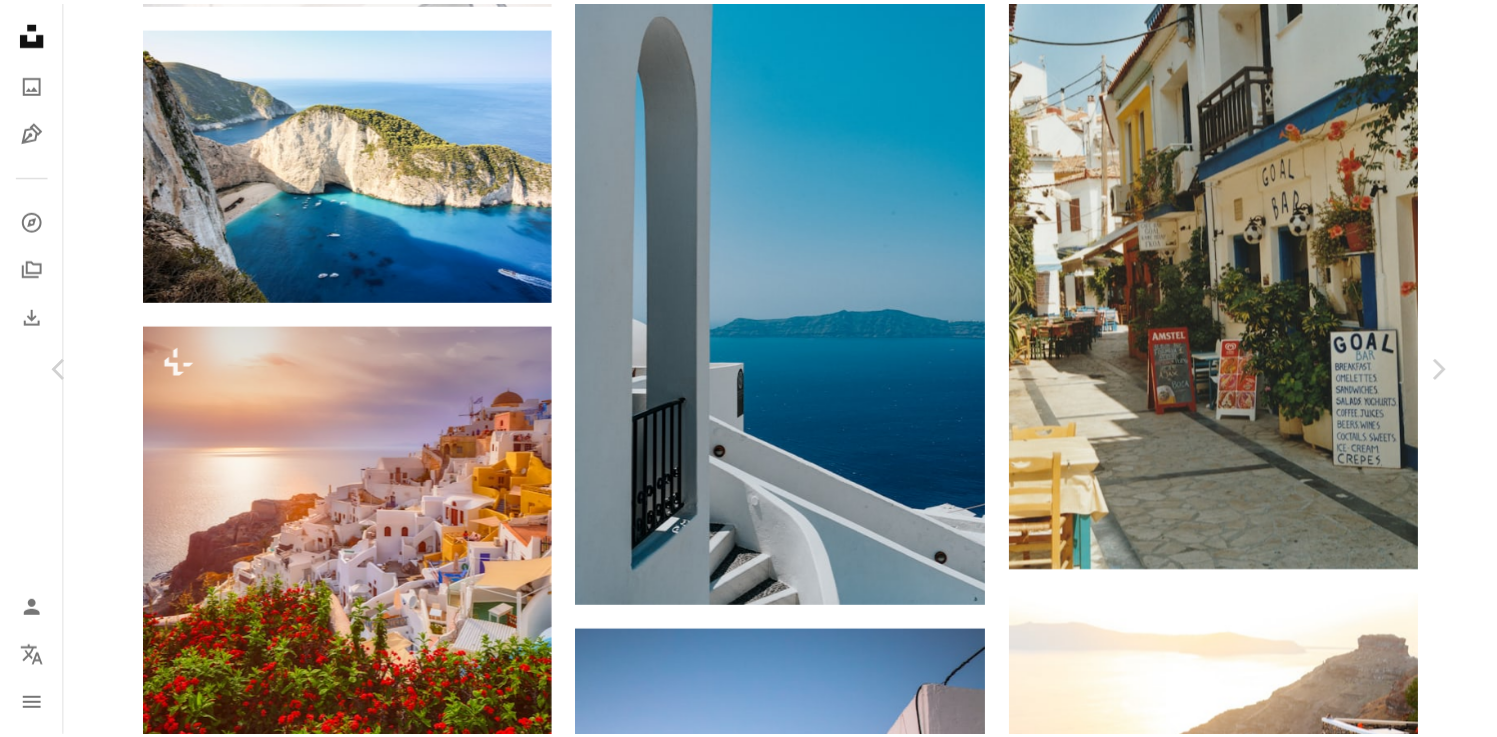 scroll, scrollTop: 0, scrollLeft: 0, axis: both 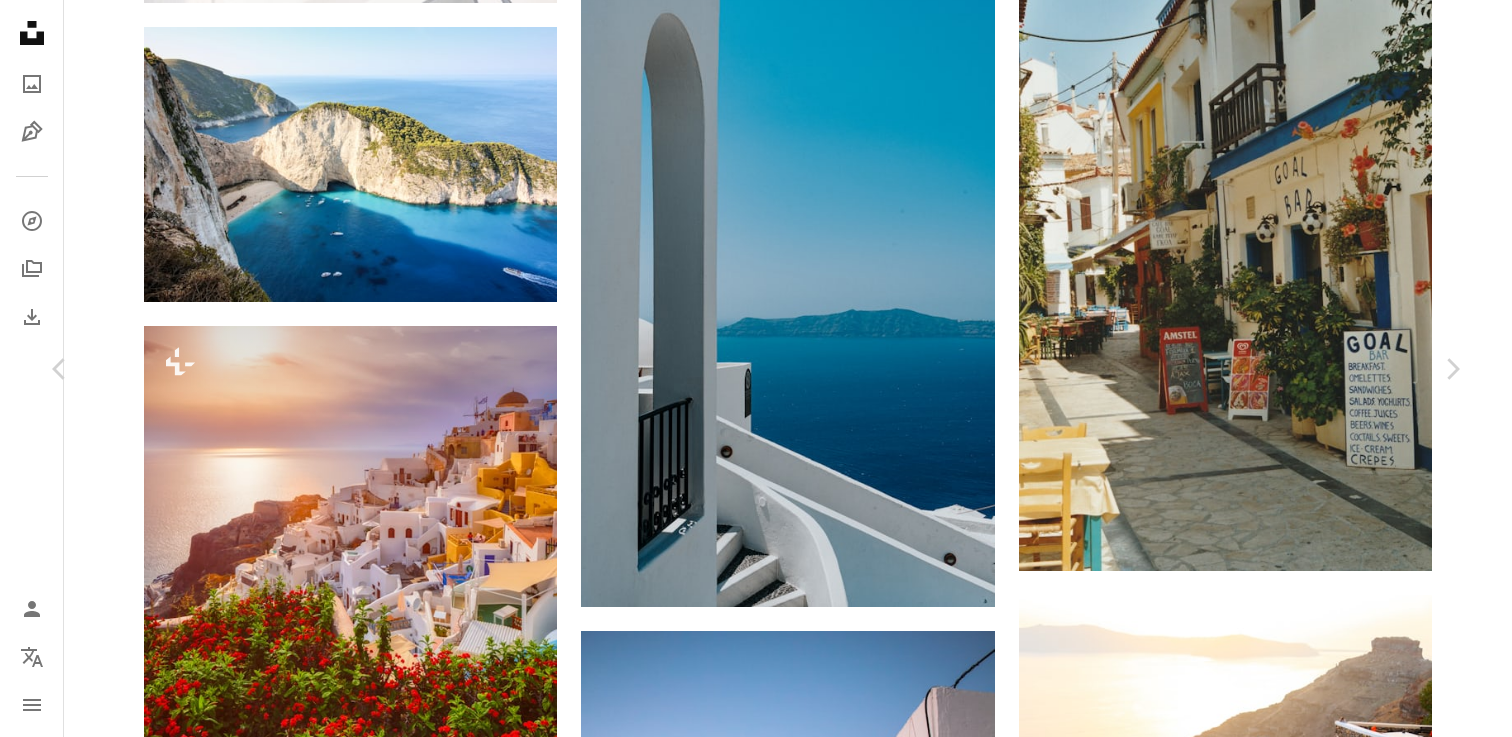 click on "An X shape Chevron left Chevron right [FIRST] [LAST] shkipp A heart A plus sign Download free Chevron down Zoom in Views 641,782 Downloads 8,687 A forward-right arrow Share Info icon Info More Actions A map marker [CITY], [COUNTRY] Calendar outlined Published on October [DAY], [YEAR] Camera Canon, EOS 650D Safety Free to use under the Unsplash License sea greece view land scenery outdoors cave coast cliff shoreline [CITY] cove promontory peninsula Free pictures Browse premium related images on iStock | Save 20% with code UNSPLASH20 View more on iStock ↗ Related images A heart A plus sign [FIRST] [LAST] Available for hire A checkmark inside of a circle Arrow pointing down Plus sign for Unsplash+ A heart A plus sign Getty Images For Unsplash+ A lock Download Plus sign for Unsplash+ A heart A plus sign [FIRST] [LAST] For Unsplash+ A lock Download A heart A plus sign [FIRST] [LAST] Arrow pointing down Plus sign for Unsplash+ A heart A plus sign Getty Images For Unsplash+ A lock Download A heart For" at bounding box center [756, 3881] 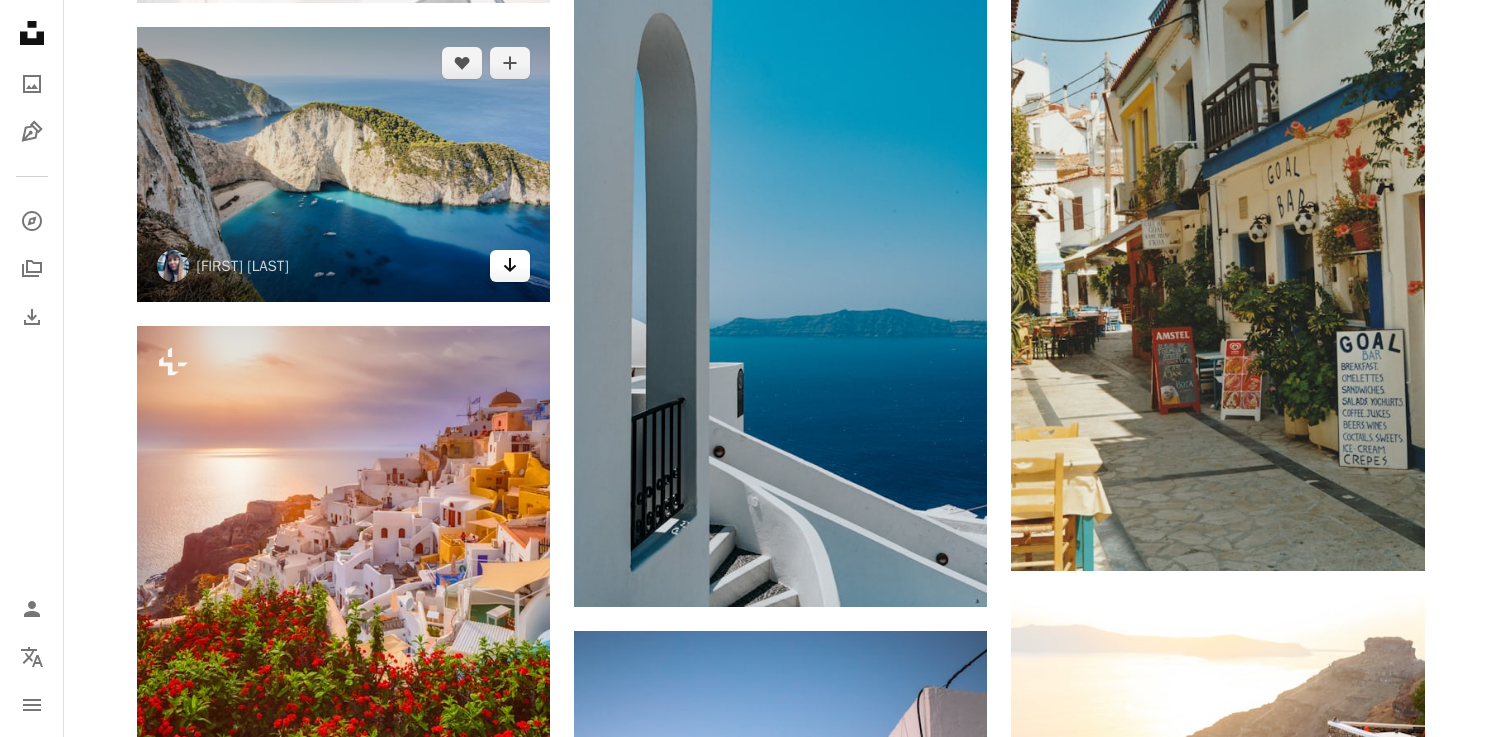 click on "Arrow pointing down" 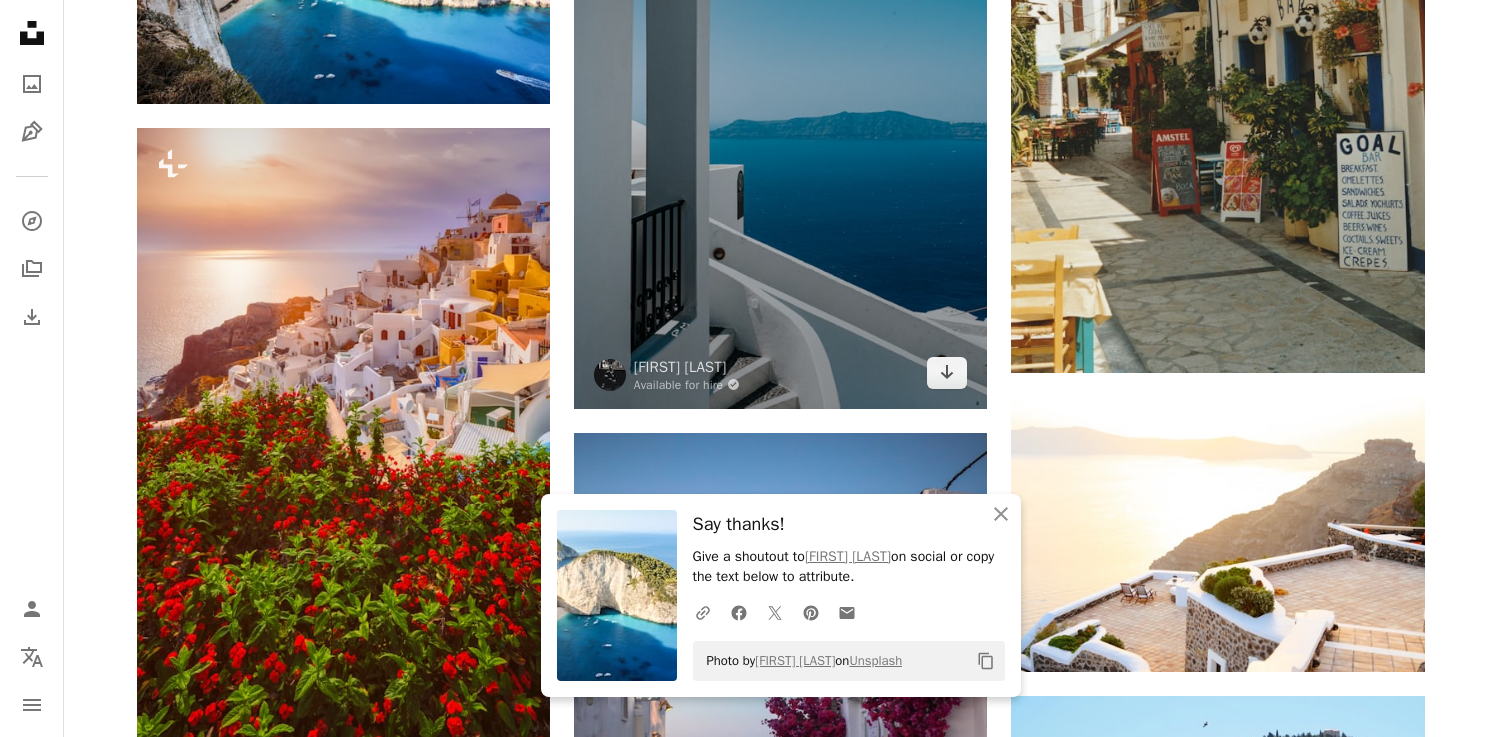 scroll, scrollTop: 10060, scrollLeft: 0, axis: vertical 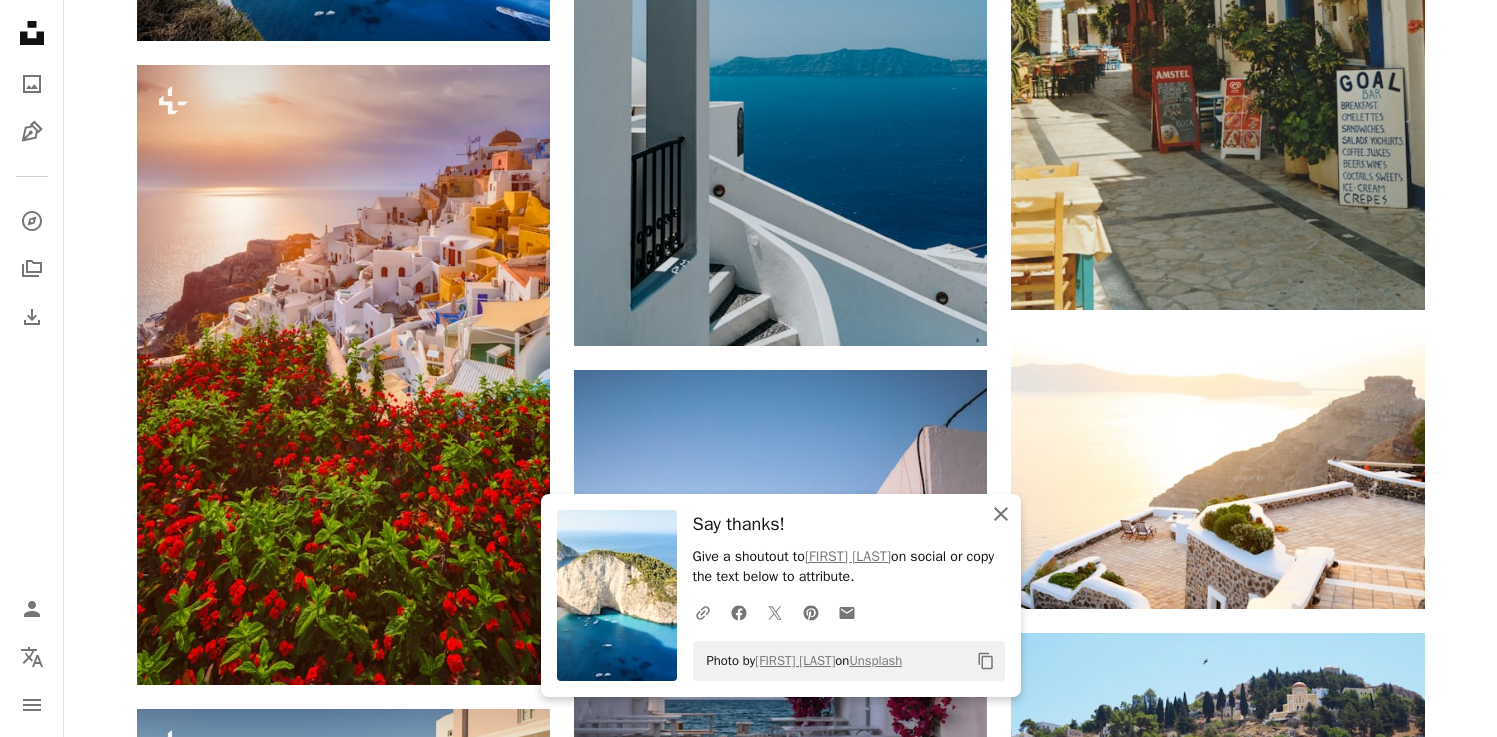 click on "An X shape" 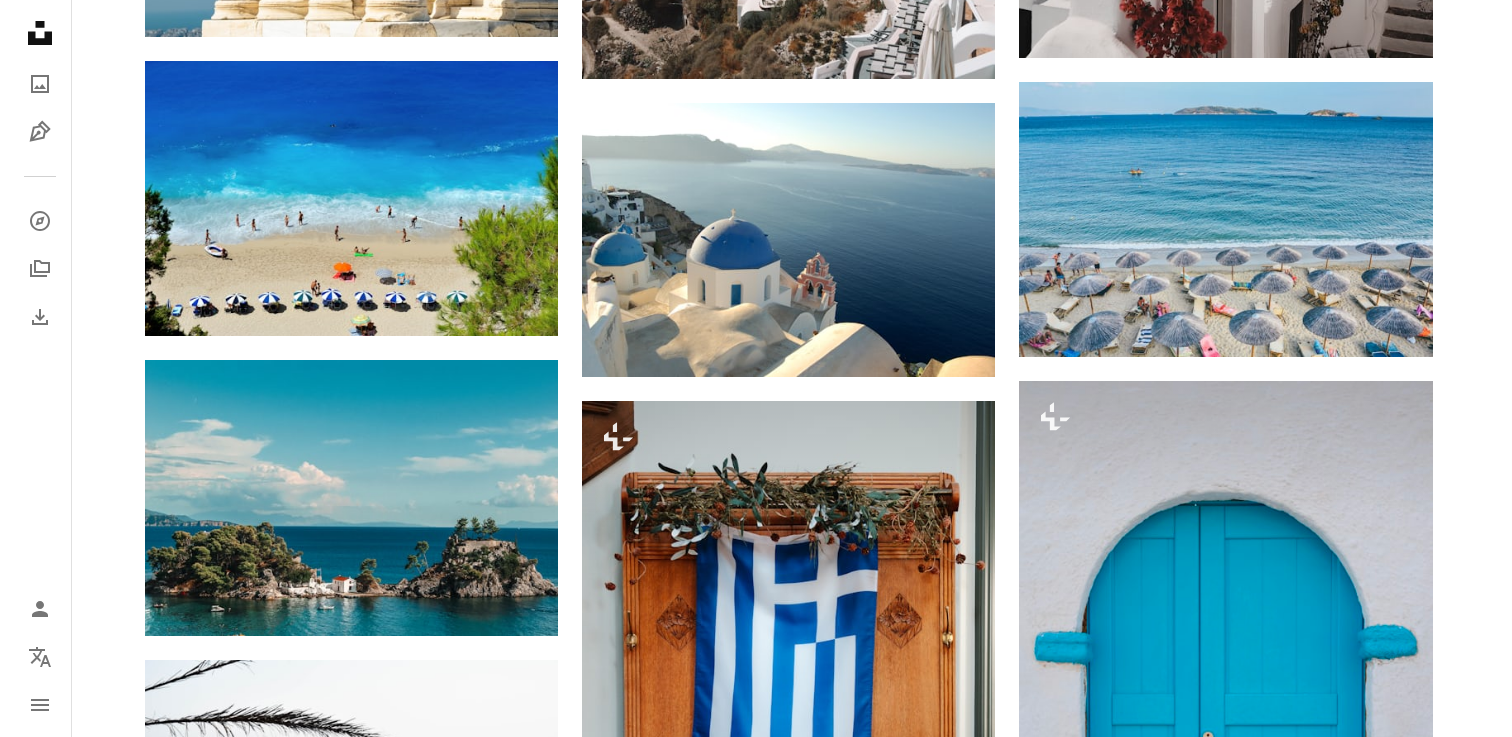 scroll, scrollTop: 11619, scrollLeft: 0, axis: vertical 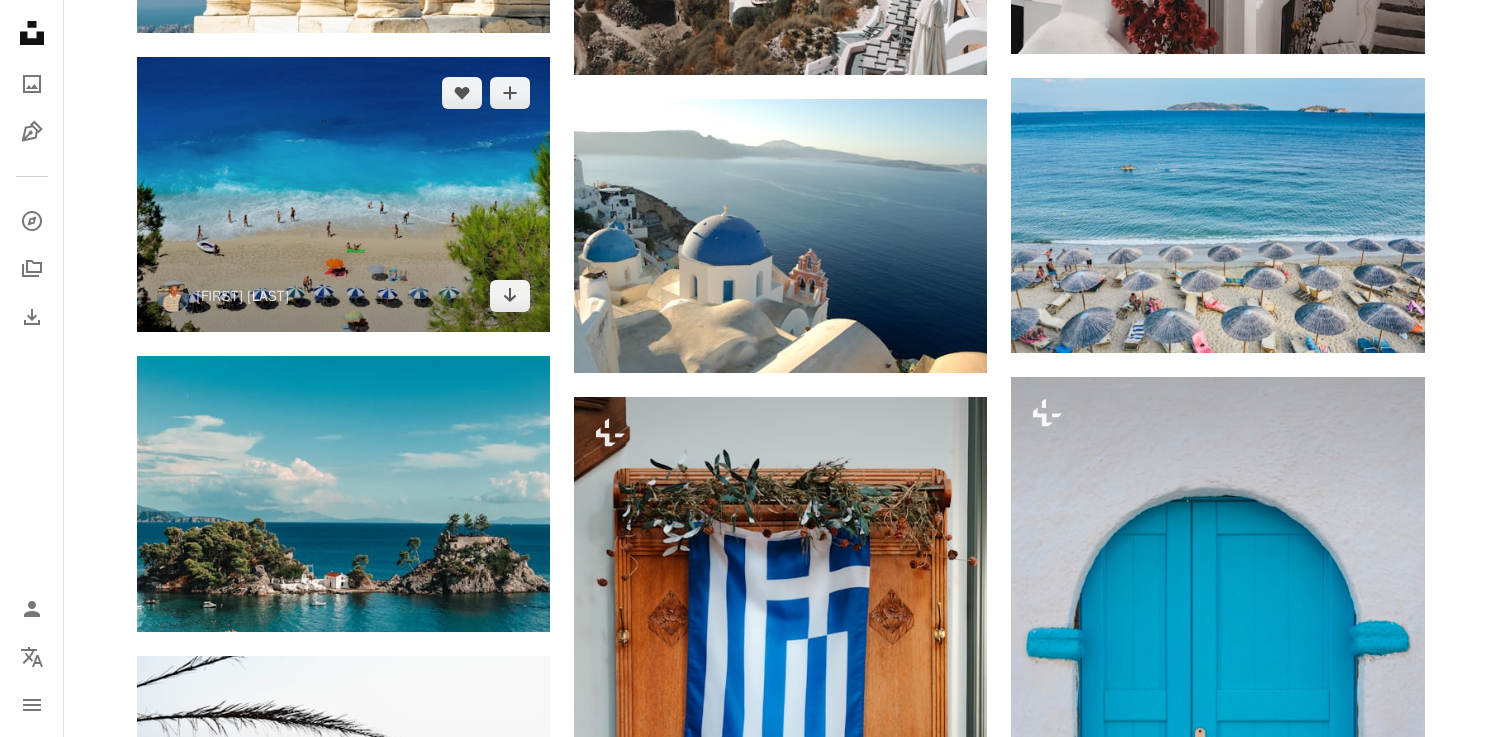 click at bounding box center (343, 194) 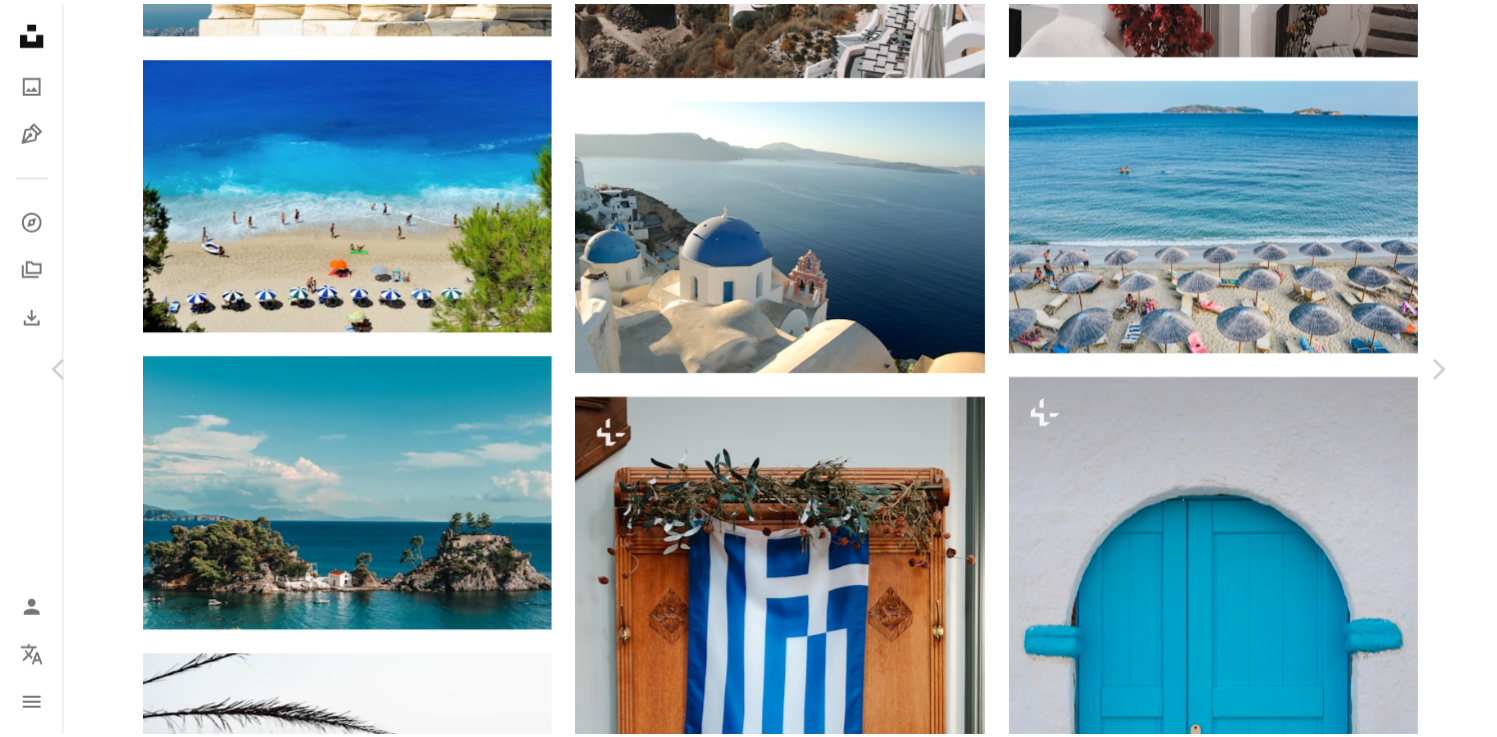 scroll, scrollTop: 122, scrollLeft: 0, axis: vertical 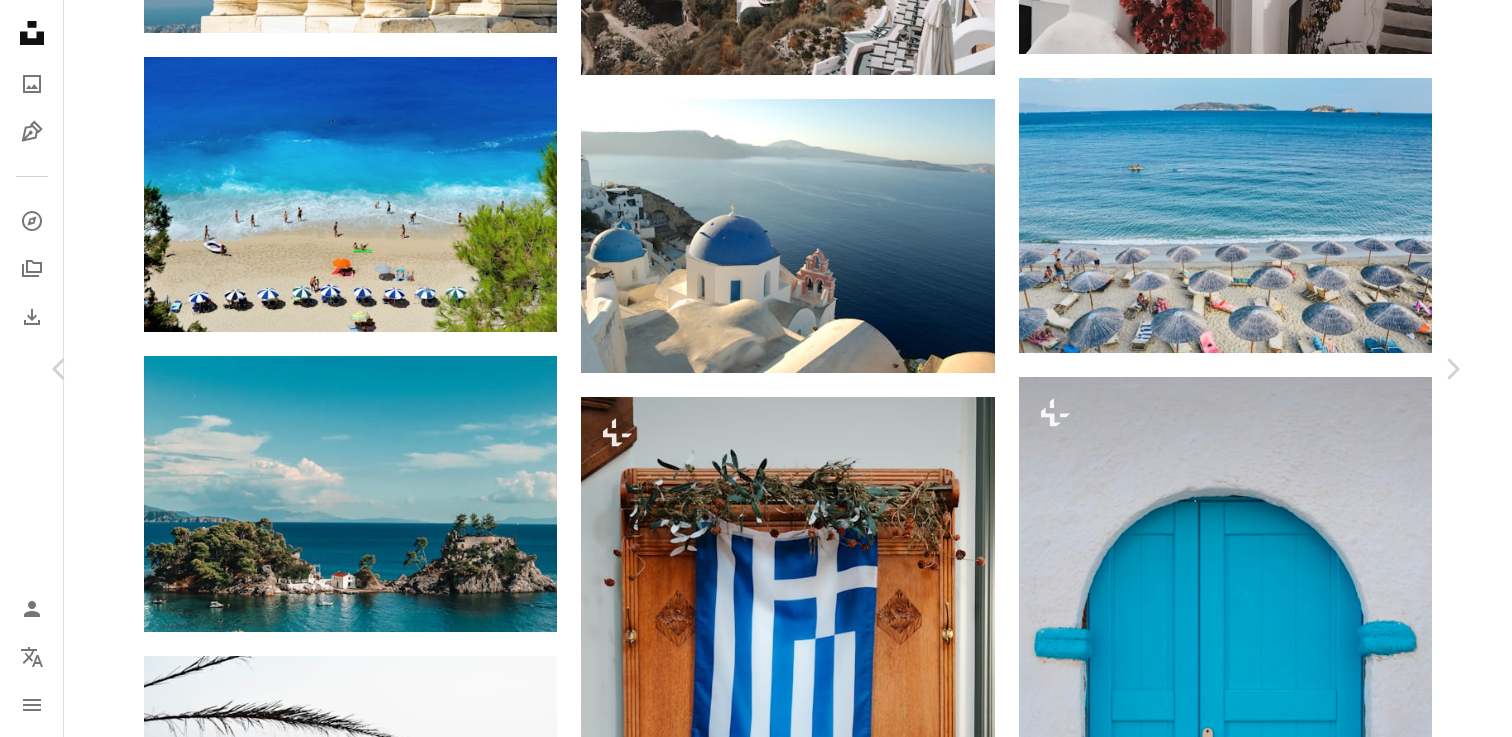 click on "An X shape Chevron left Chevron right [FIRST] [LAST] nikzach A heart A plus sign Download free Chevron down Zoom in Views 5,300,258 Downloads 36,279 Featured in Photos A forward-right arrow Share Info icon Info More Actions A map marker [CITY], [COUNTRY] Calendar outlined Published on June 4, 2017 Camera NIKON CORPORATION, NIKON D700 Safety Free to use under the Unsplash License beach sea people blue summer plant greece sand holiday vacation tropical umbrella coast aerial view seascape shore azure outdoors flora algae Free stock photos Browse premium related images on iStock | Save 20% with code UNSPLASH20 View more on iStock ↗ Related images A heart A plus sign [FIRST] [LAST] Arrow pointing down A heart A plus sign [FIRST] [LAST] Arrow pointing down Plus sign for Unsplash+ A heart A plus sign [FIRST] [LAST] For Unsplash+ A lock Download A heart A plus sign [FIRST] [LAST] Arrow pointing down A heart A plus sign [FIRST] [LAST] Arrow pointing down A heart A plus sign For" at bounding box center [756, 4847] 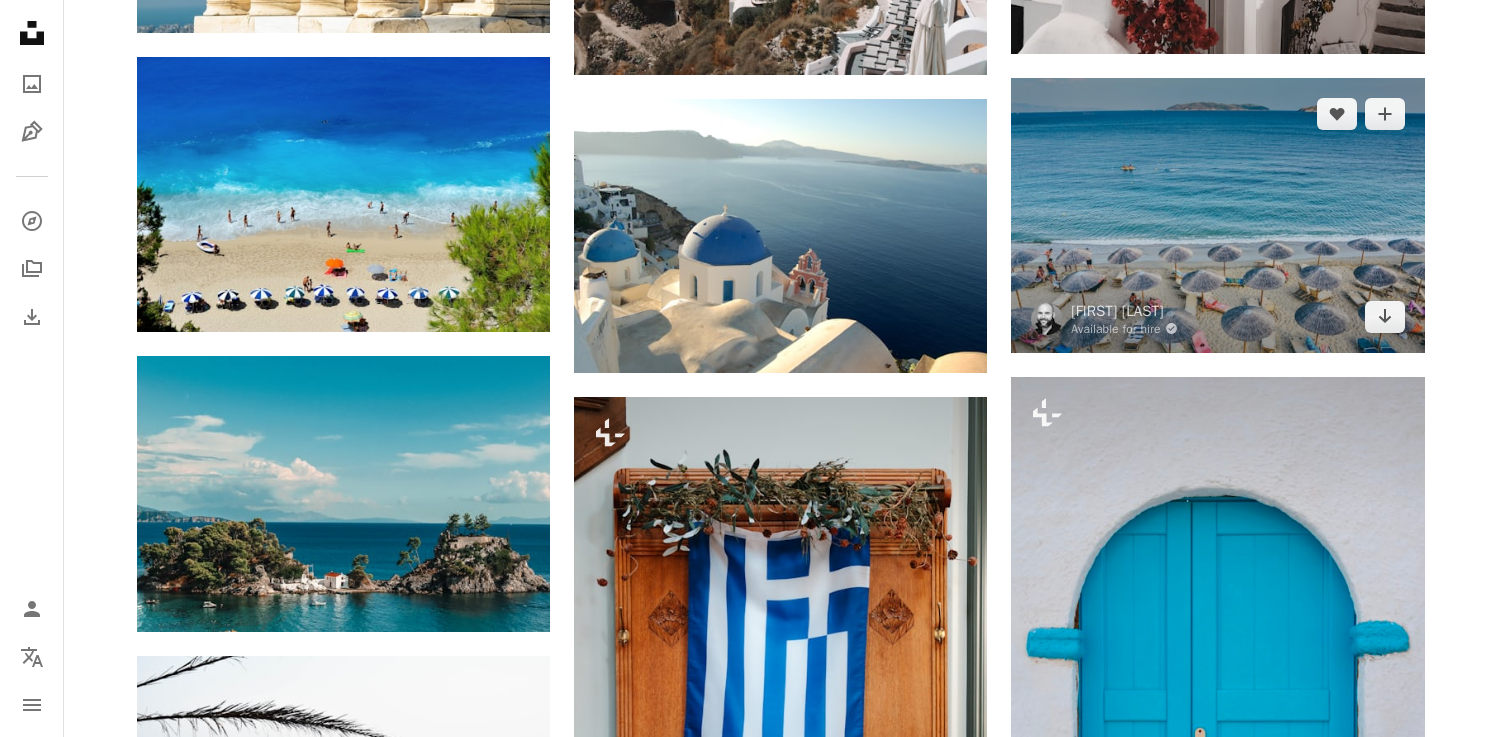 click at bounding box center (1217, 215) 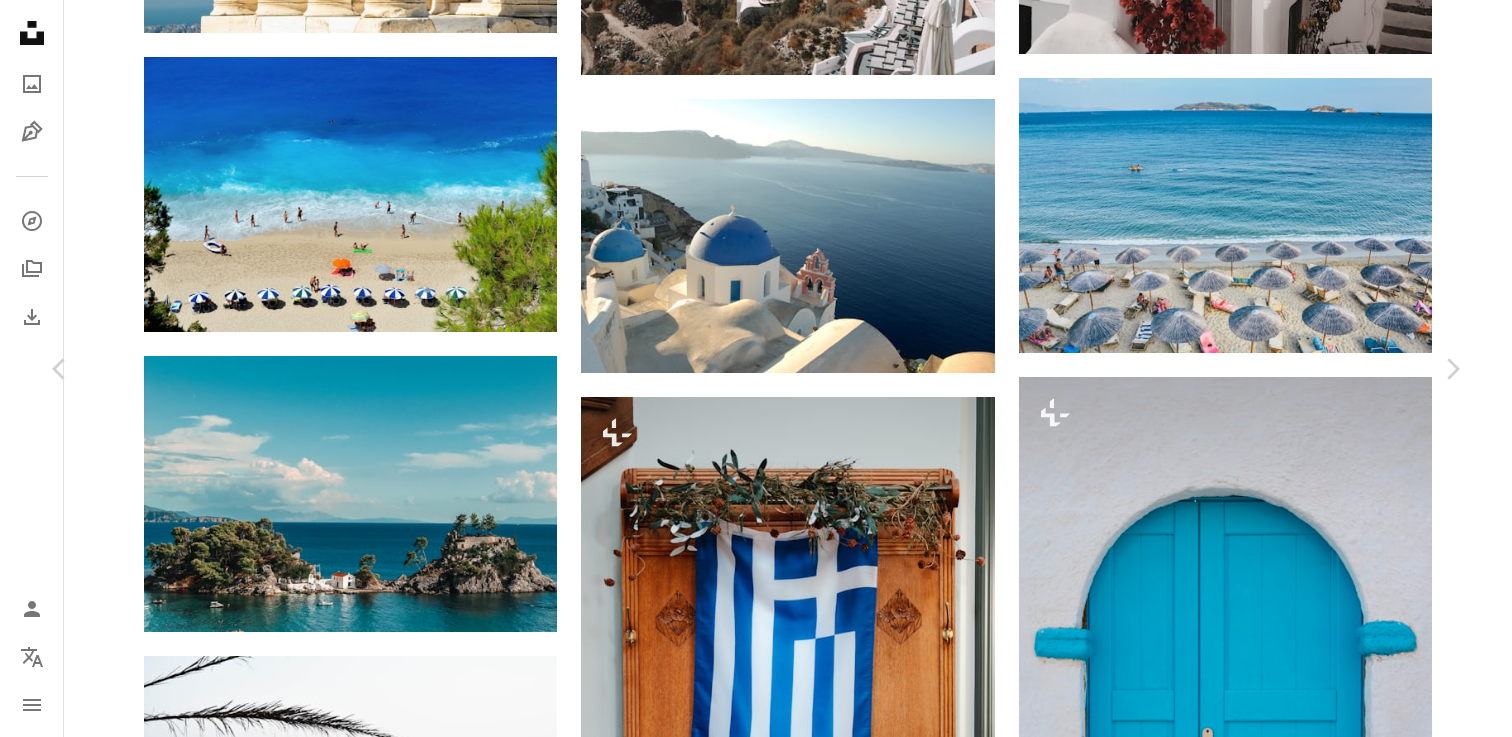 click on "An X shape Chevron left Chevron right [FIRST] [LAST] Available for hire A checkmark inside of a circle A heart A plus sign Download free Chevron down Zoom in Views 10,962,773 Downloads 58,268 Featured in Photos A forward-right arrow Share Info icon Info More Actions [BEACH] on a sunny afternoon A map marker [CITY], [COUNTRY] Calendar outlined Published on  [DATE] Camera Canon, EOS 5D Mark III Safety Free to use under the  Unsplash License beach sea hot [COUNTRY] beach wallpaper boat sand rock island beach background umbrella coast mediterranean lounge towel shore footprint parasol sunbathe lounger Creative Commons images Browse premium related images on iStock  |  Save 20% with code UNSPLASH20 View more on iStock  ↗ Related images A heart A plus sign [FIRST] [LAST] Arrow pointing down A heart A plus sign [FIRST] [LAST] Available for hire A checkmark inside of a circle Arrow pointing down A heart A plus sign [FIRST] [LAST] Available for hire A checkmark inside of a circle A heart For" at bounding box center (756, 4847) 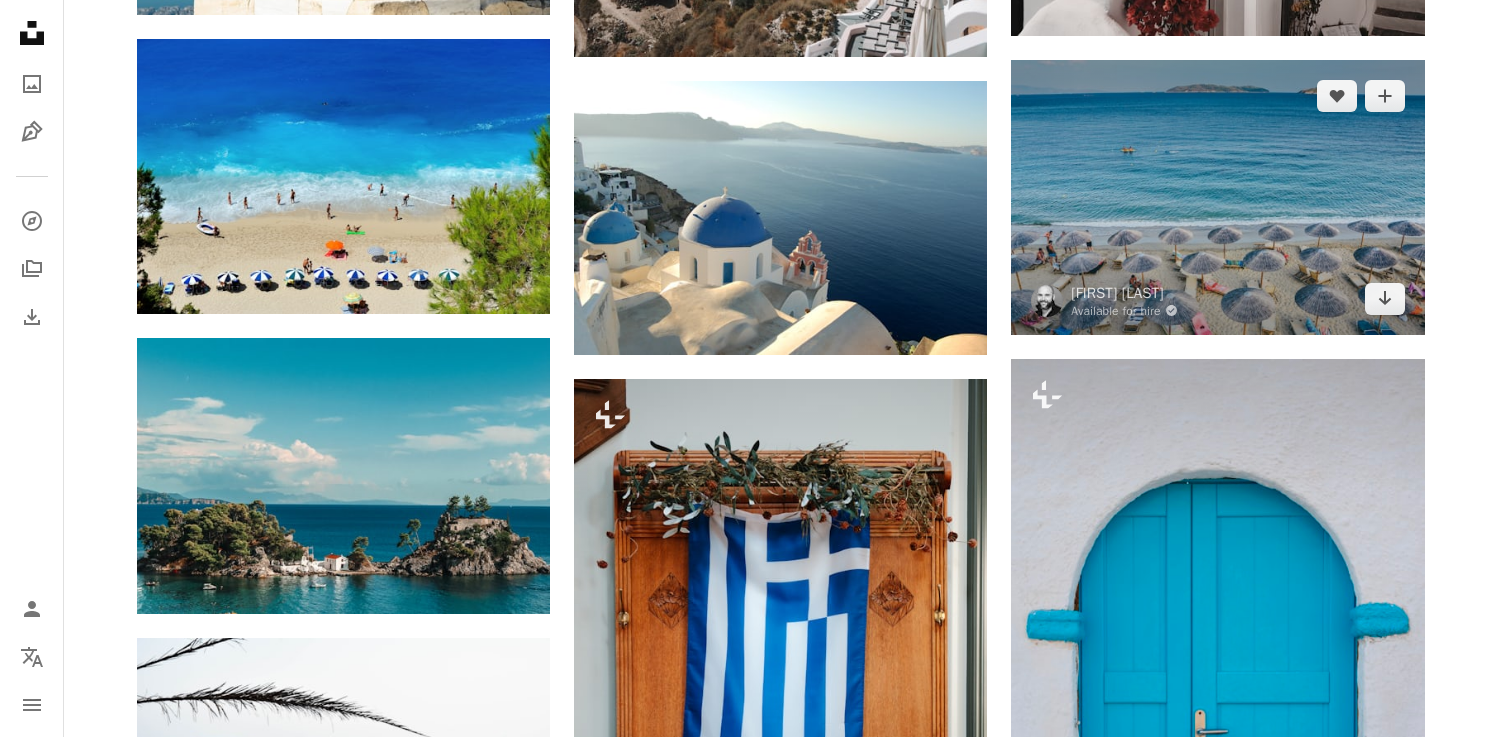 scroll, scrollTop: 11645, scrollLeft: 0, axis: vertical 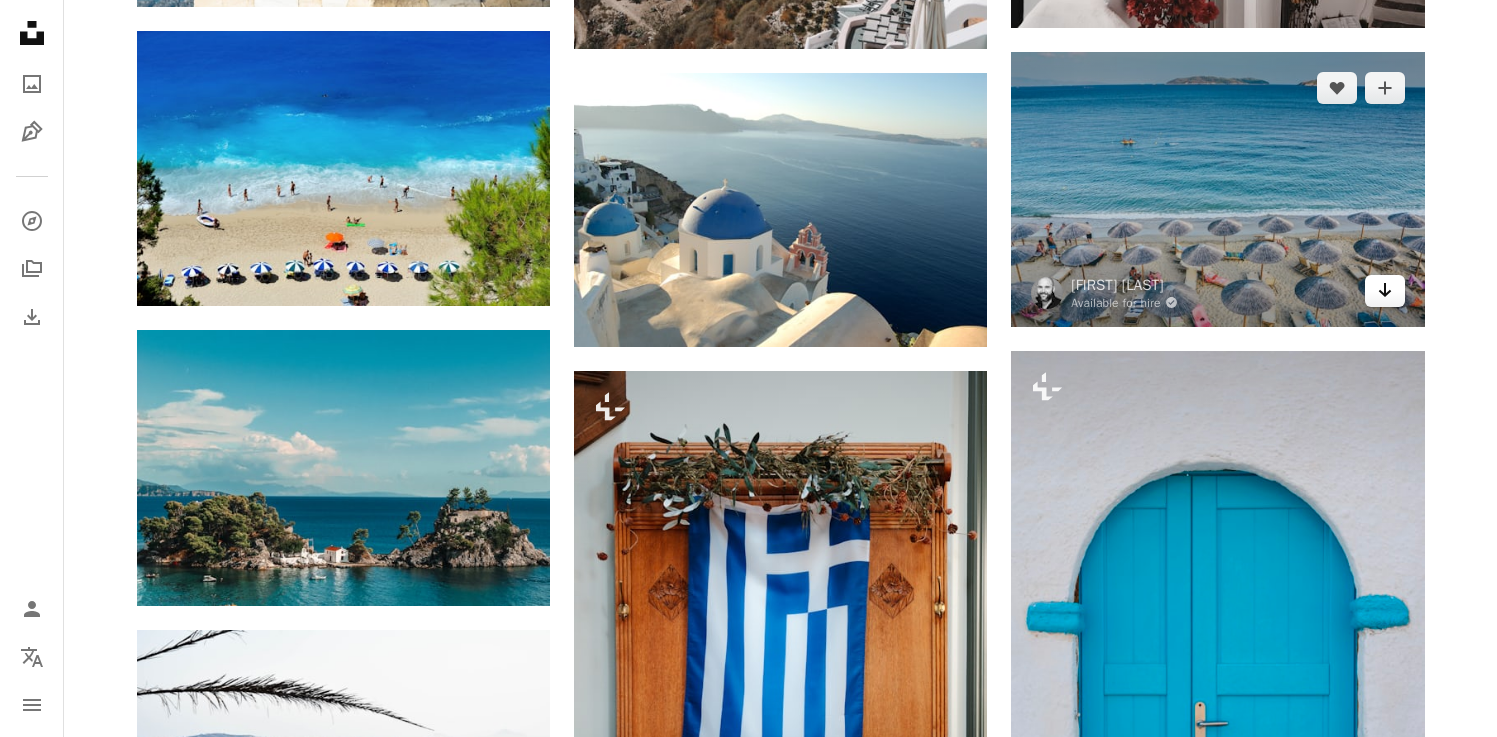 click on "Arrow pointing down" 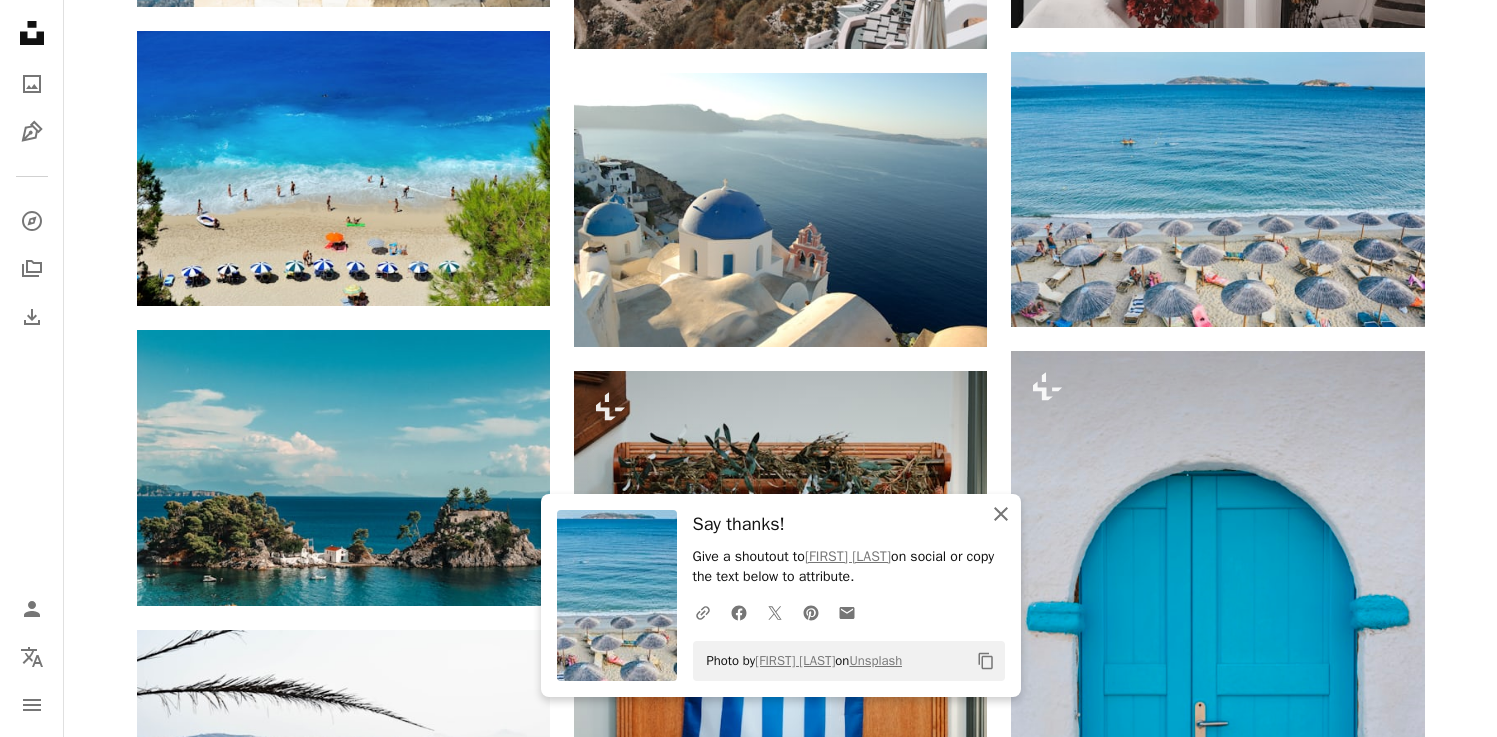 click 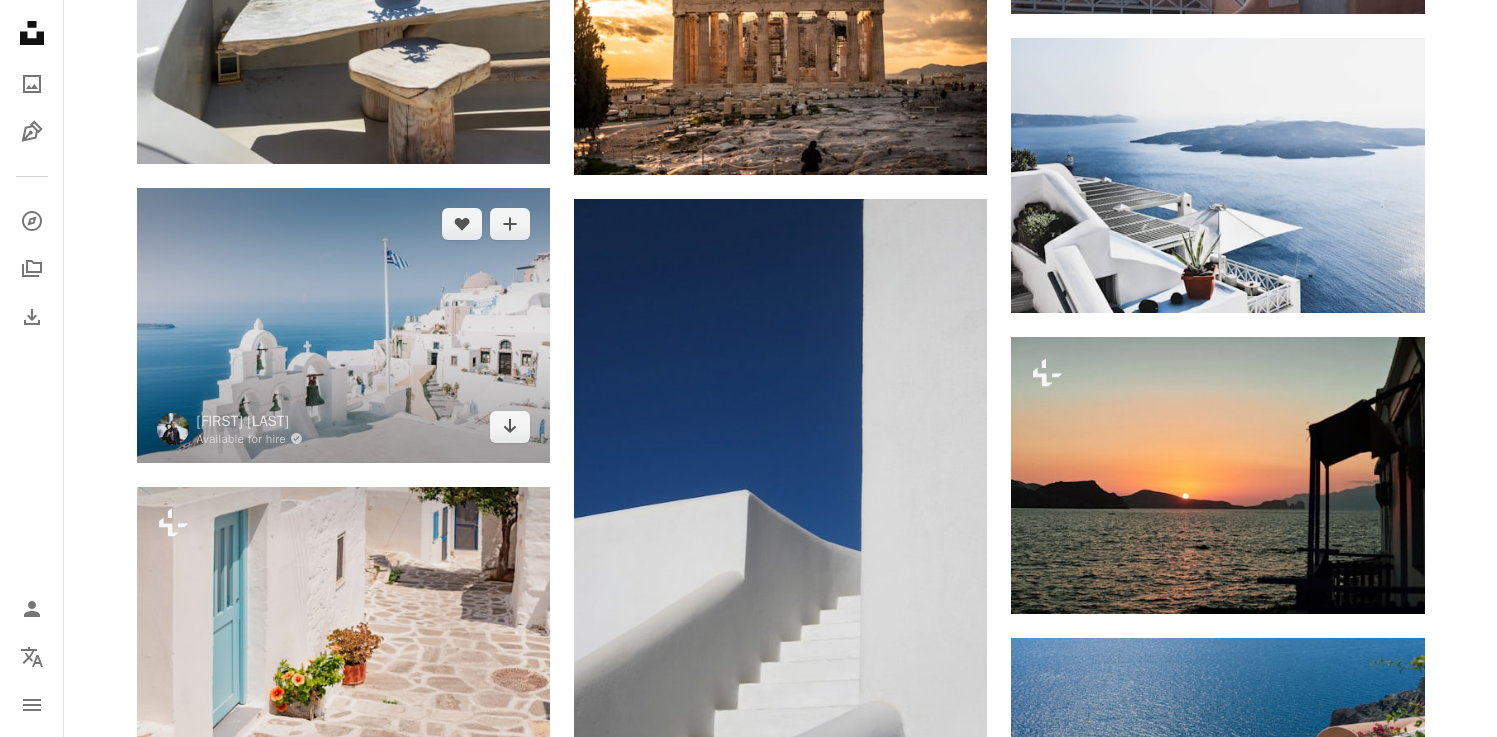 scroll, scrollTop: 15196, scrollLeft: 0, axis: vertical 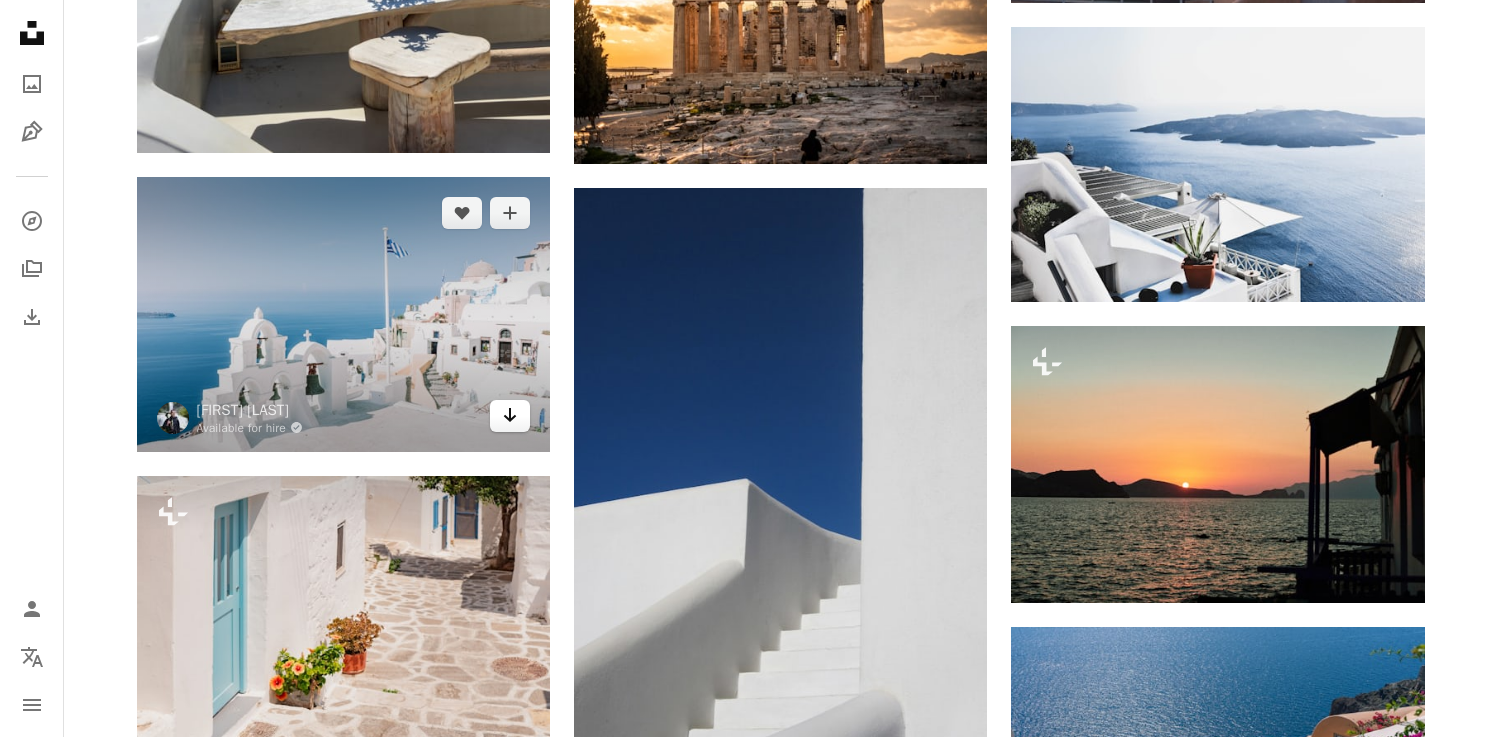 click on "Arrow pointing down" 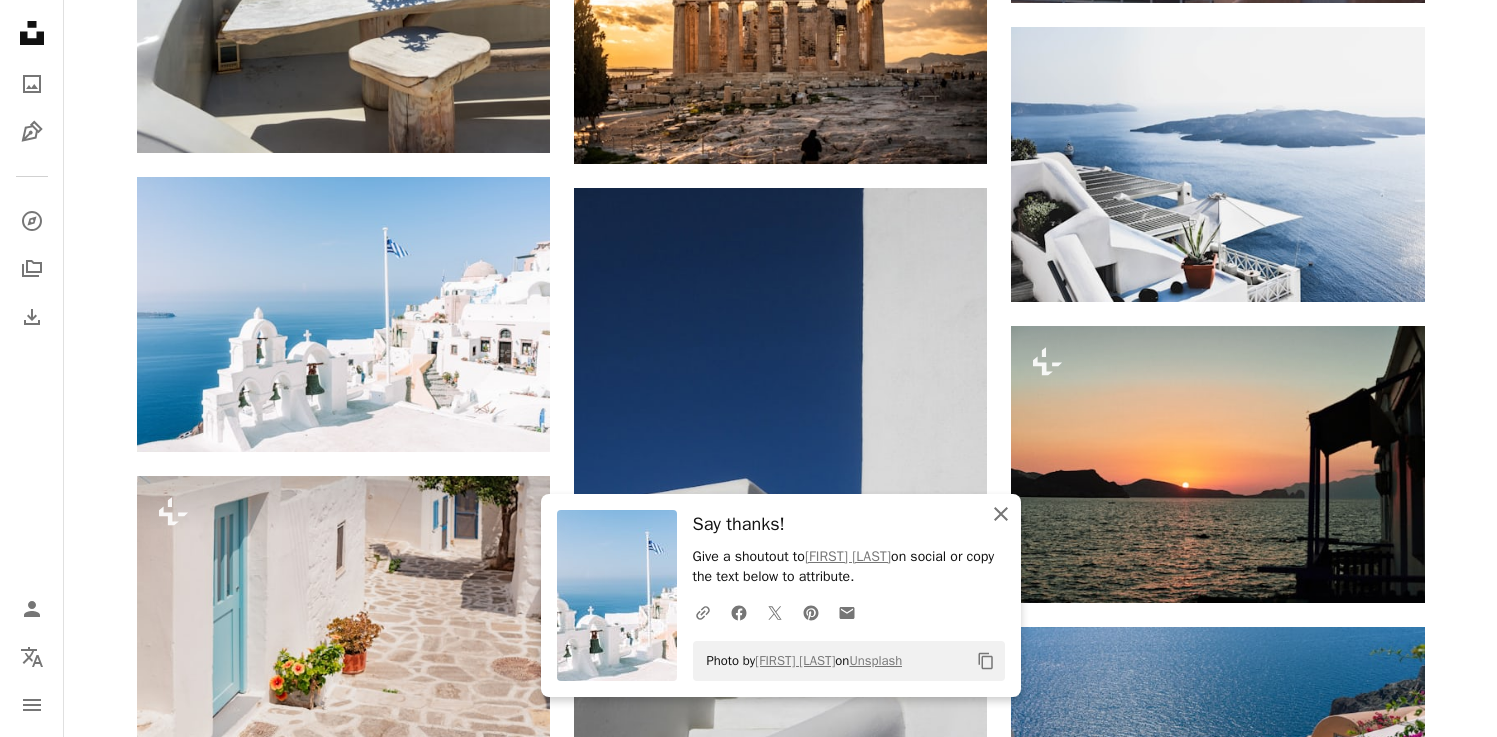 click 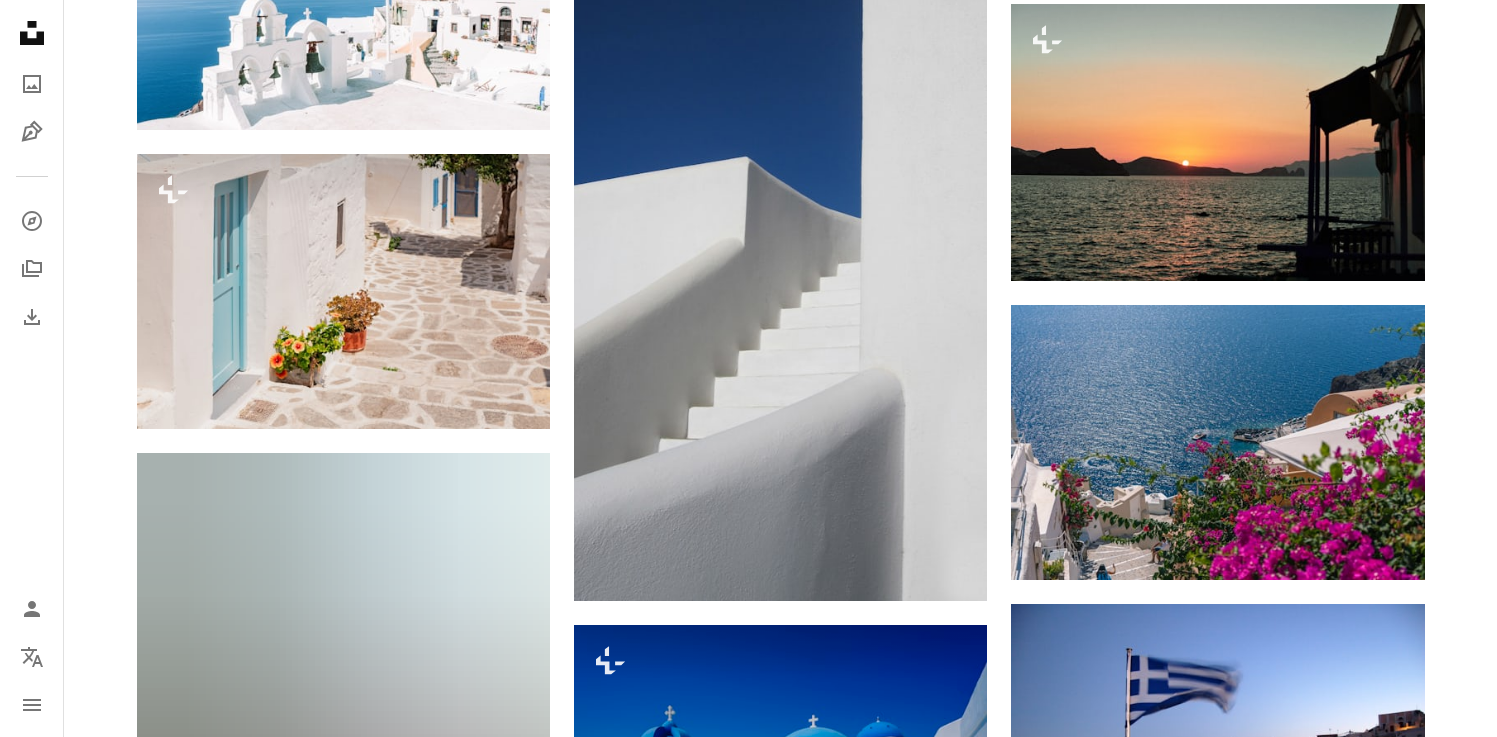 scroll, scrollTop: 15520, scrollLeft: 0, axis: vertical 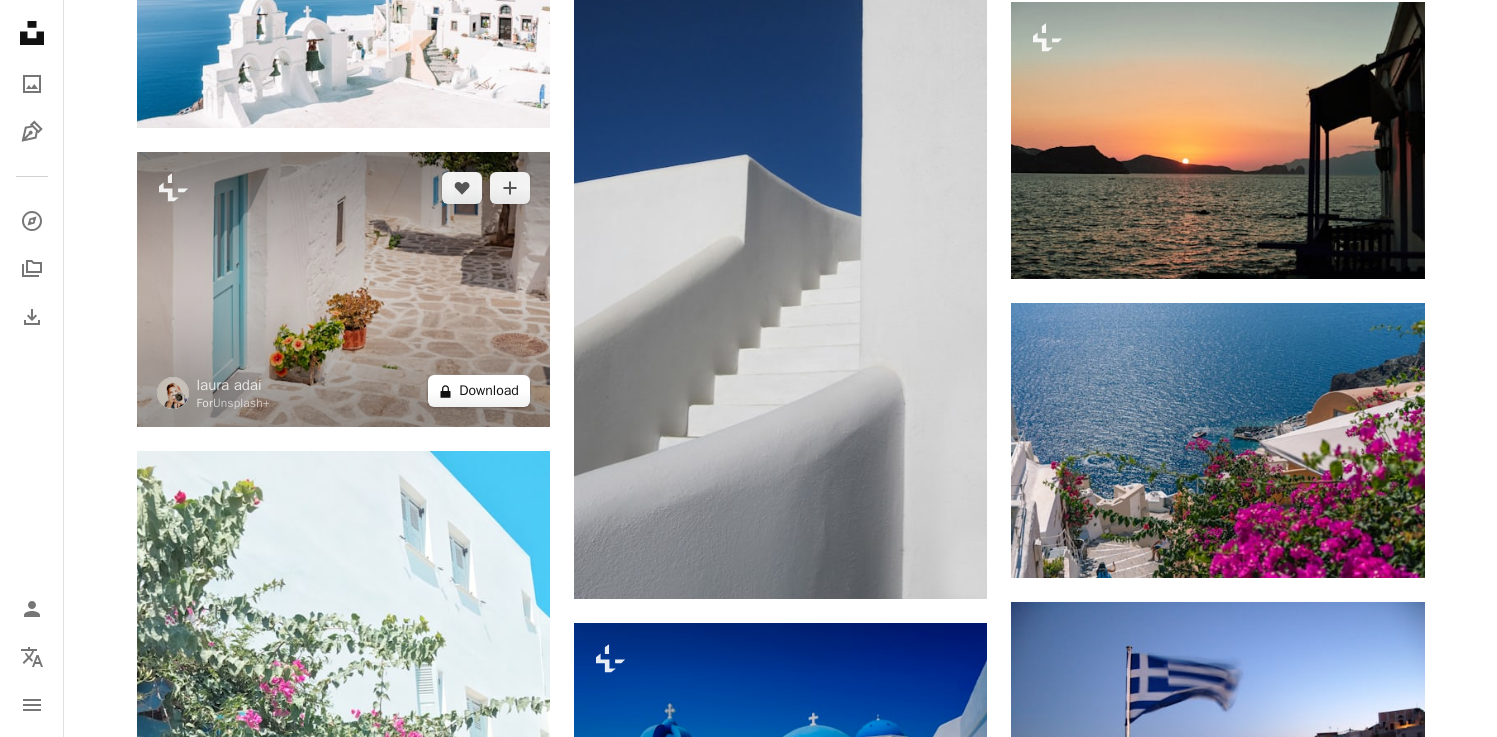 click on "A lock Download" at bounding box center (479, 391) 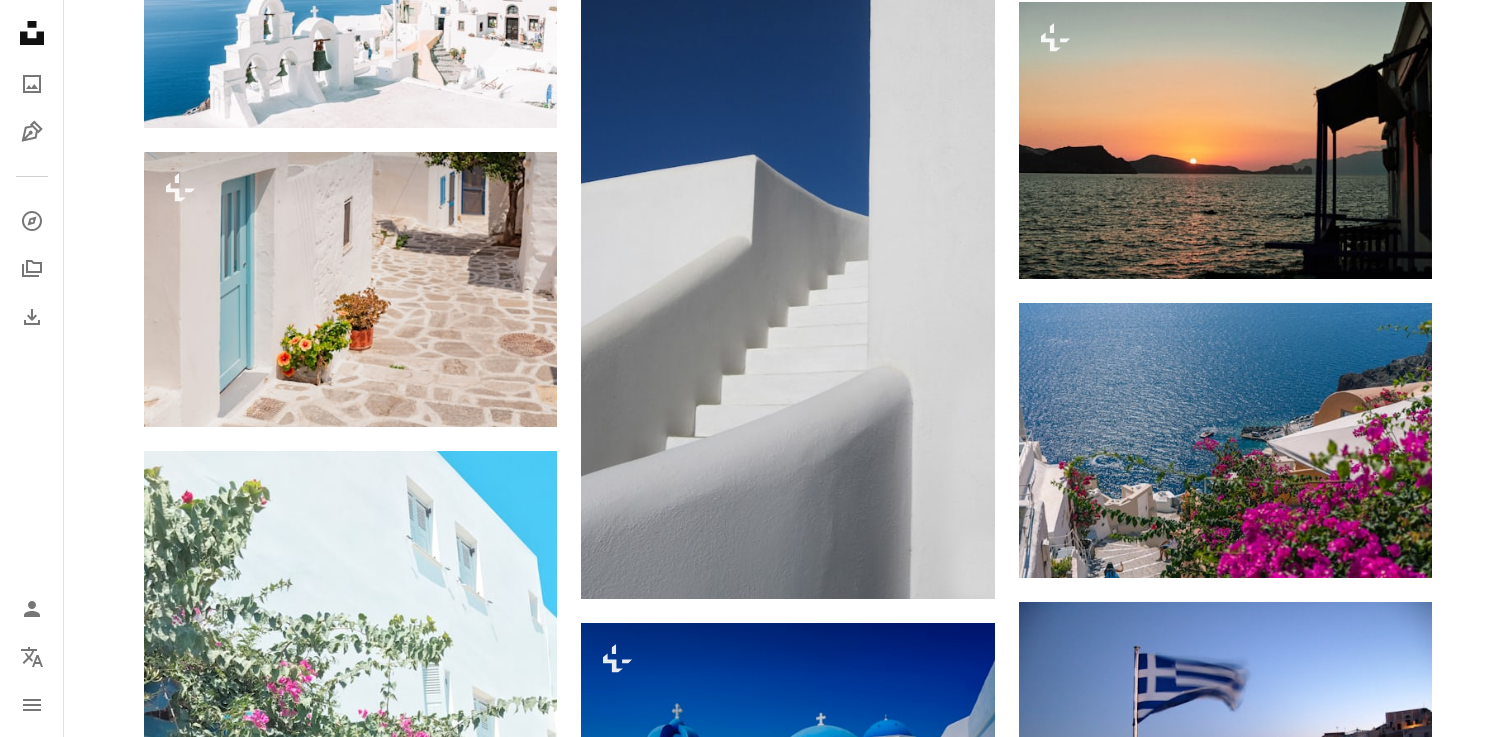 click on "An X shape Premium, ready to use images. Get unlimited access. A plus sign Members-only content added monthly A plus sign Unlimited royalty-free downloads A plus sign Illustrations  New A plus sign Enhanced legal protections yearly 65%  off monthly $20   $7 USD per month * Get  Unsplash+ * When paid annually, billed upfront  $84 Taxes where applicable. Renews automatically. Cancel anytime." at bounding box center (756, 4124) 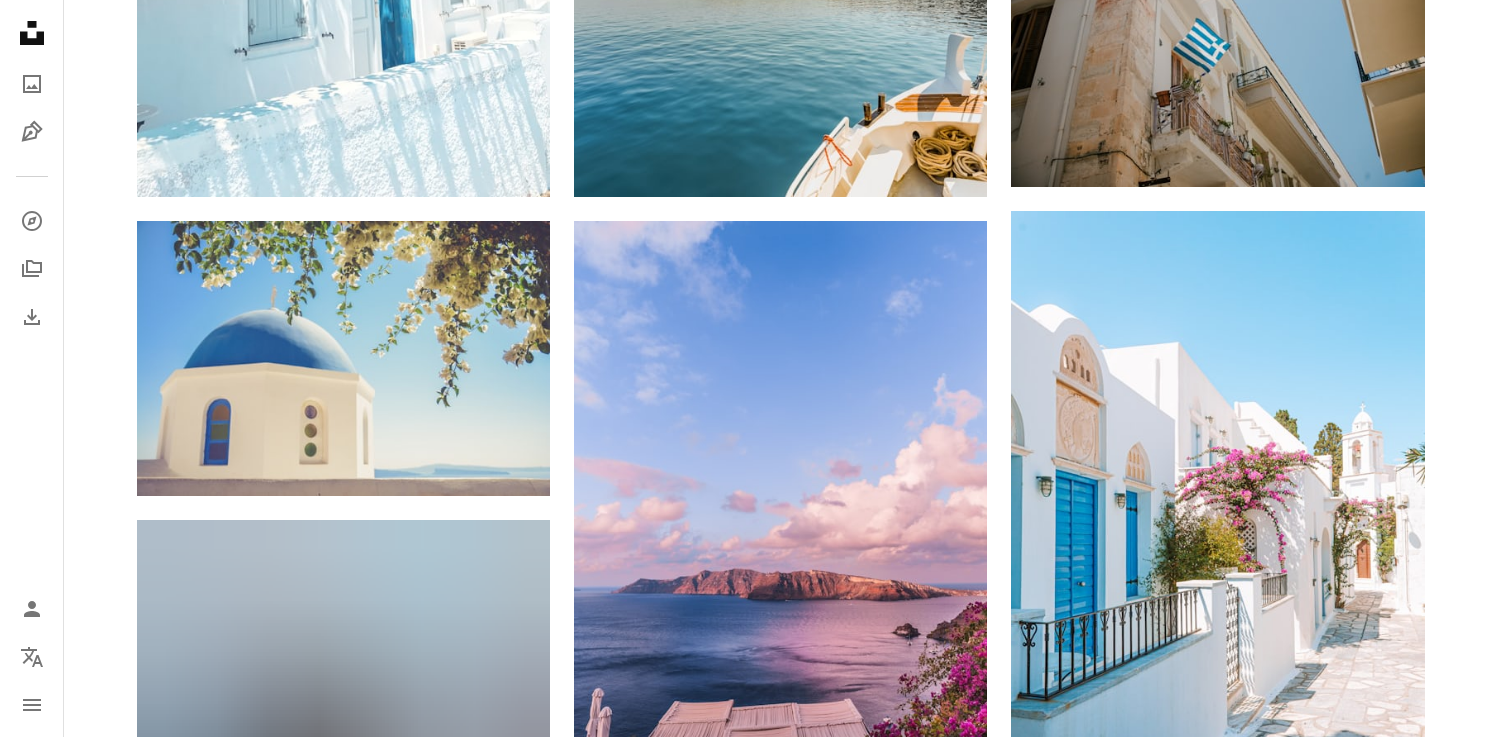 scroll, scrollTop: 16527, scrollLeft: 0, axis: vertical 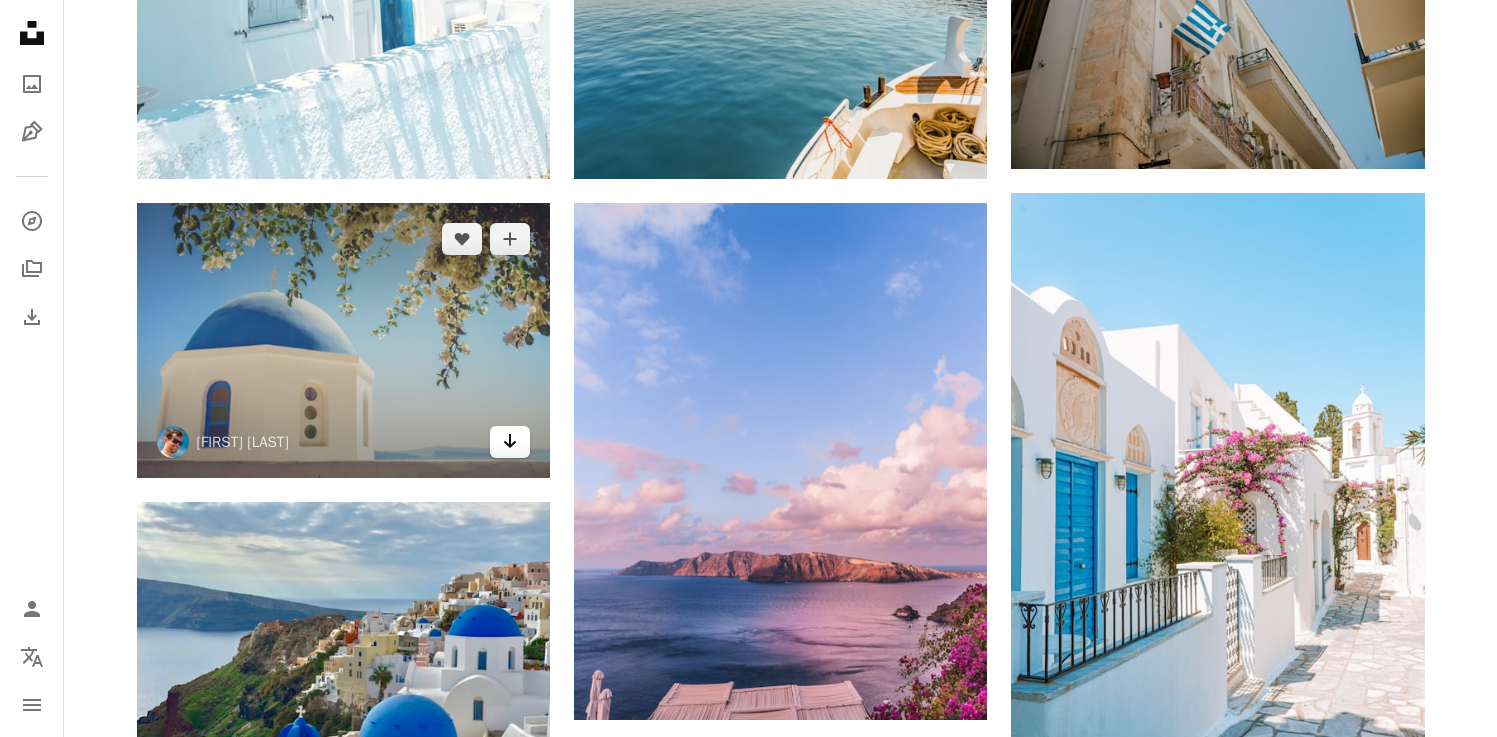 click 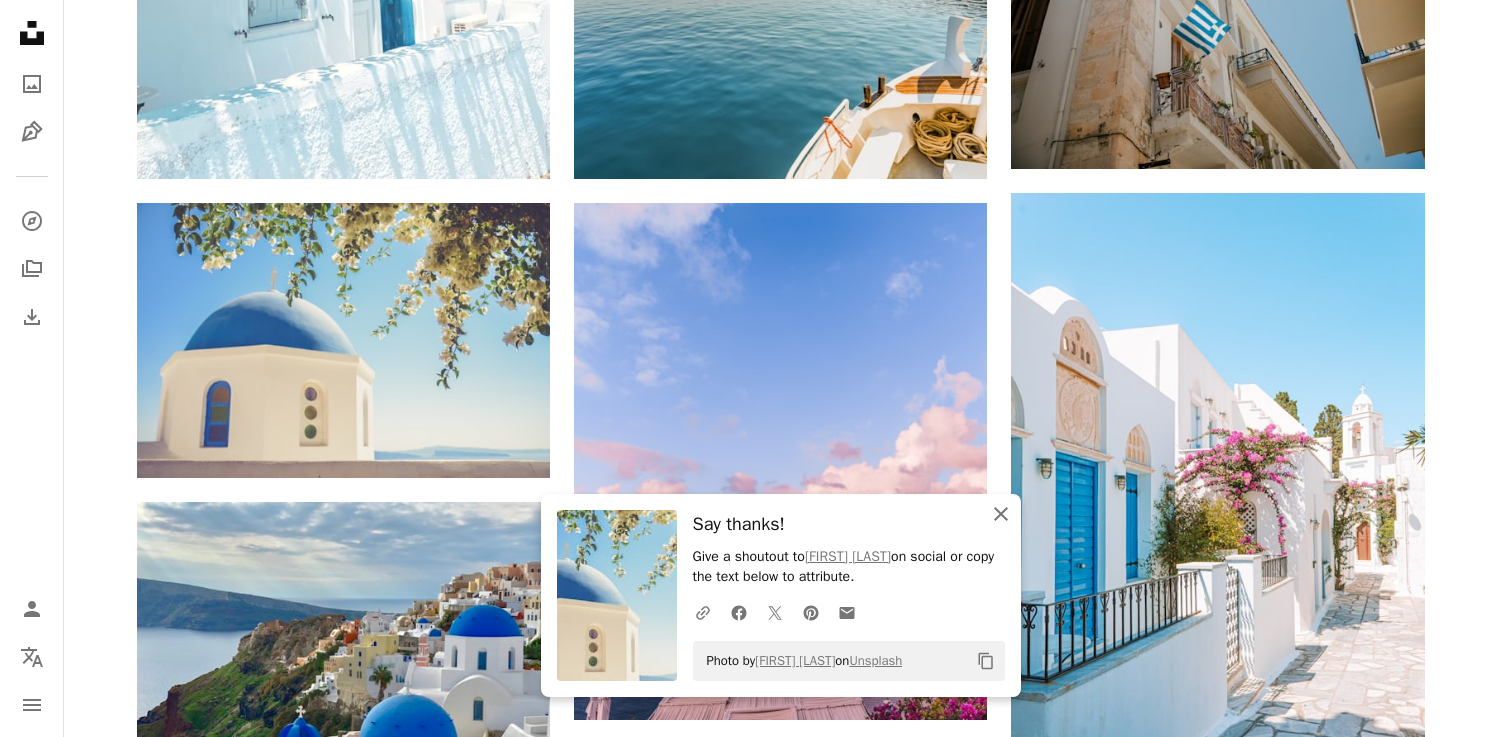 click on "An X shape" 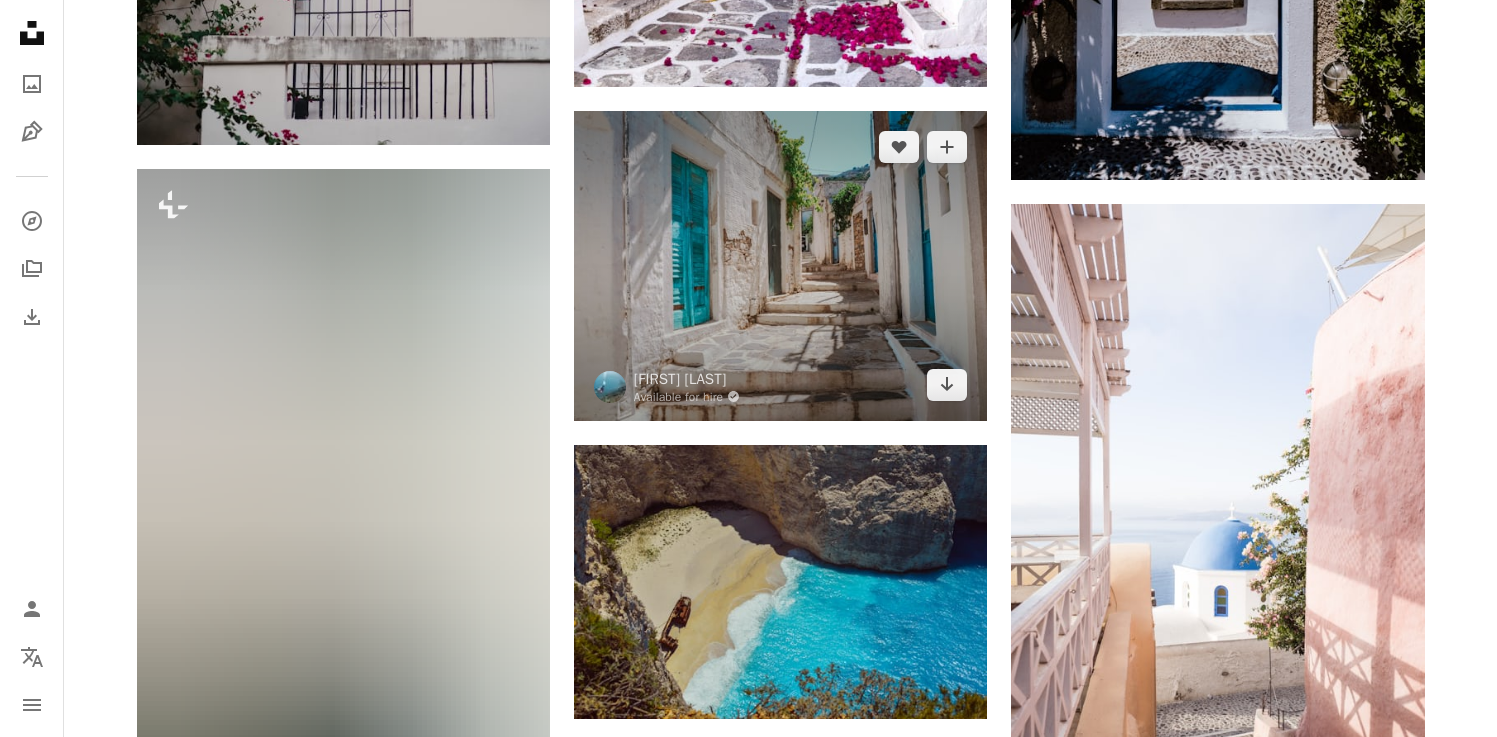 scroll, scrollTop: 17816, scrollLeft: 0, axis: vertical 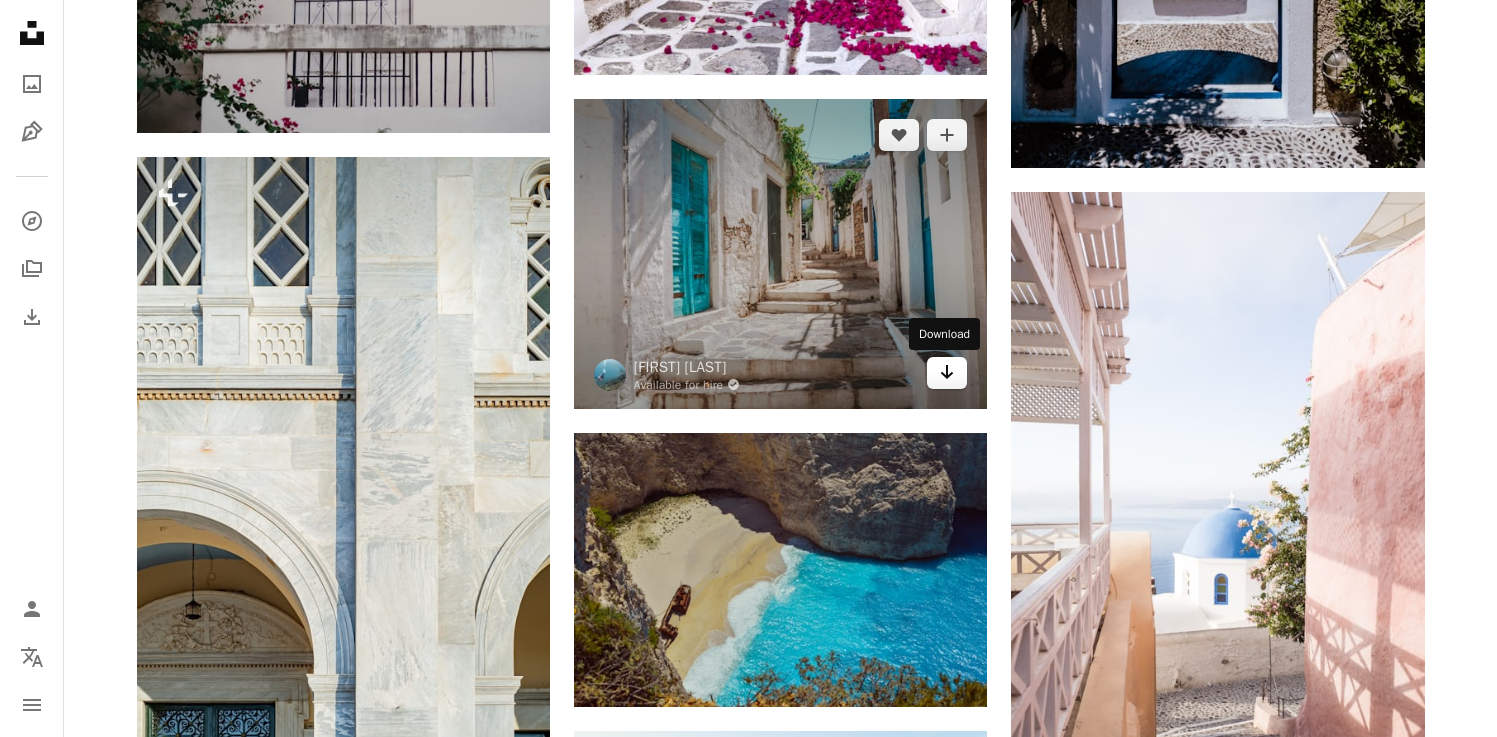 click on "Arrow pointing down" 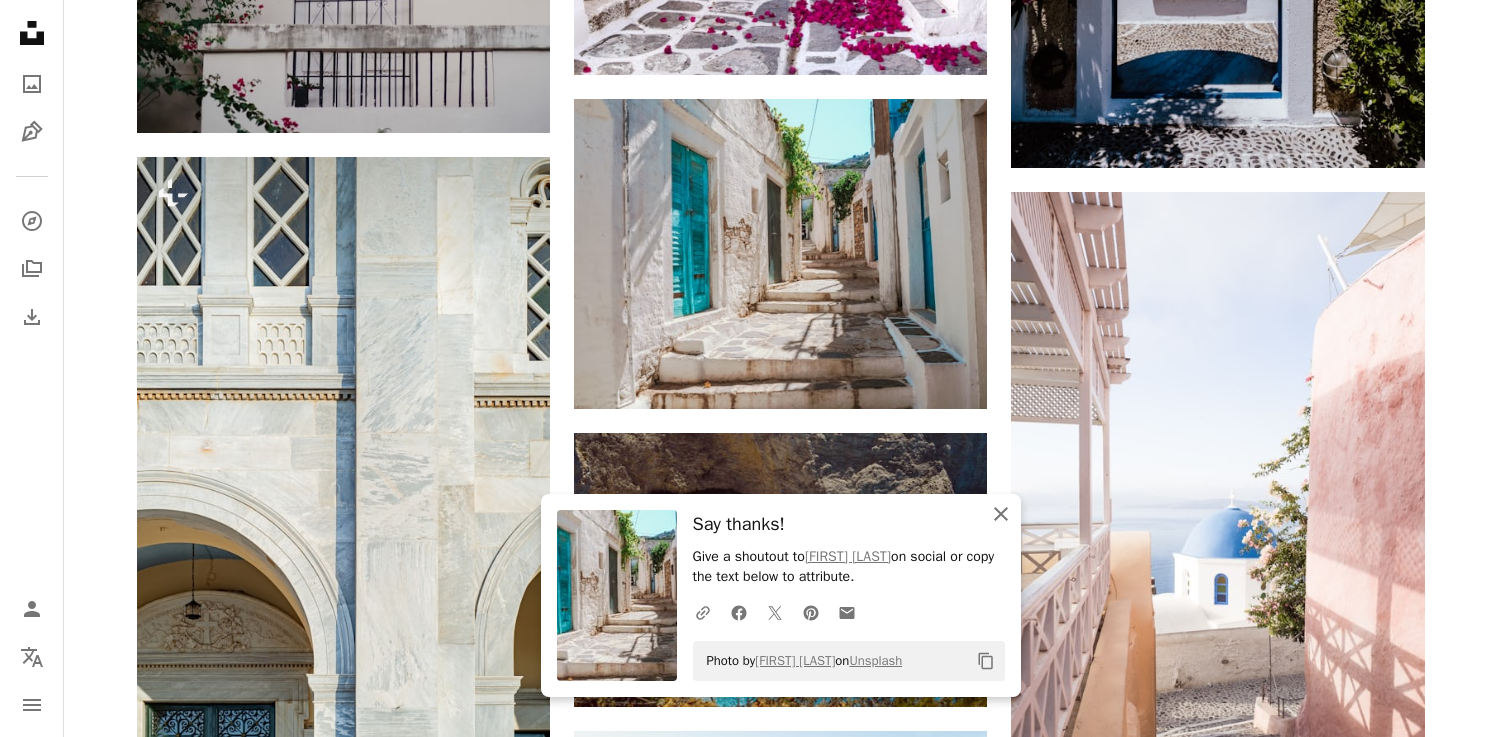 click on "An X shape" 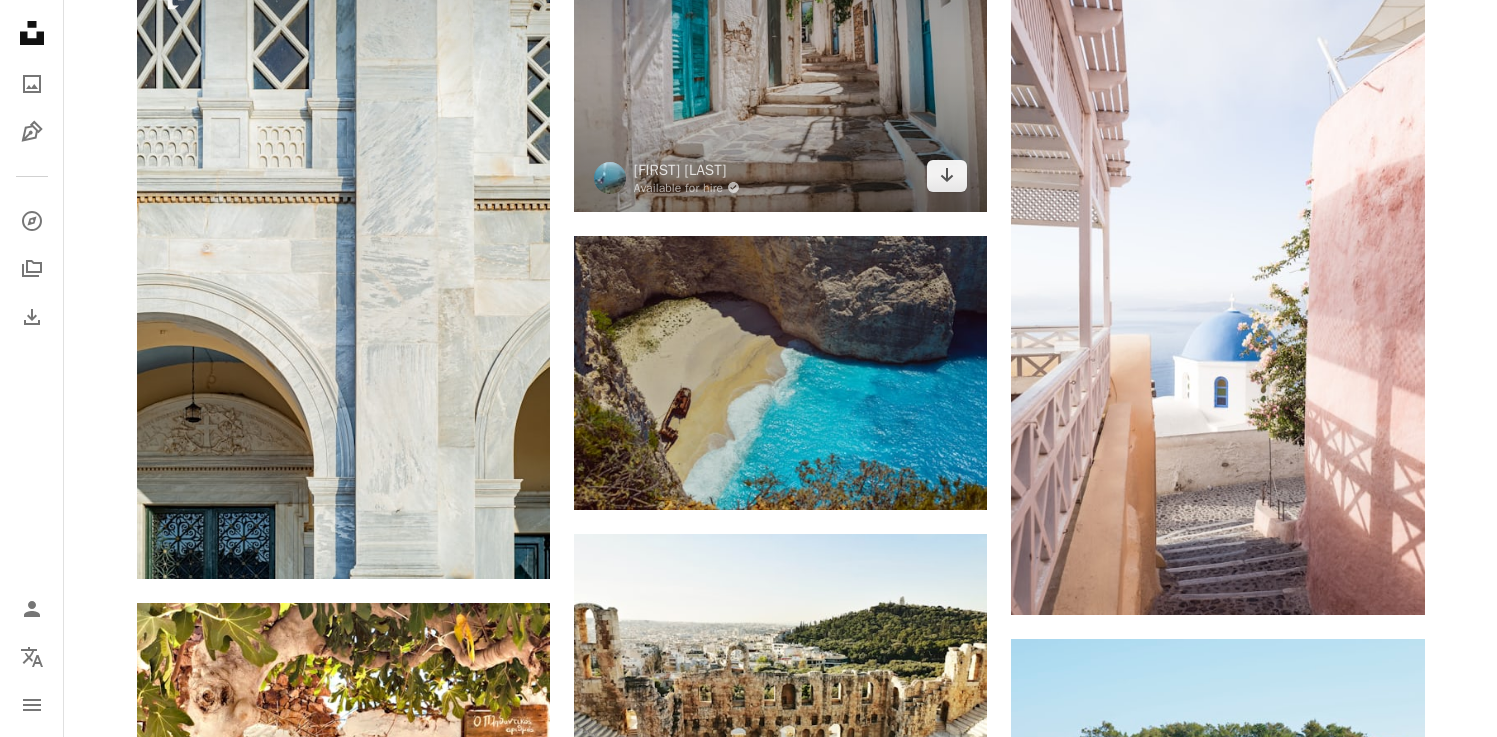 scroll, scrollTop: 18033, scrollLeft: 0, axis: vertical 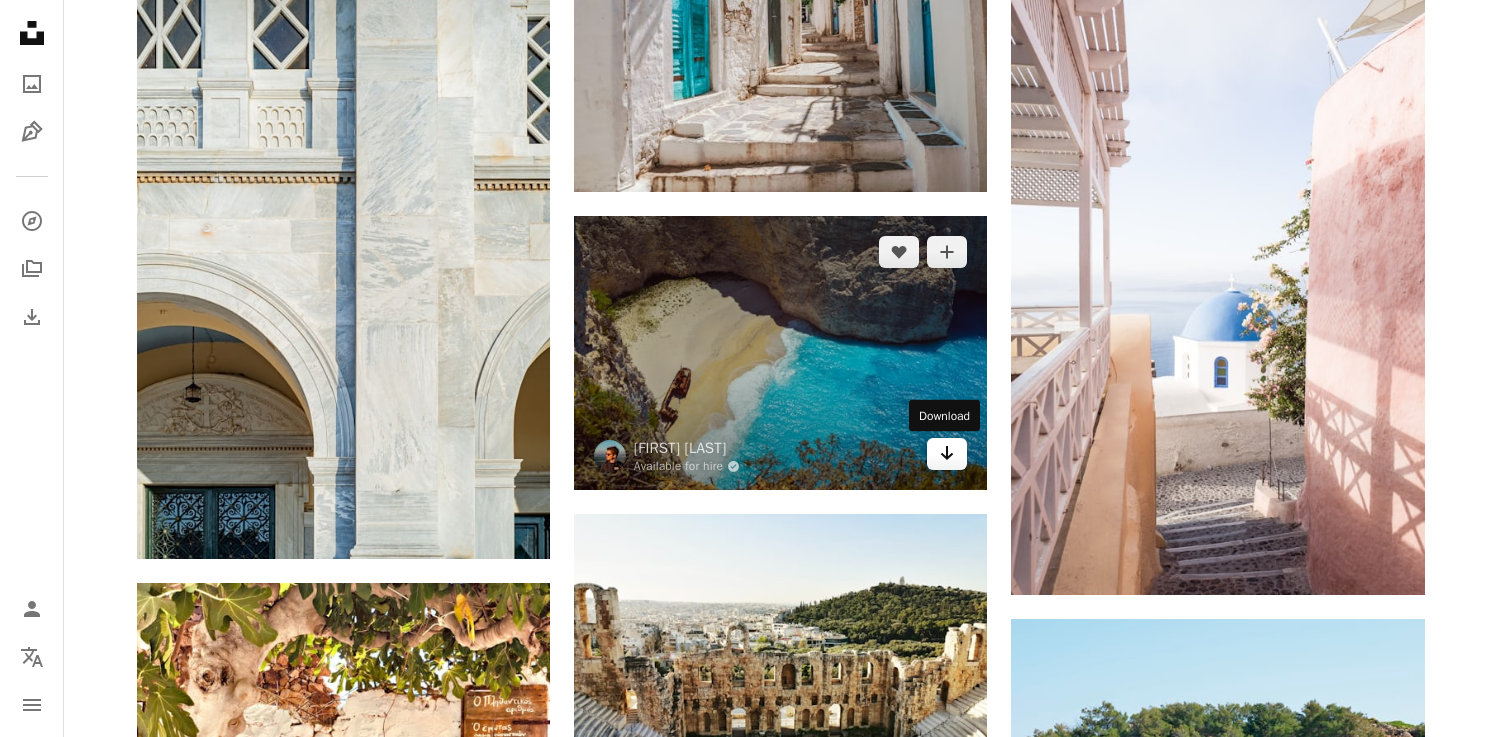 click 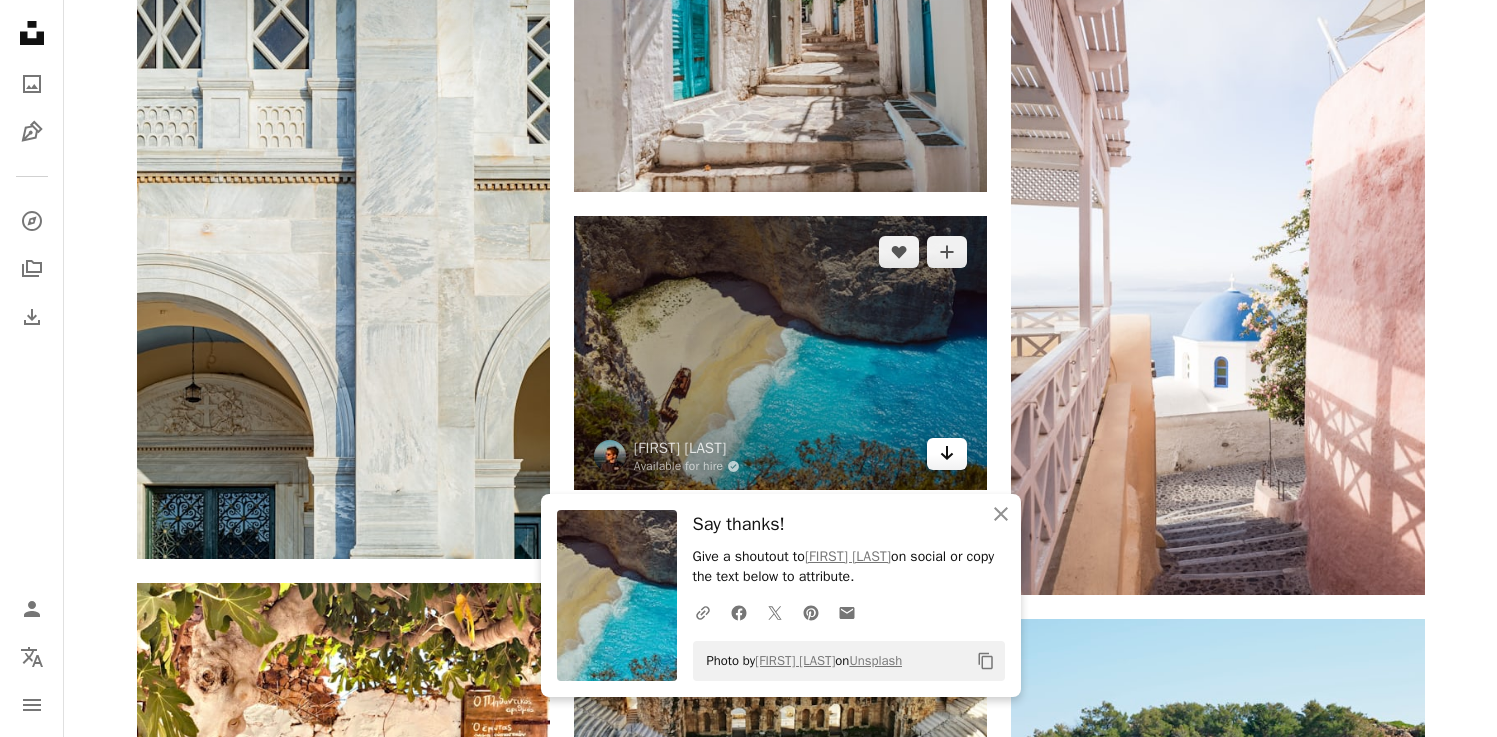 click on "Arrow pointing down" 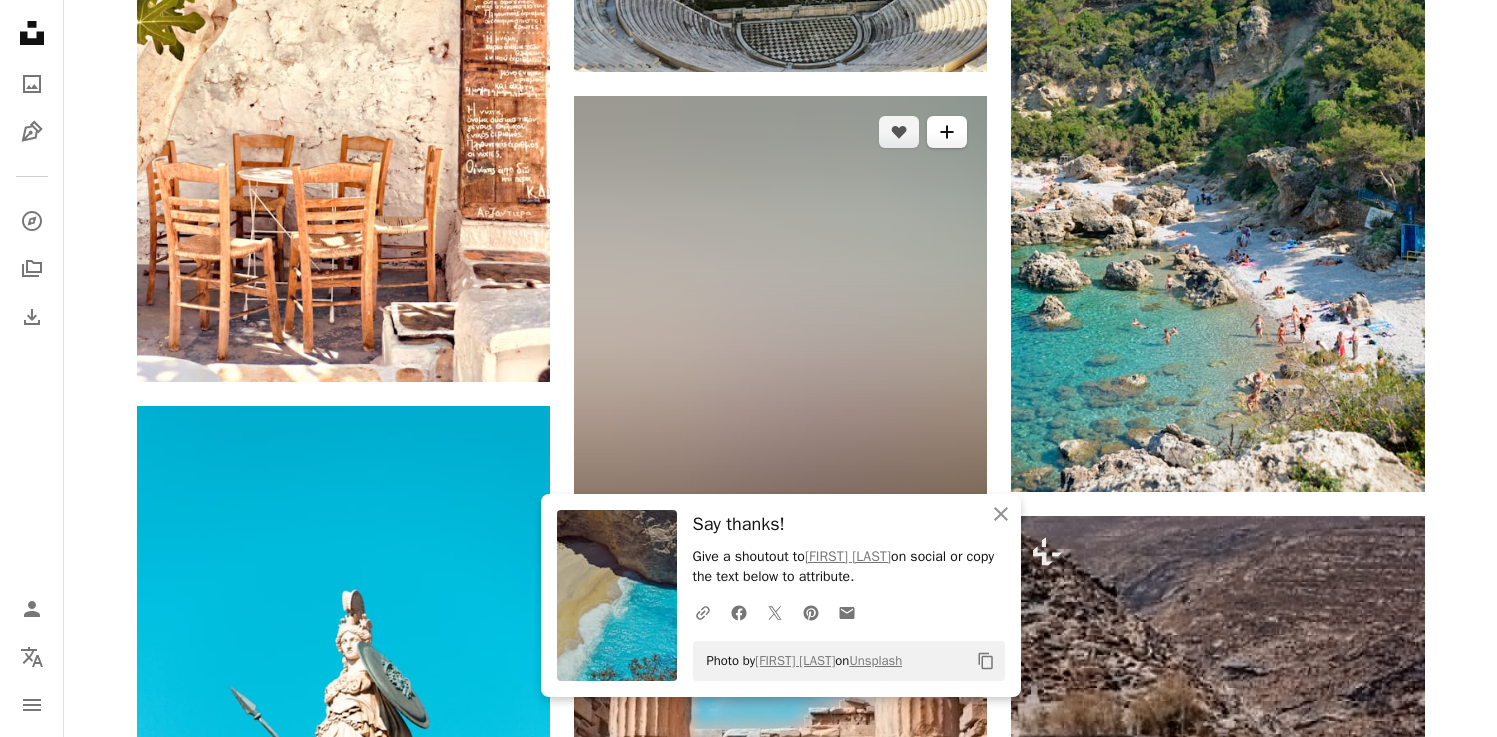 scroll, scrollTop: 18790, scrollLeft: 0, axis: vertical 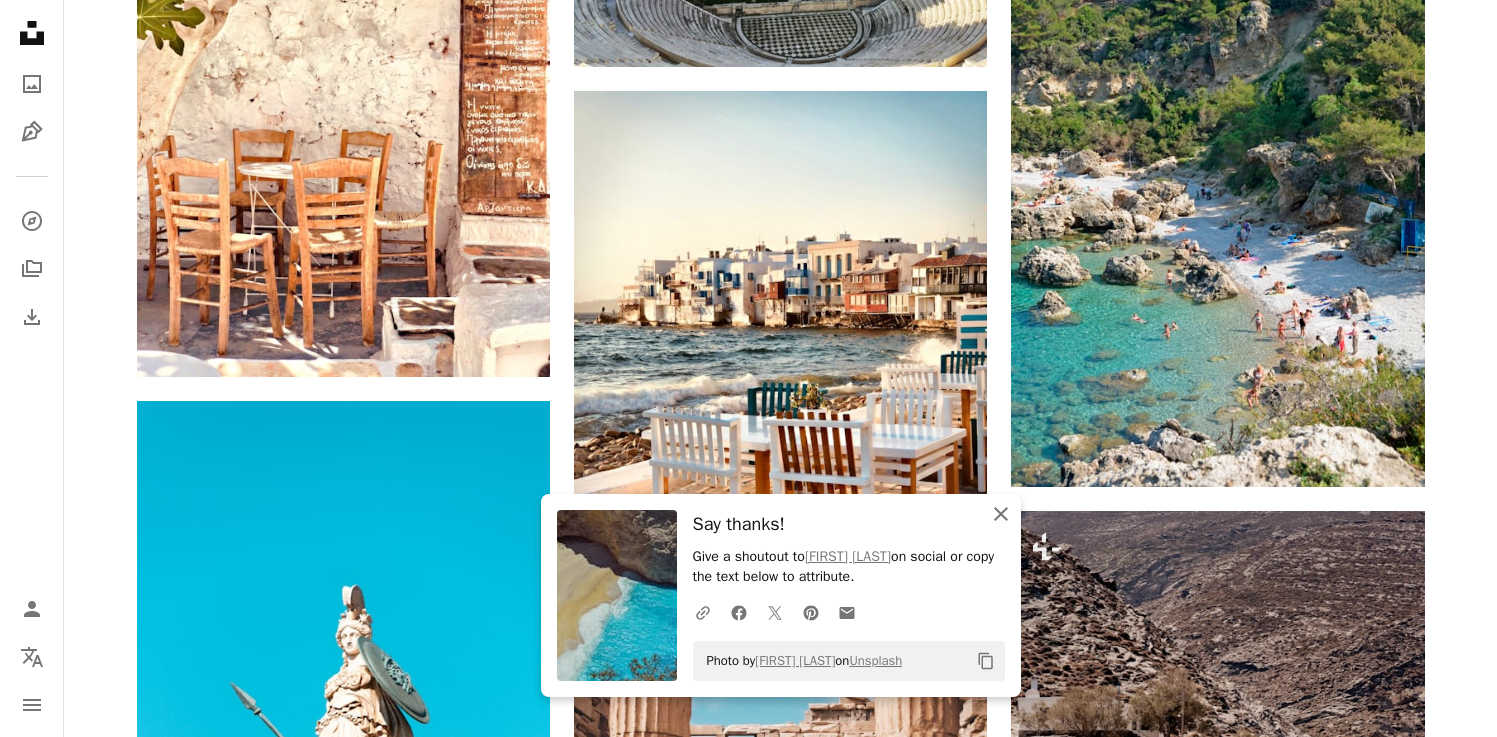 click on "An X shape" 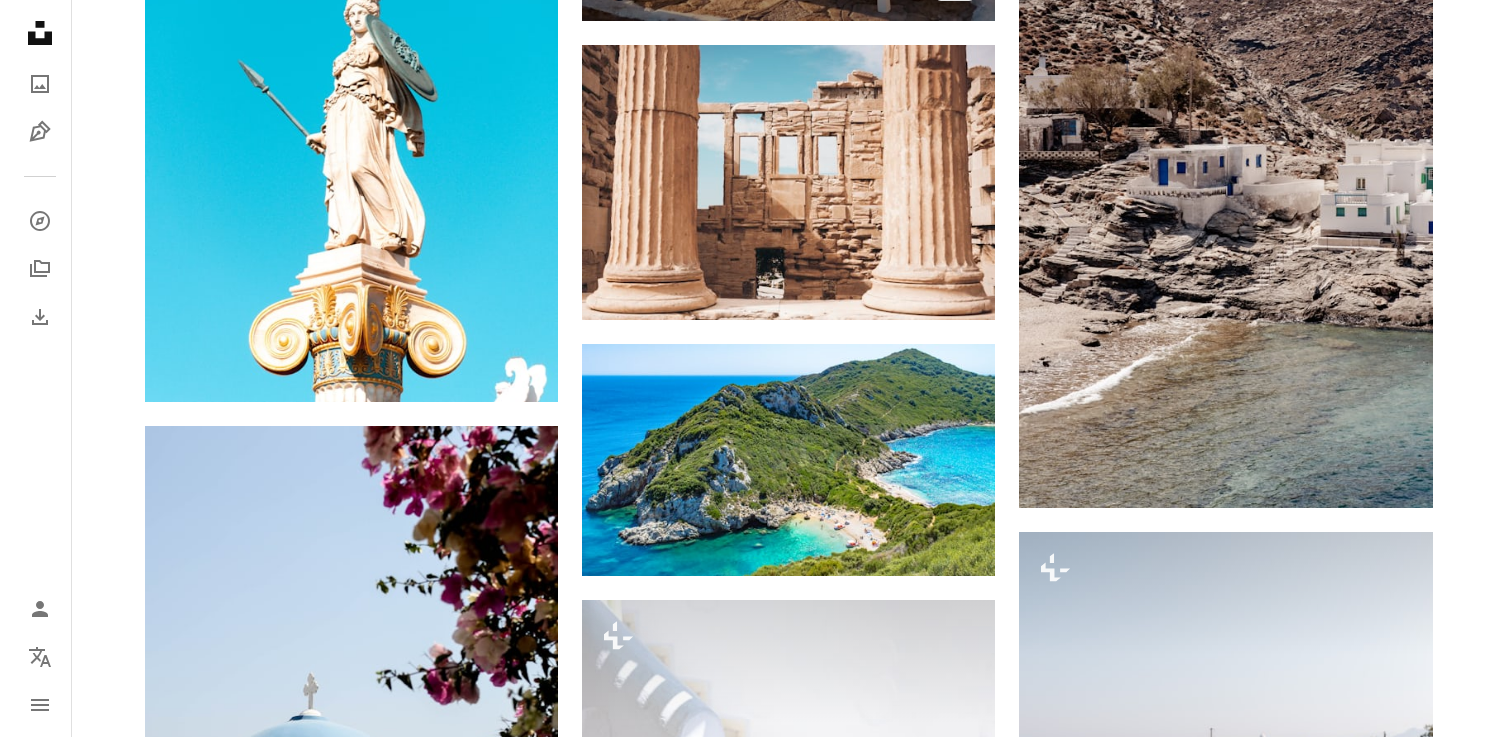 scroll, scrollTop: 19428, scrollLeft: 0, axis: vertical 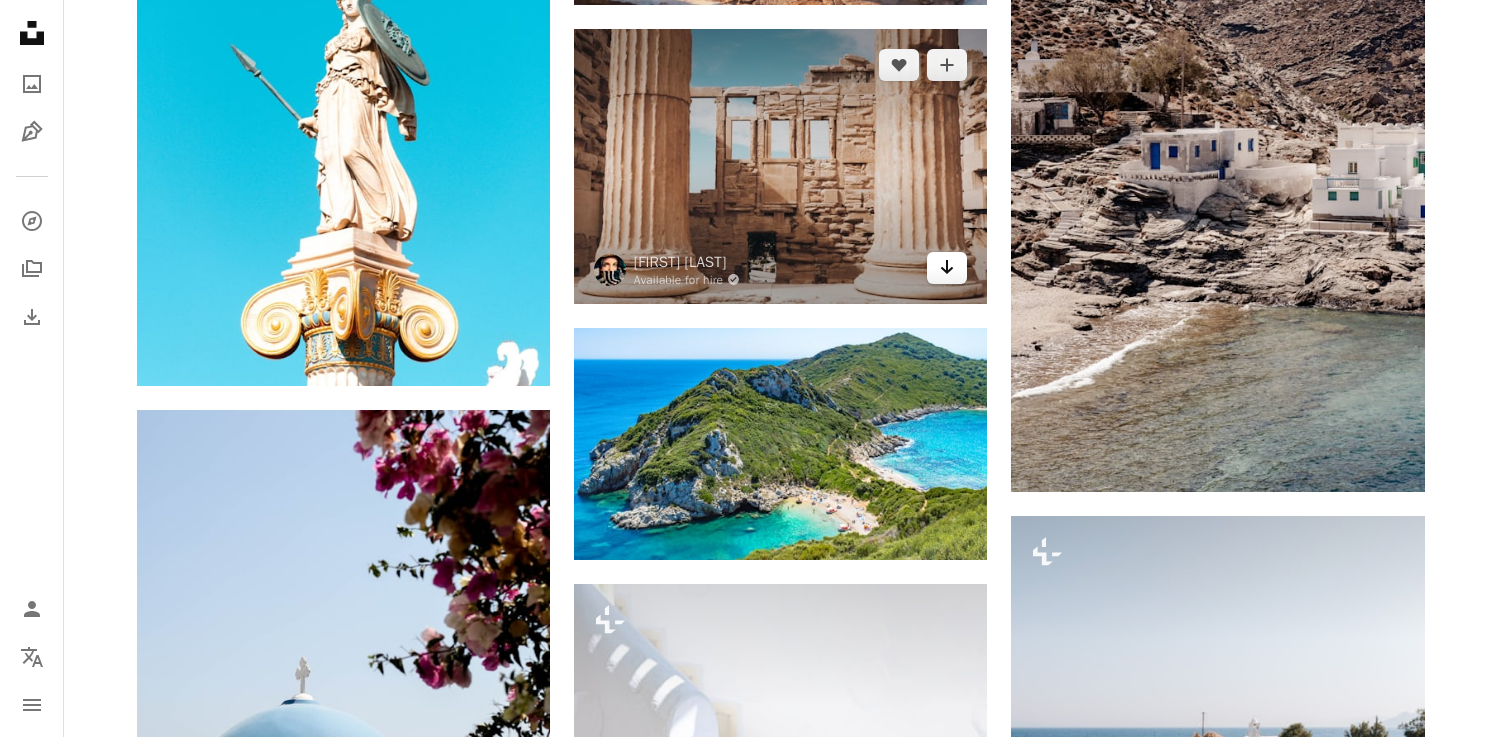 click on "Arrow pointing down" 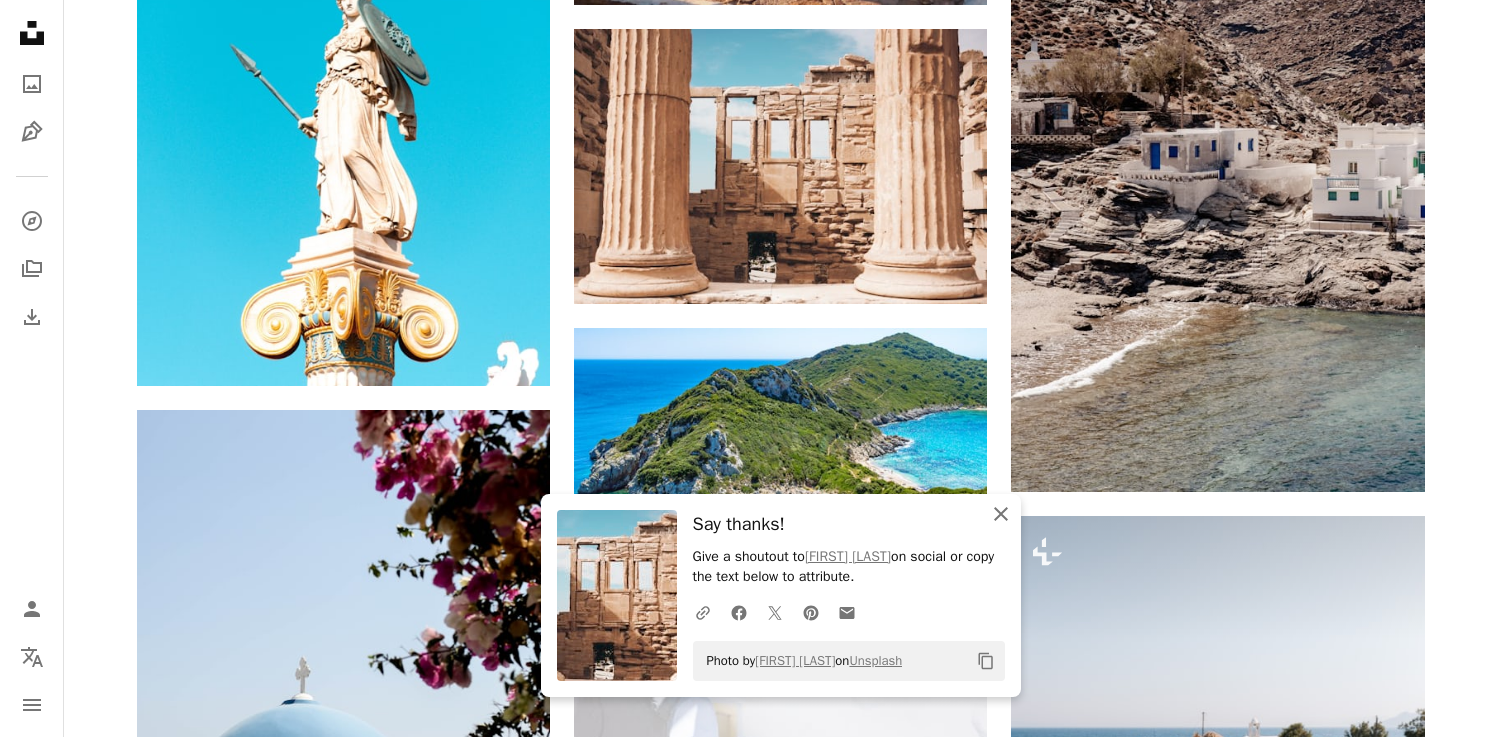 click on "An X shape" 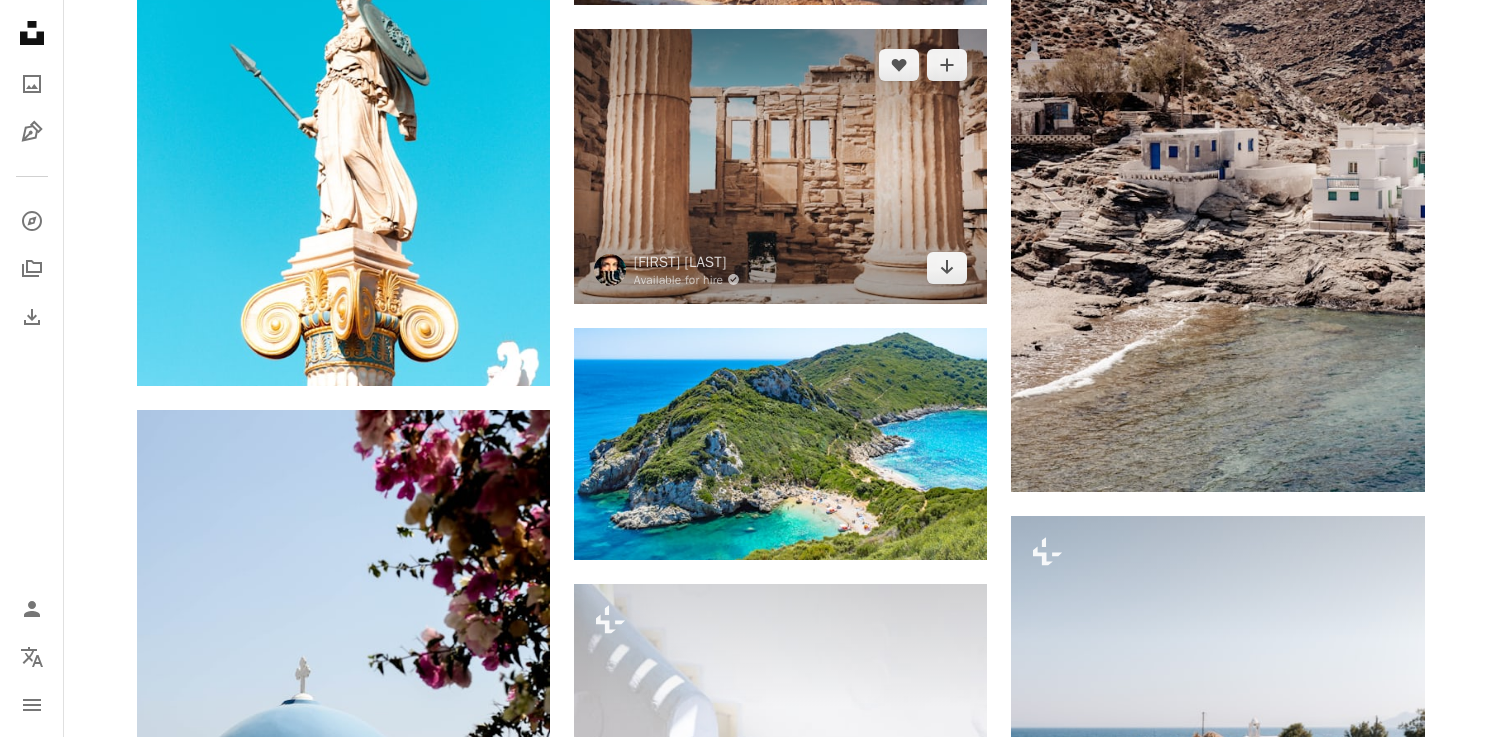 click at bounding box center [780, 166] 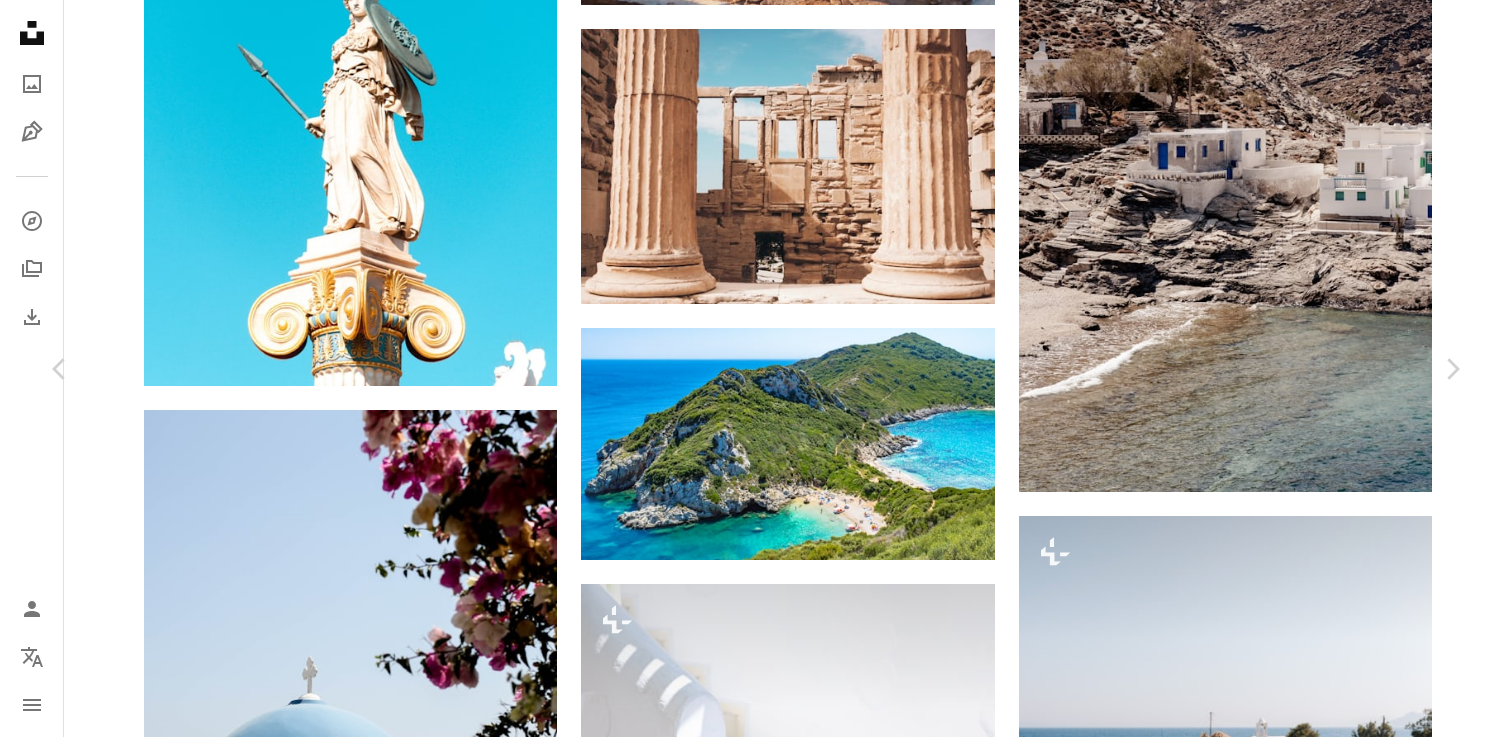 scroll, scrollTop: 453, scrollLeft: 0, axis: vertical 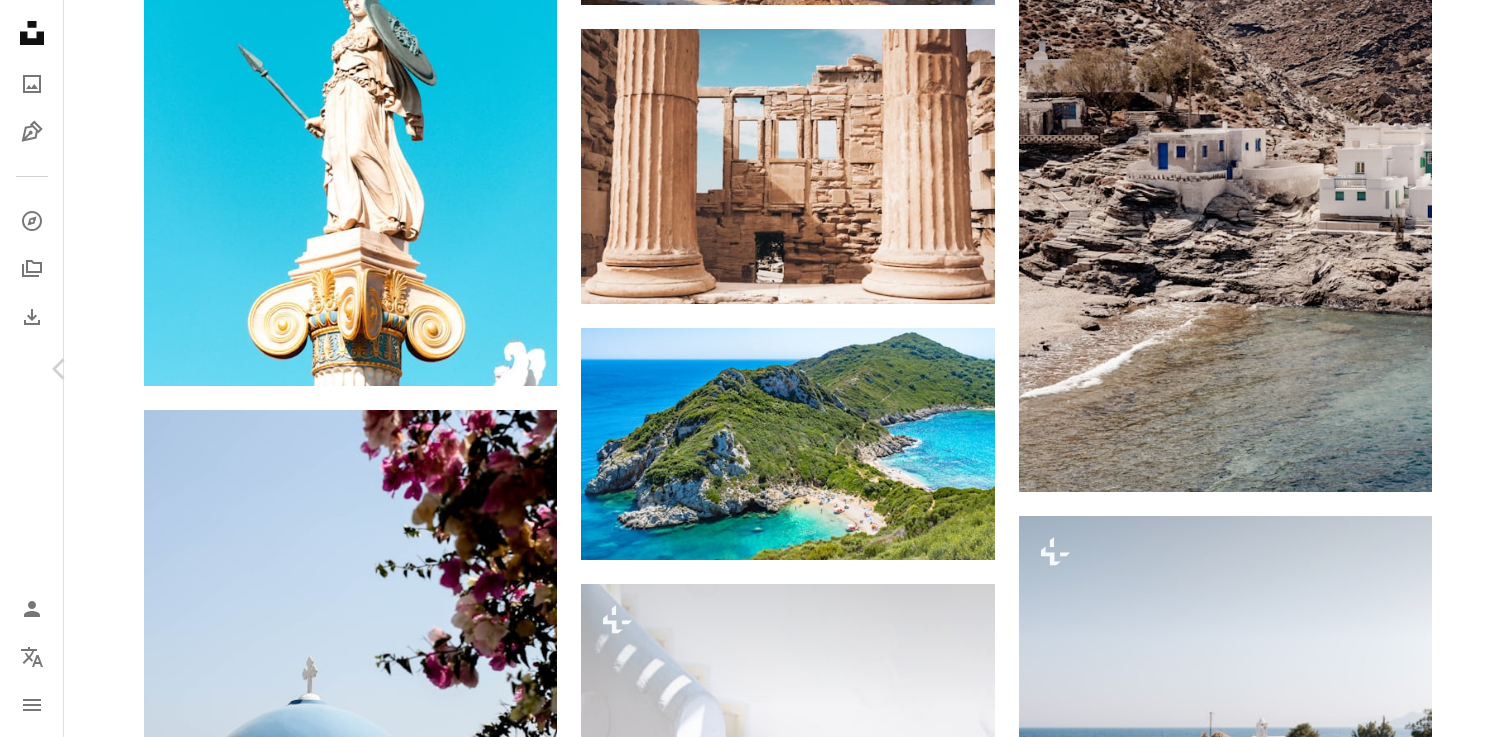 click on "Chevron right" at bounding box center [1452, 369] 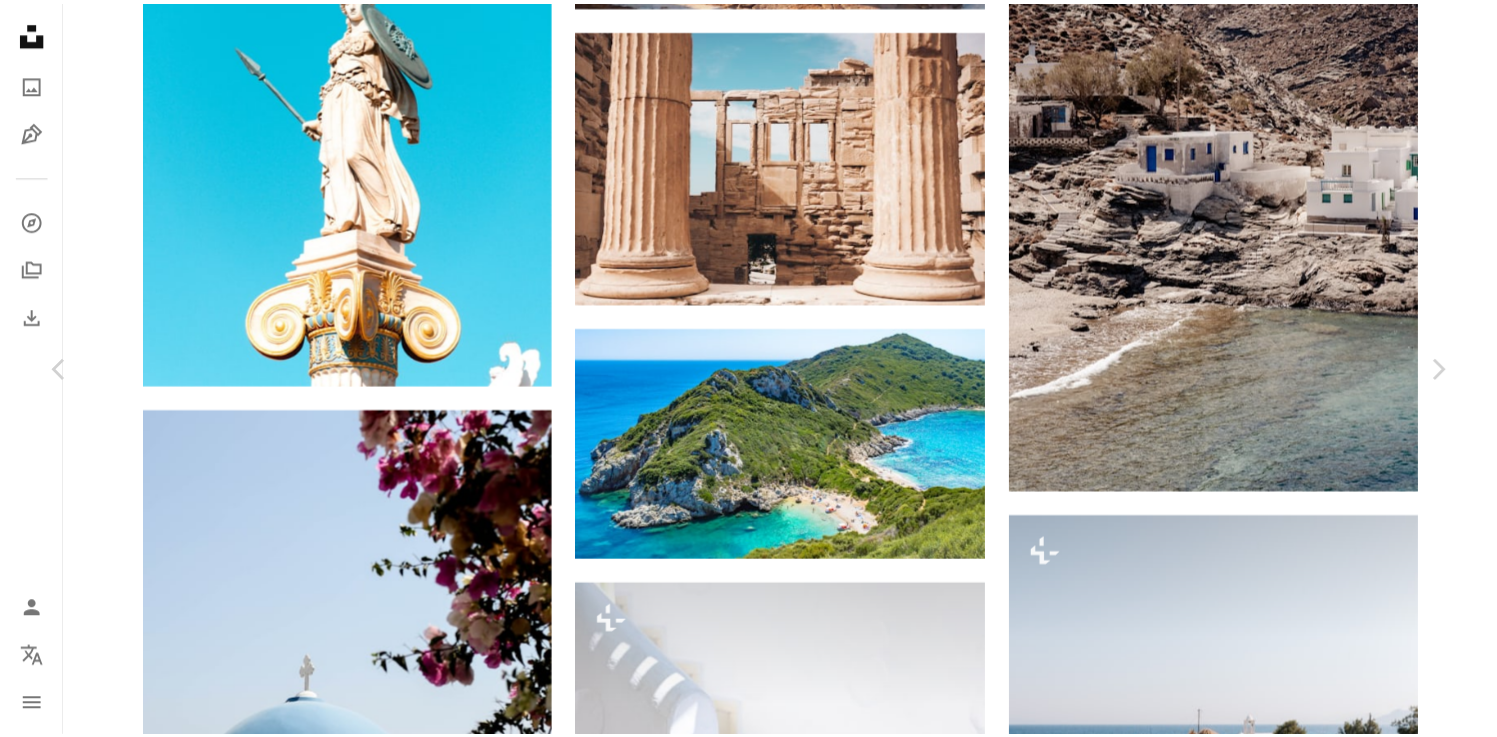 scroll, scrollTop: 0, scrollLeft: 0, axis: both 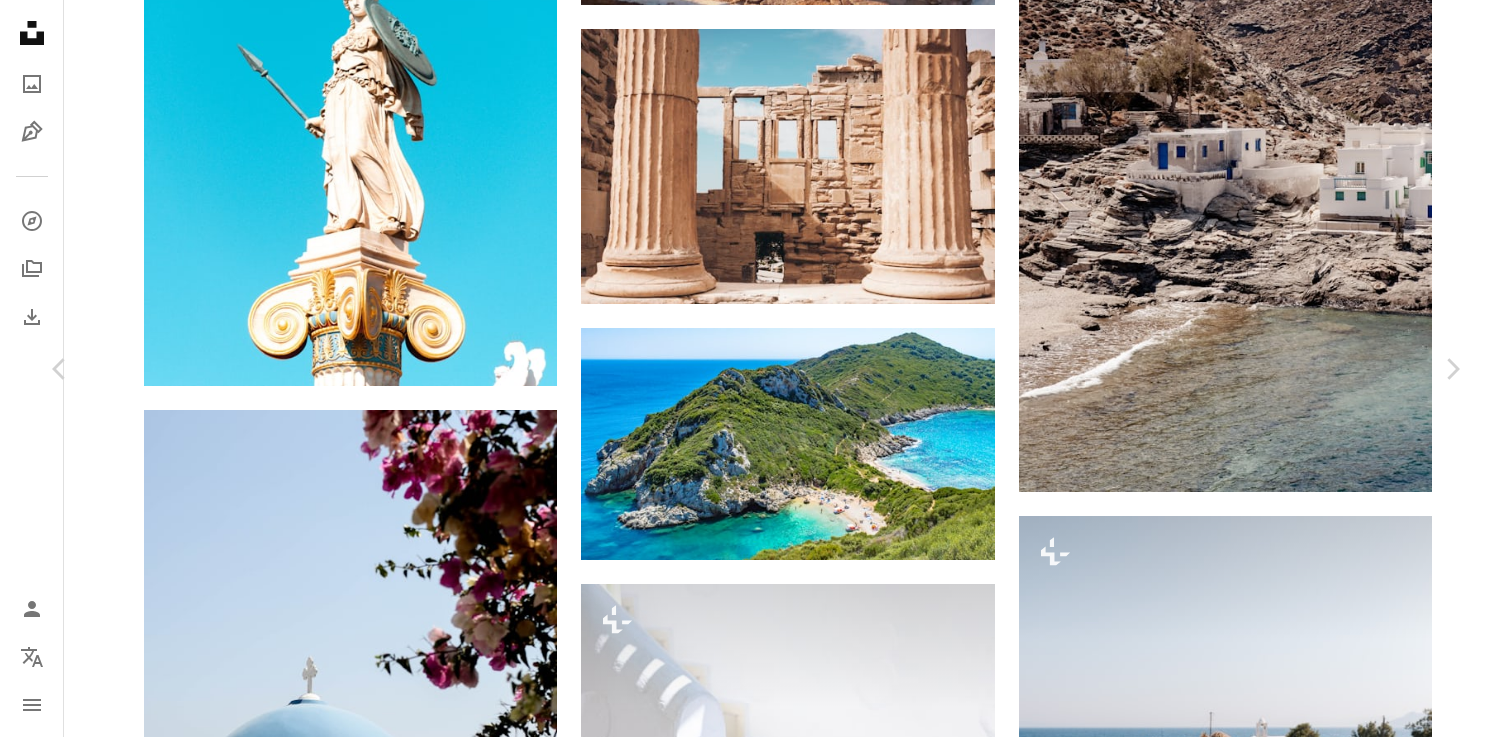 click on "An X shape" at bounding box center (20, 20) 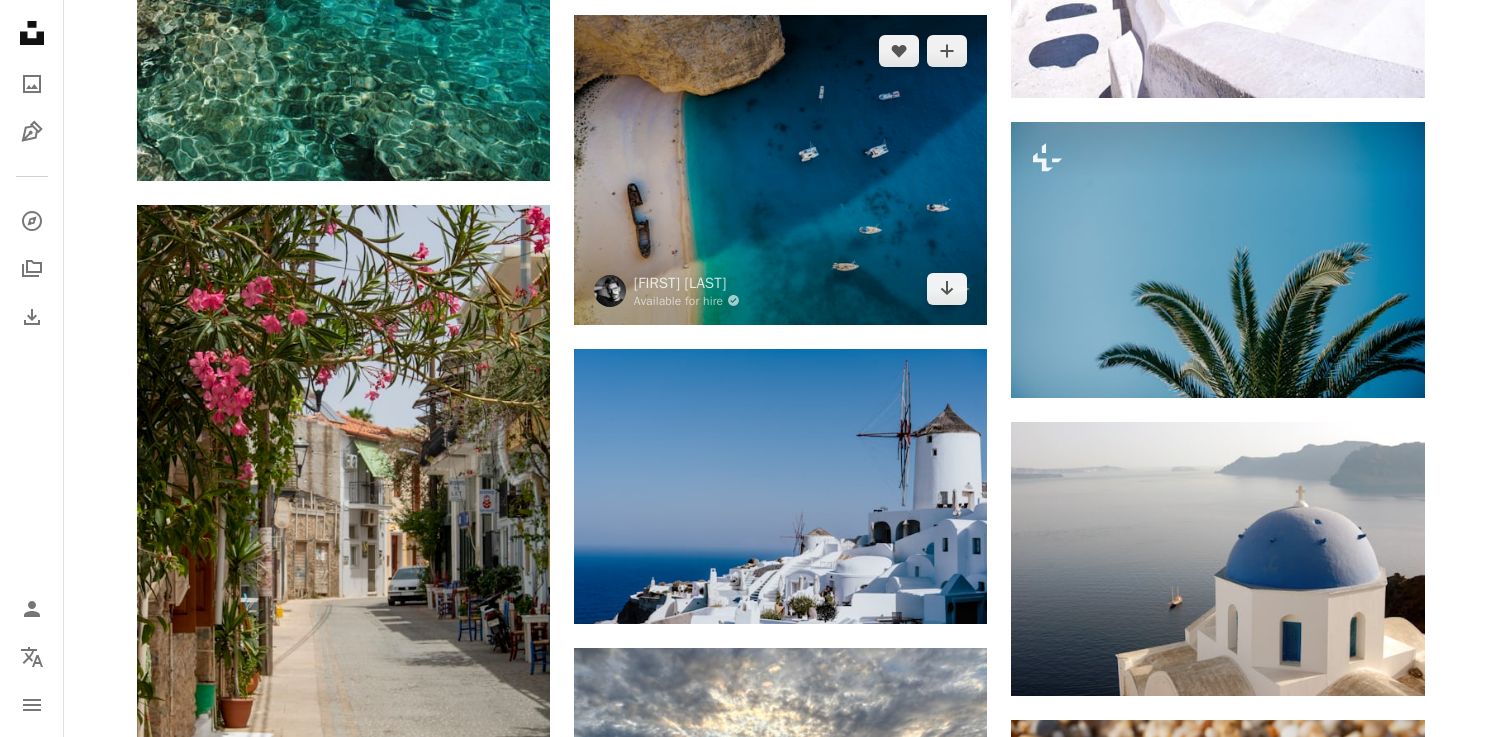 scroll, scrollTop: 25173, scrollLeft: 0, axis: vertical 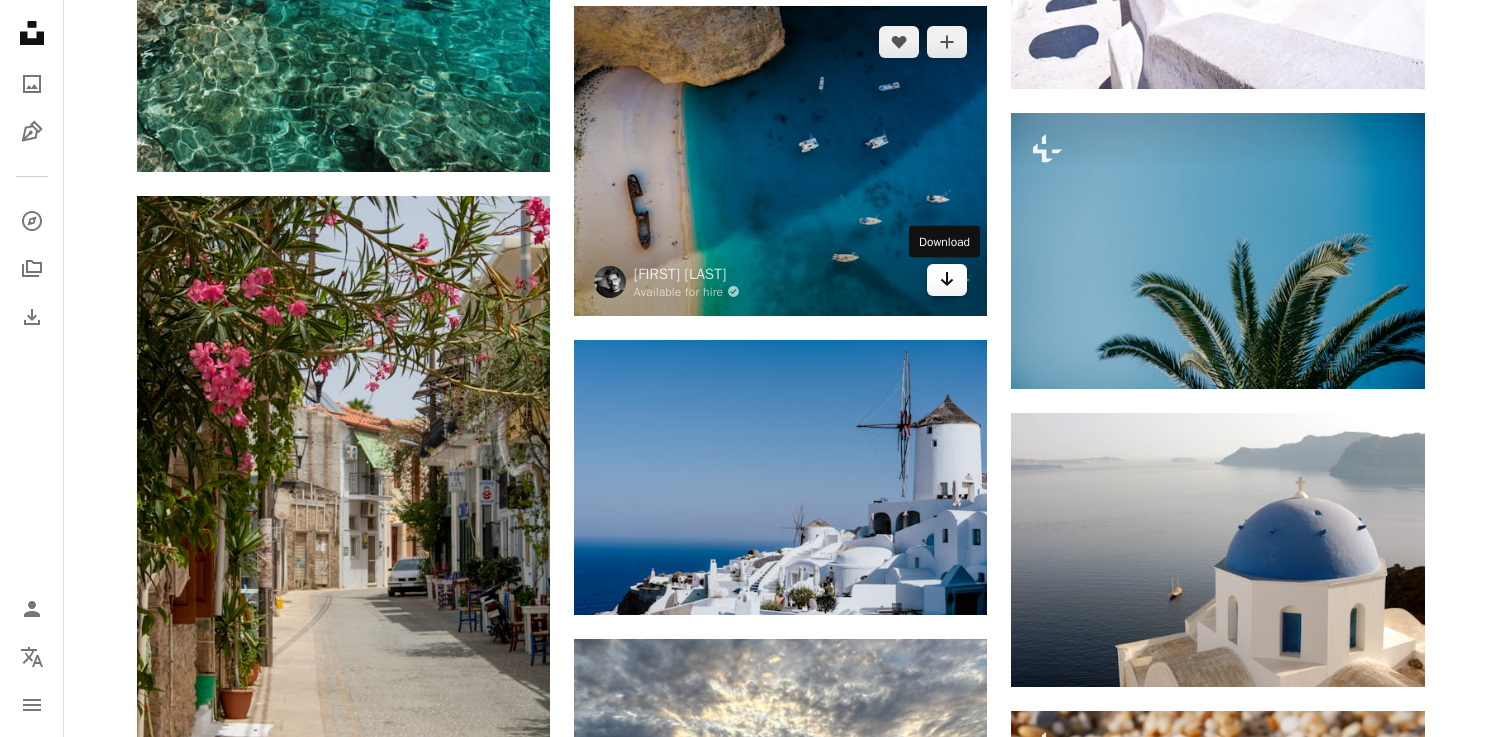click on "Arrow pointing down" 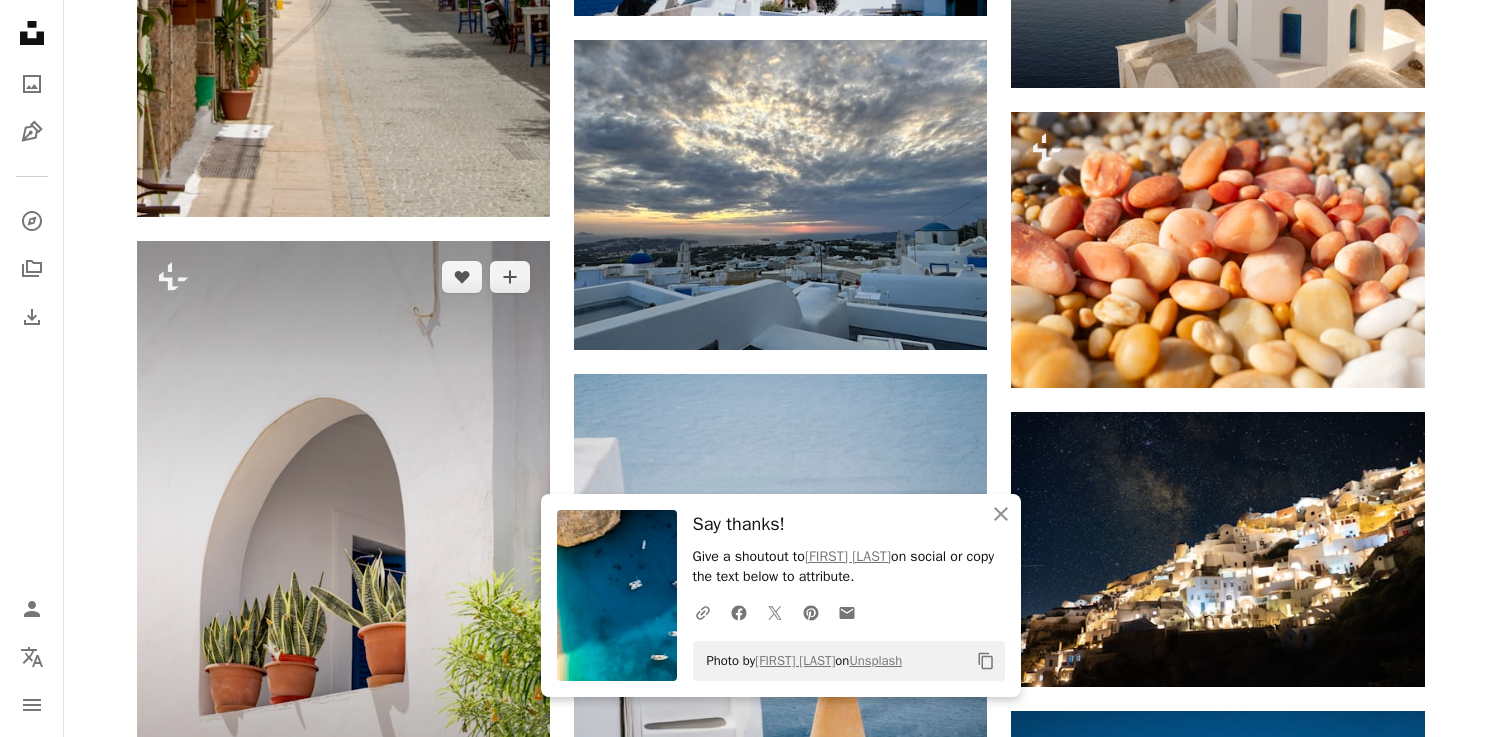 scroll, scrollTop: 25775, scrollLeft: 0, axis: vertical 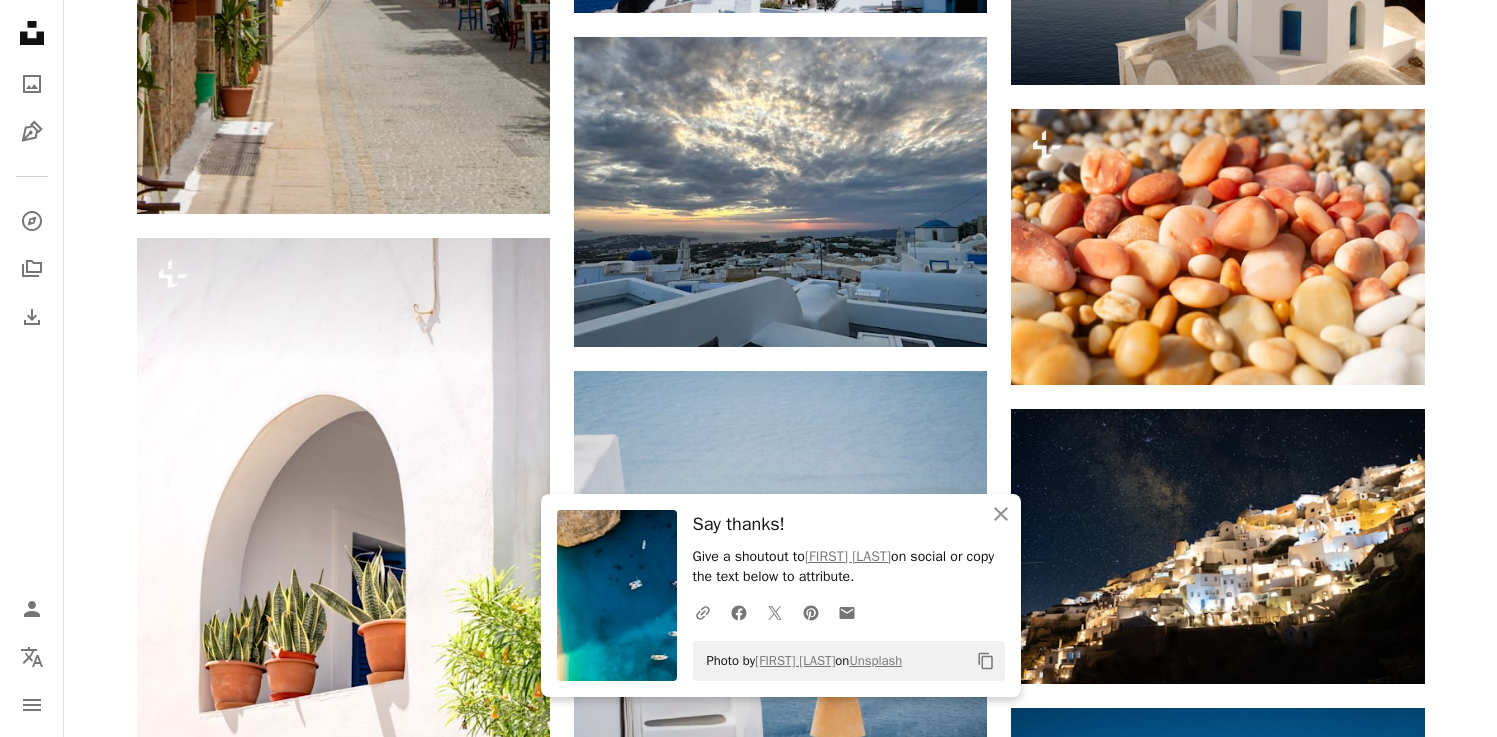 click on "Plus sign for Unsplash+ A heart A plus sign Getty Images For  Unsplash+ A lock Download A heart A plus sign [FIRST] [LAST] Arrow pointing down A heart A plus sign [FIRST] [LAST] Arrow pointing down A heart A plus sign [FIRST] [LAST] Available for hire A checkmark inside of a circle Arrow pointing down Plus sign for Unsplash+ A heart A plus sign Getty Images For  Unsplash+ A lock Download A heart A plus sign [FIRST] [LAST] Arrow pointing down Plus sign for Unsplash+ A heart A plus sign Getty Images For  Unsplash+ A lock Download A heart A plus sign [FIRST] [LAST] Arrow pointing down A heart A plus sign [FIRST] [LAST] Arrow pointing down Plus sign for Unsplash+ A heart A plus sign [FIRST] [LAST] For  Unsplash+ A lock Download –– ––– –––  –– ––– –  ––– –––  ––––  –   – –– –––  – – ––– –– –– –––– –– See up to 141% more revenue Sign Up Plus sign for Unsplash+ A heart A plus sign [FIRST] [LAST] For  Unsplash+ A lock Download A heart" at bounding box center (780, -10220) 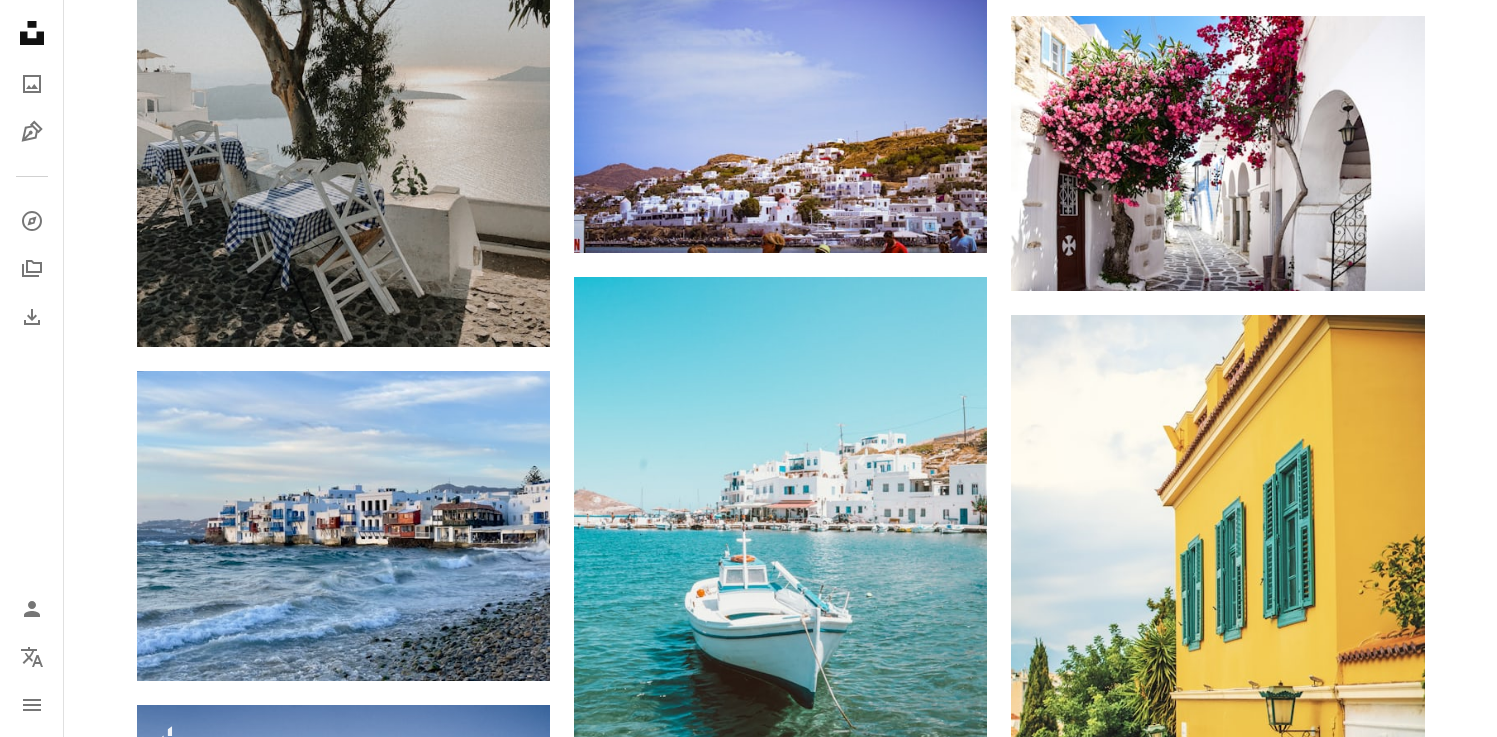 scroll, scrollTop: 28703, scrollLeft: 0, axis: vertical 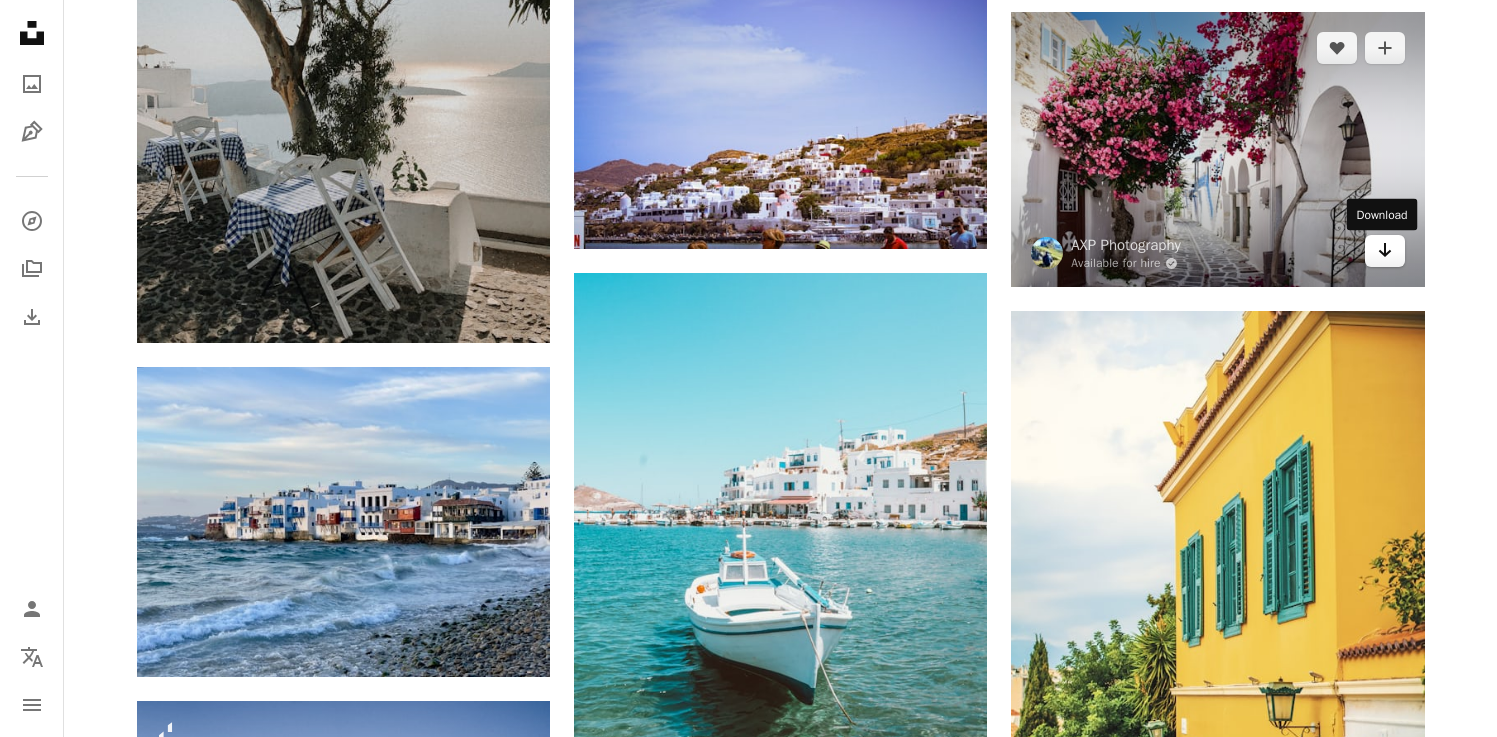 click on "Arrow pointing down" at bounding box center (1385, 251) 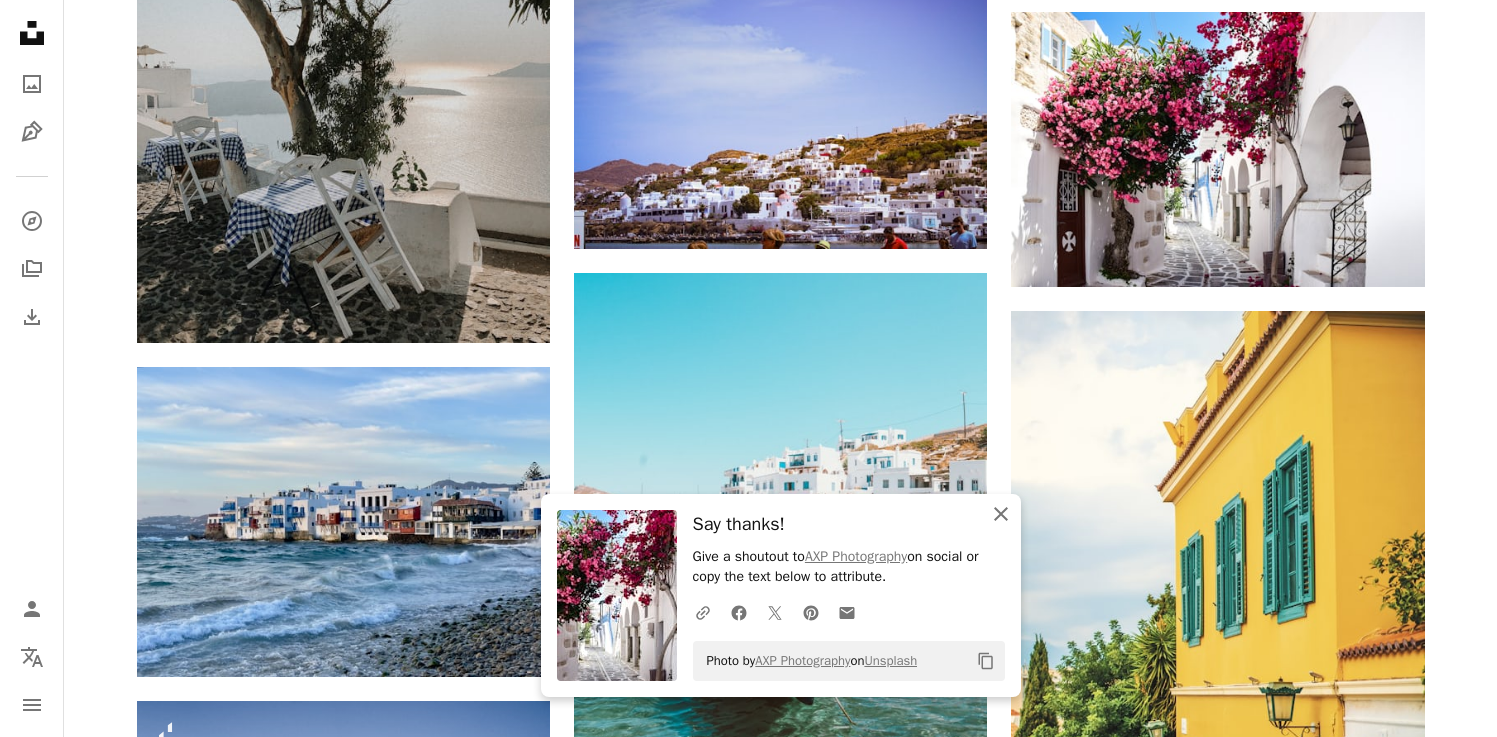click on "An X shape" 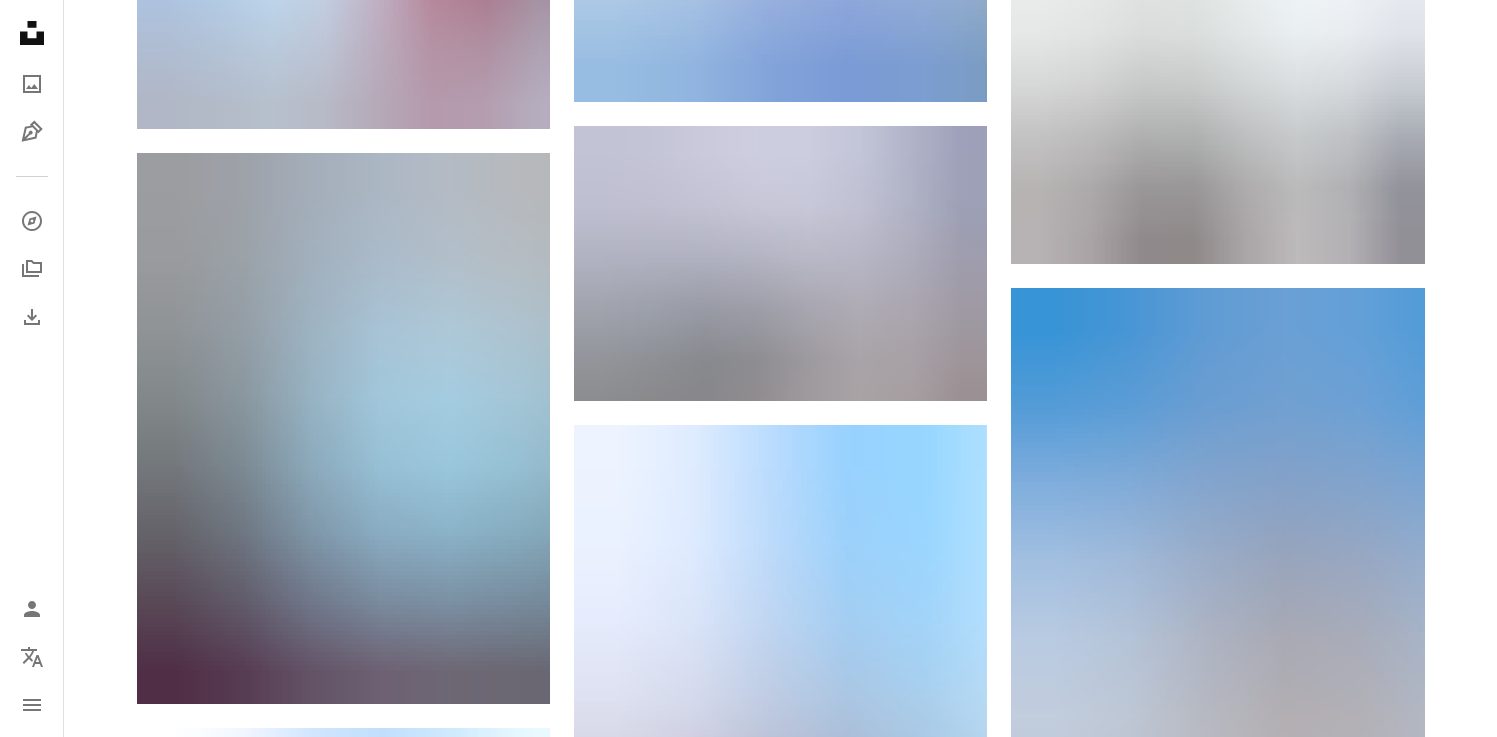 scroll, scrollTop: 30349, scrollLeft: 0, axis: vertical 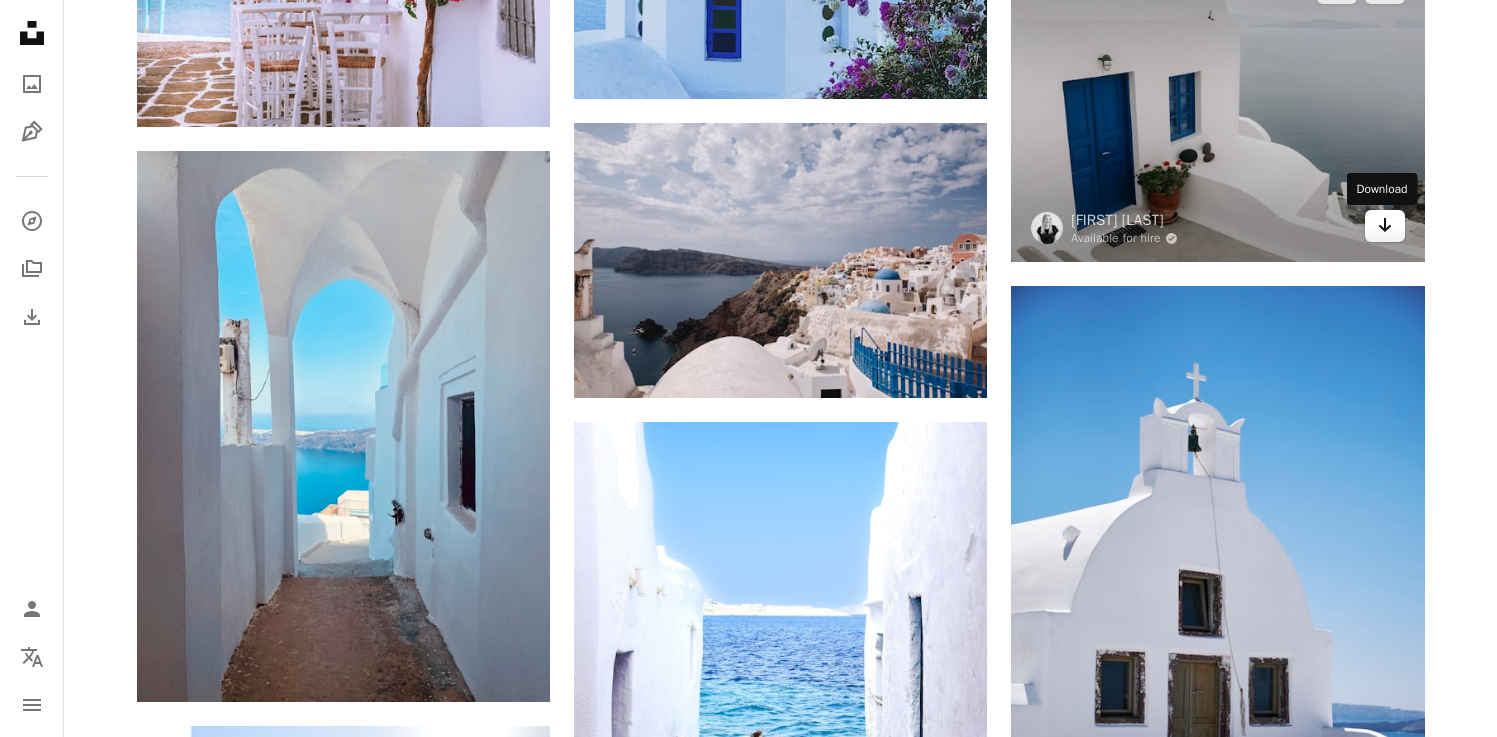 click on "Arrow pointing down" at bounding box center [1385, 226] 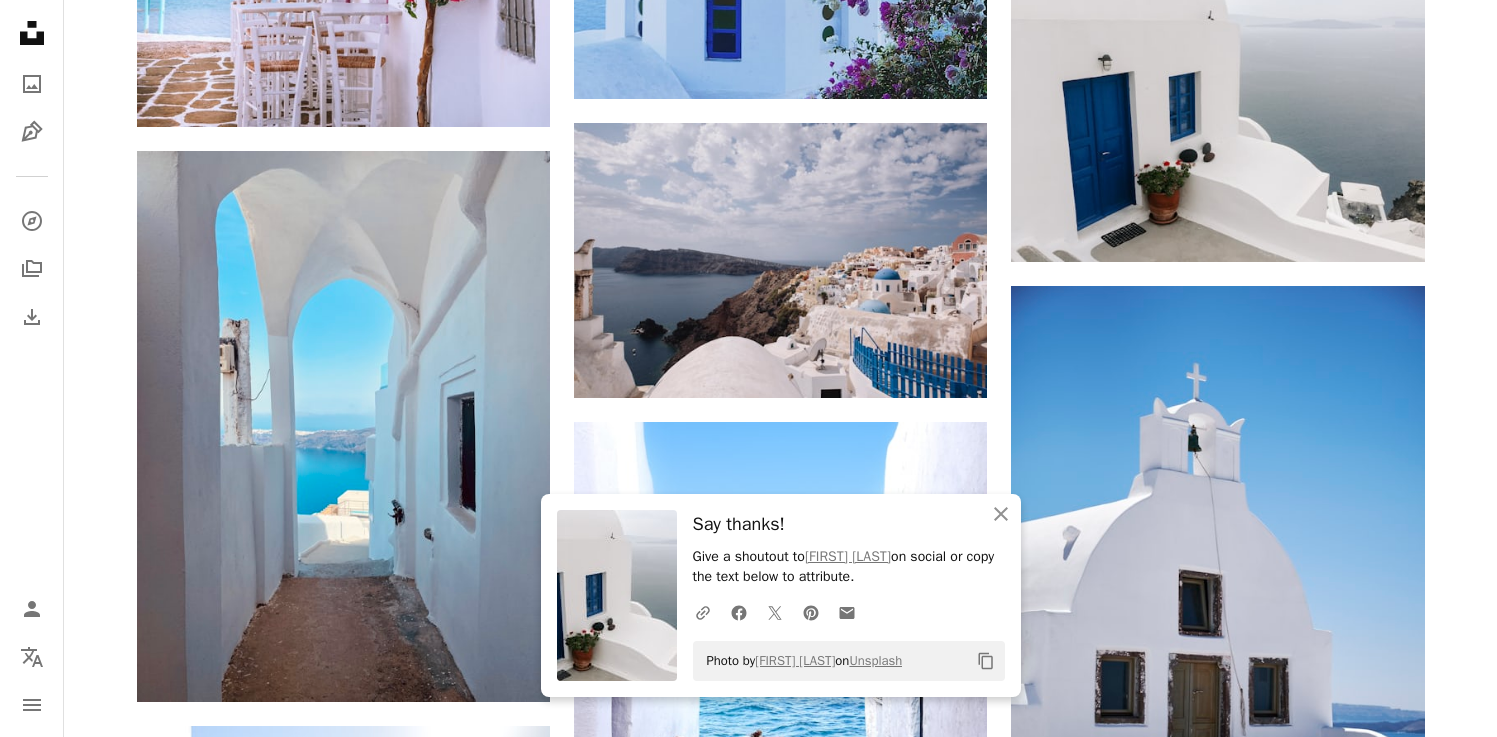 click on "Plus sign for Unsplash+ A heart A plus sign Getty Images For  Unsplash+ A lock Download A heart A plus sign [FIRST] [LAST] Arrow pointing down A heart A plus sign [FIRST] [LAST] Arrow pointing down A heart A plus sign [FIRST] [LAST] Available for hire A checkmark inside of a circle Arrow pointing down Plus sign for Unsplash+ A heart A plus sign Getty Images For  Unsplash+ A lock Download A heart A plus sign [FIRST] [LAST] Arrow pointing down Plus sign for Unsplash+ A heart A plus sign Getty Images For  Unsplash+ A lock Download A heart A plus sign [FIRST] [LAST] Arrow pointing down A heart A plus sign [FIRST] [LAST] Arrow pointing down Plus sign for Unsplash+ A heart A plus sign [FIRST] [LAST] For  Unsplash+ A lock Download –– ––– –––  –– ––– –  ––– –––  ––––  –   – –– –––  – – ––– –– –– –––– –– See up to 141% more revenue Sign Up Plus sign for Unsplash+ A heart A plus sign [FIRST] [LAST] For  Unsplash+ A lock Download A heart" at bounding box center (780, -13232) 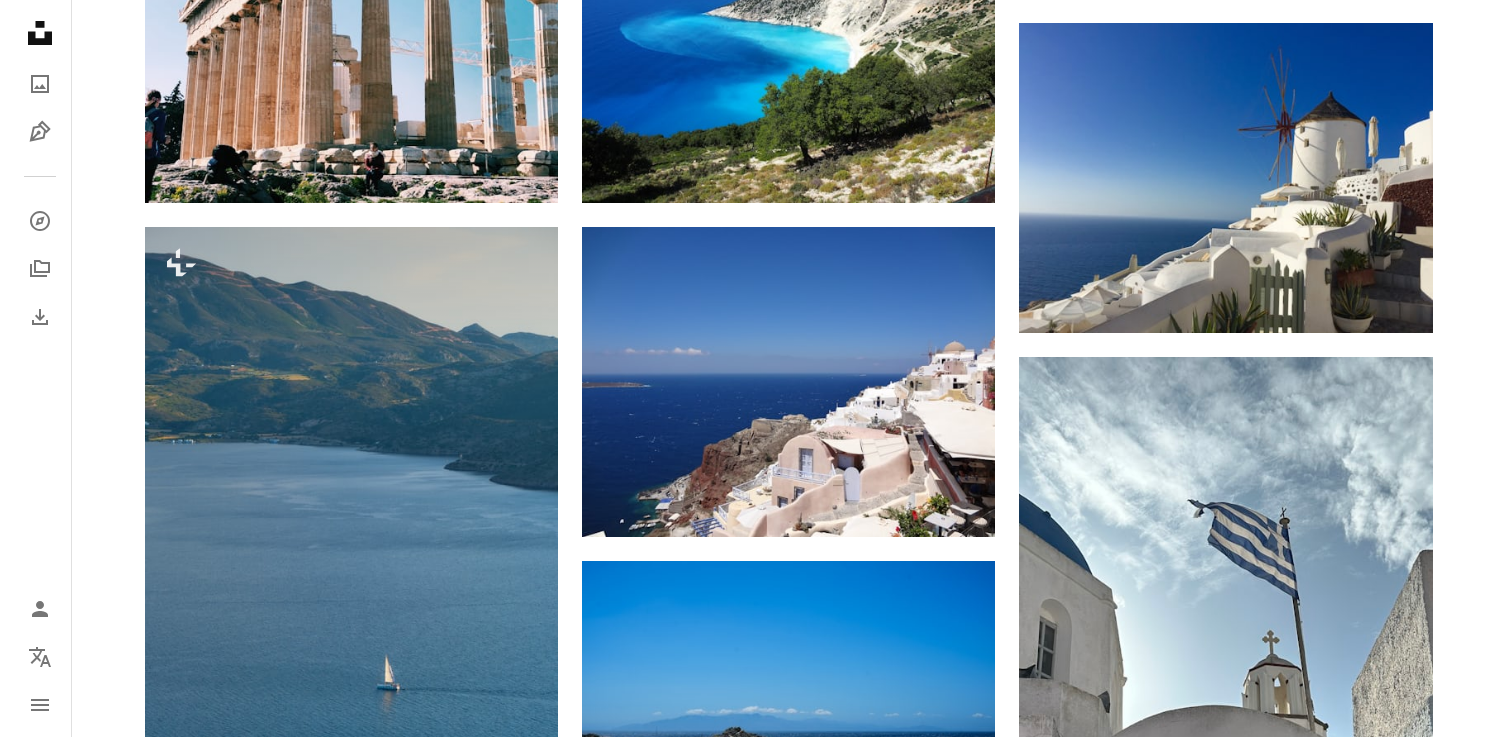 scroll, scrollTop: 37064, scrollLeft: 0, axis: vertical 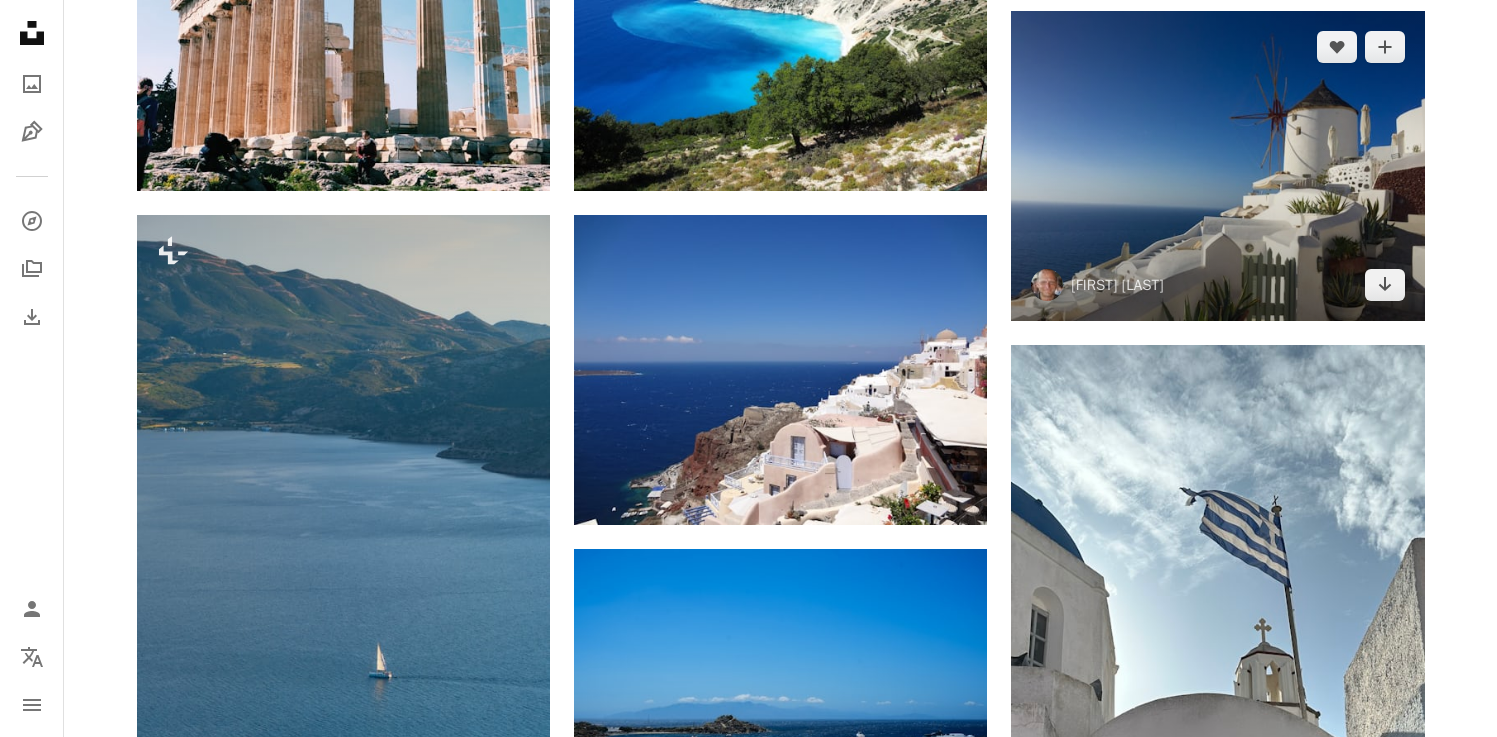 click at bounding box center [1217, 166] 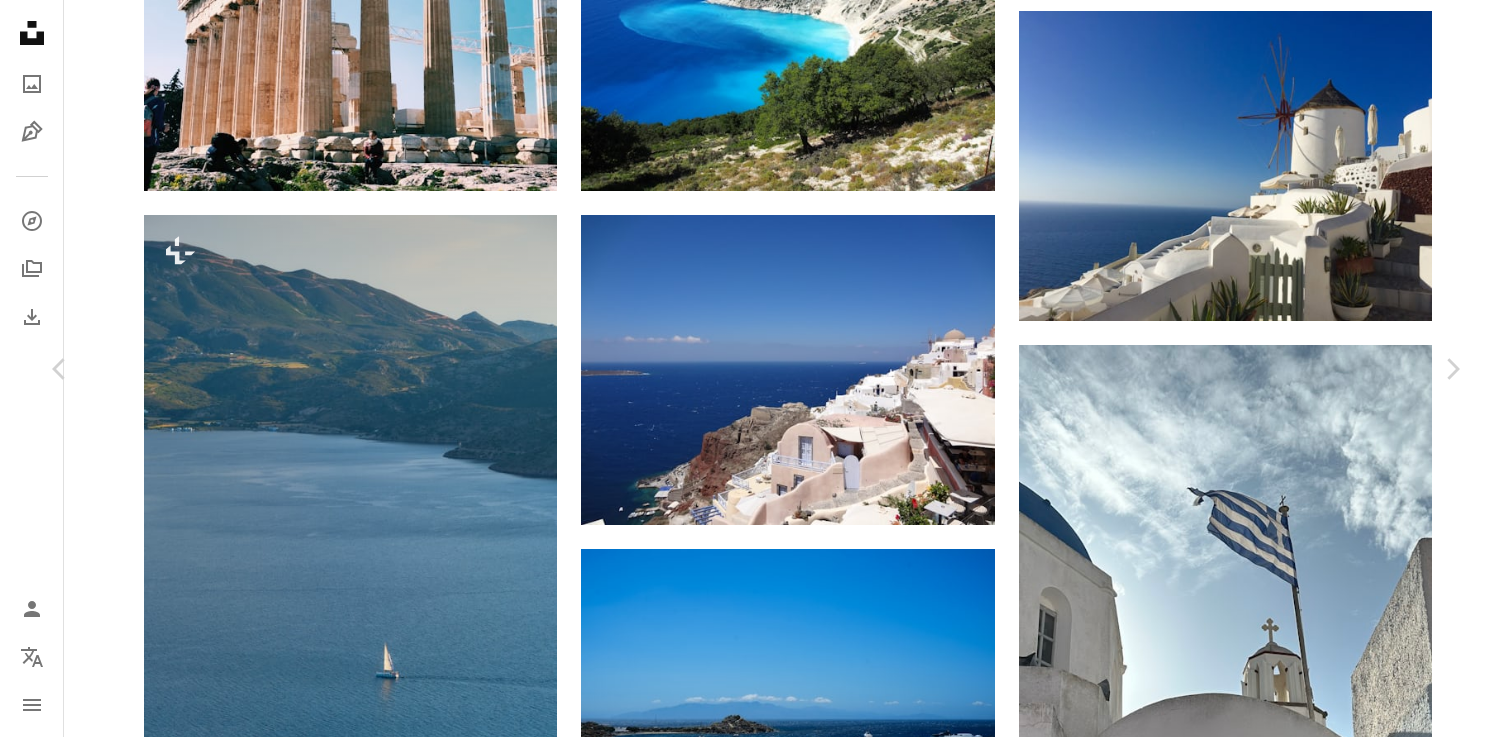 scroll, scrollTop: 167, scrollLeft: 0, axis: vertical 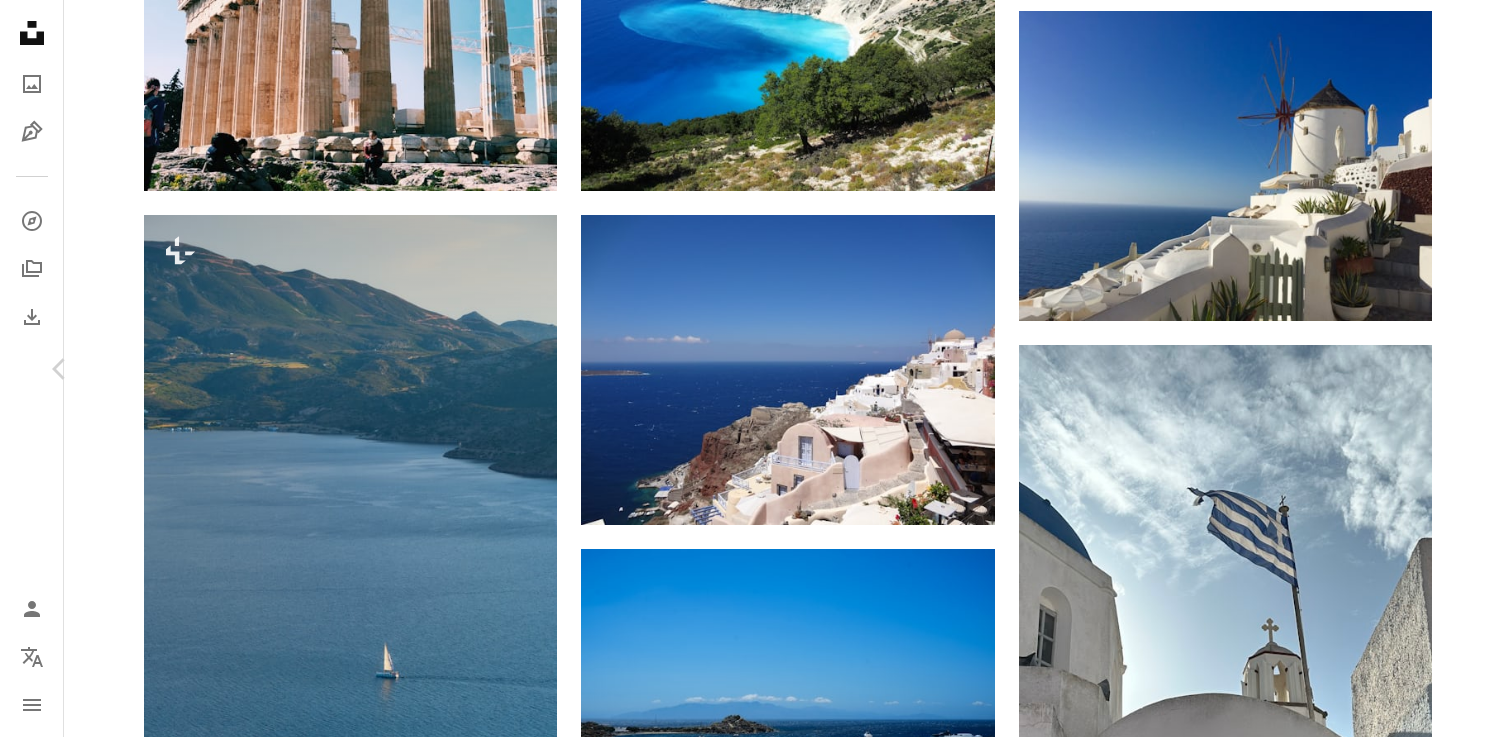 click on "Chevron right" at bounding box center [1452, 369] 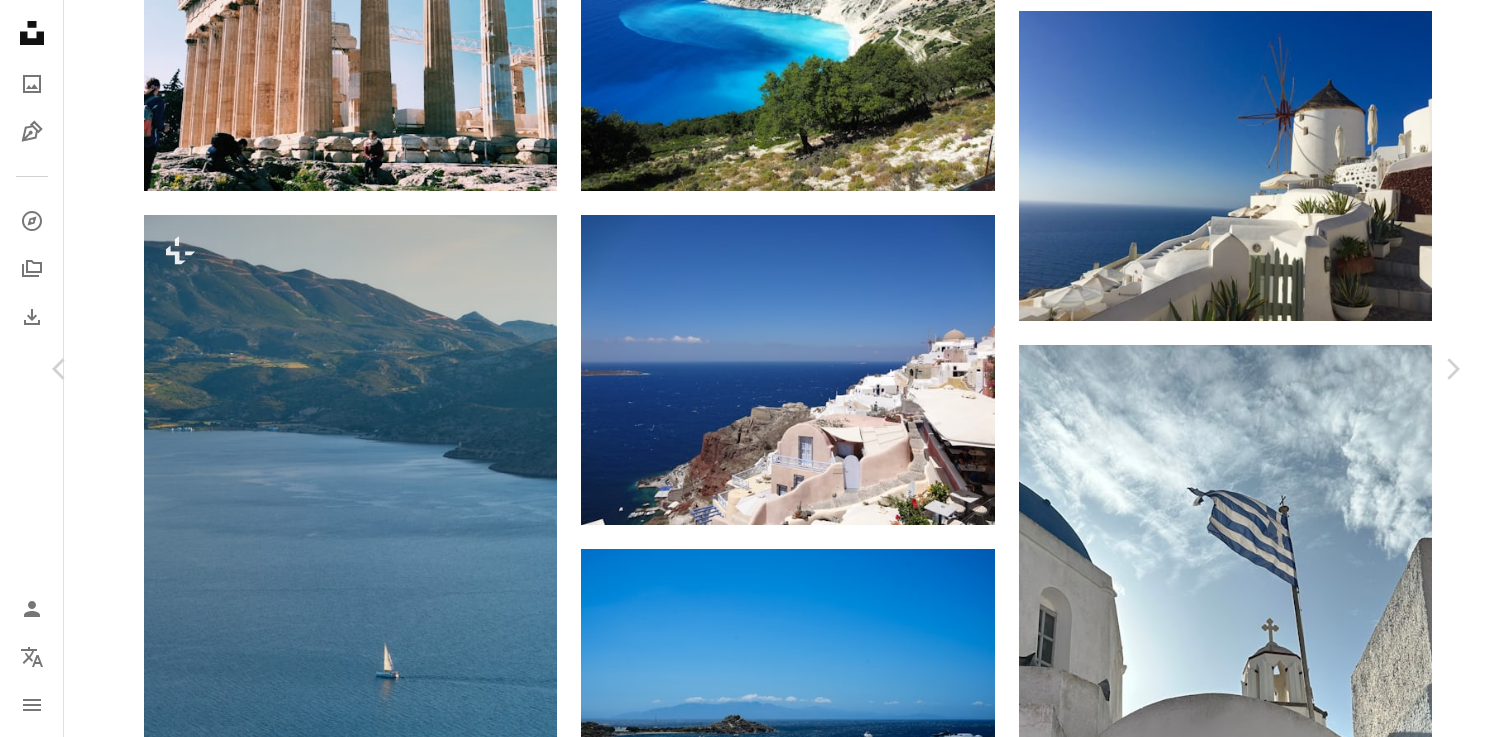 scroll, scrollTop: 943, scrollLeft: 0, axis: vertical 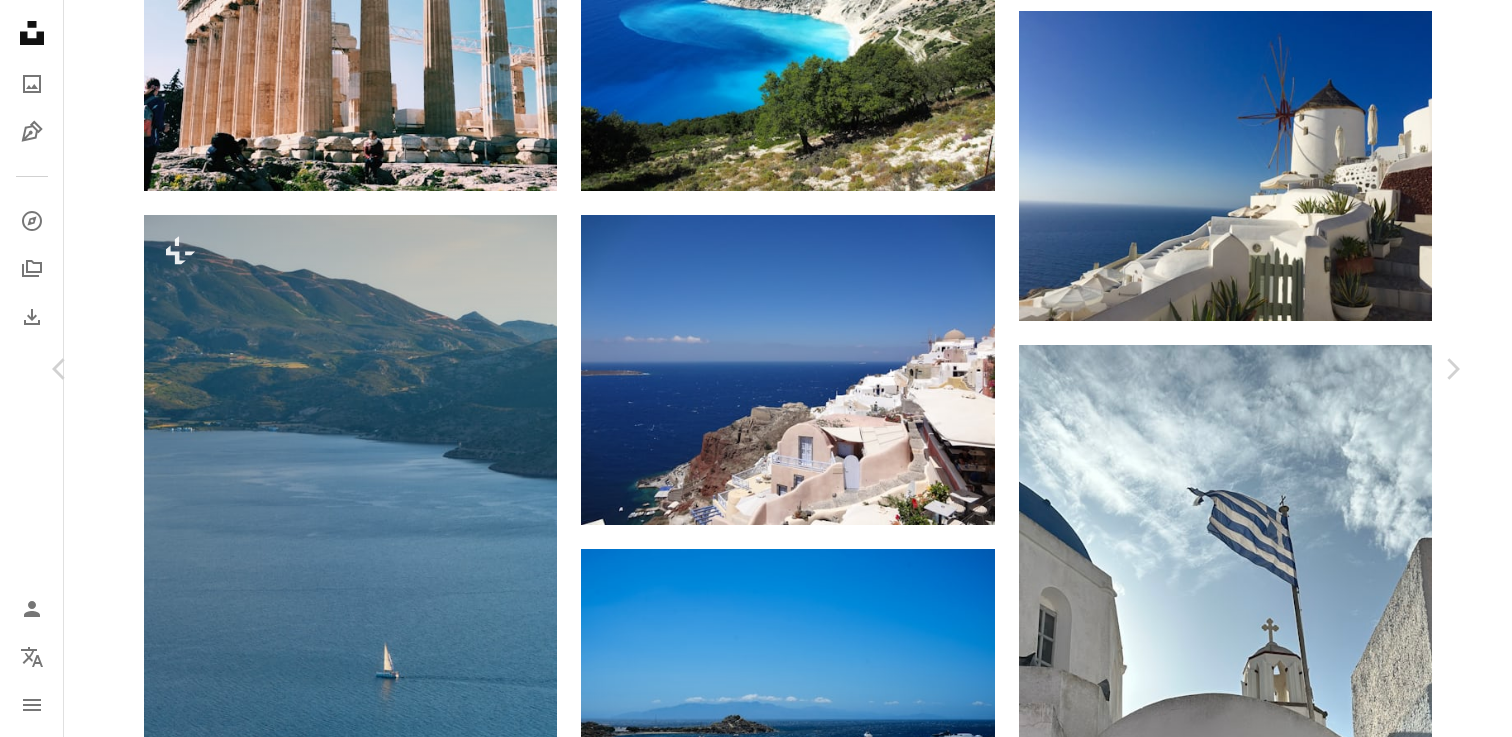 click on "An X shape Chevron left Chevron right [FIRST] [LAST] For Unsplash+ A heart A plus sign A lock Download Zoom in A forward-right arrow Share More Actions Calendar outlined Published on January 13, 2023 Safety Licensed under the Unsplash+ License background desktop wallpapers abstract background scenery phone background landscape wallpaper walpaper rock wallpapers backgrounds outdoors screen saver lock screen home screen promontory phone walpaper Public domain images From this series Chevron right Plus sign for Unsplash+ Plus sign for Unsplash+ Plus sign for Unsplash+ Plus sign for Unsplash+ Plus sign for Unsplash+ Plus sign for Unsplash+ Plus sign for Unsplash+ Plus sign for Unsplash+ Plus sign for Unsplash+ Plus sign for Unsplash+ Related images Plus sign for Unsplash+ A heart A plus sign [FIRST] [LAST] For Unsplash+ A lock Download Plus sign for Unsplash+ A heart A plus sign [FIRST] [LAST] For Unsplash+ A lock Download Plus sign for Unsplash+ A heart A plus sign Getty Images For Unsplash+ A lock For" at bounding box center [756, 6496] 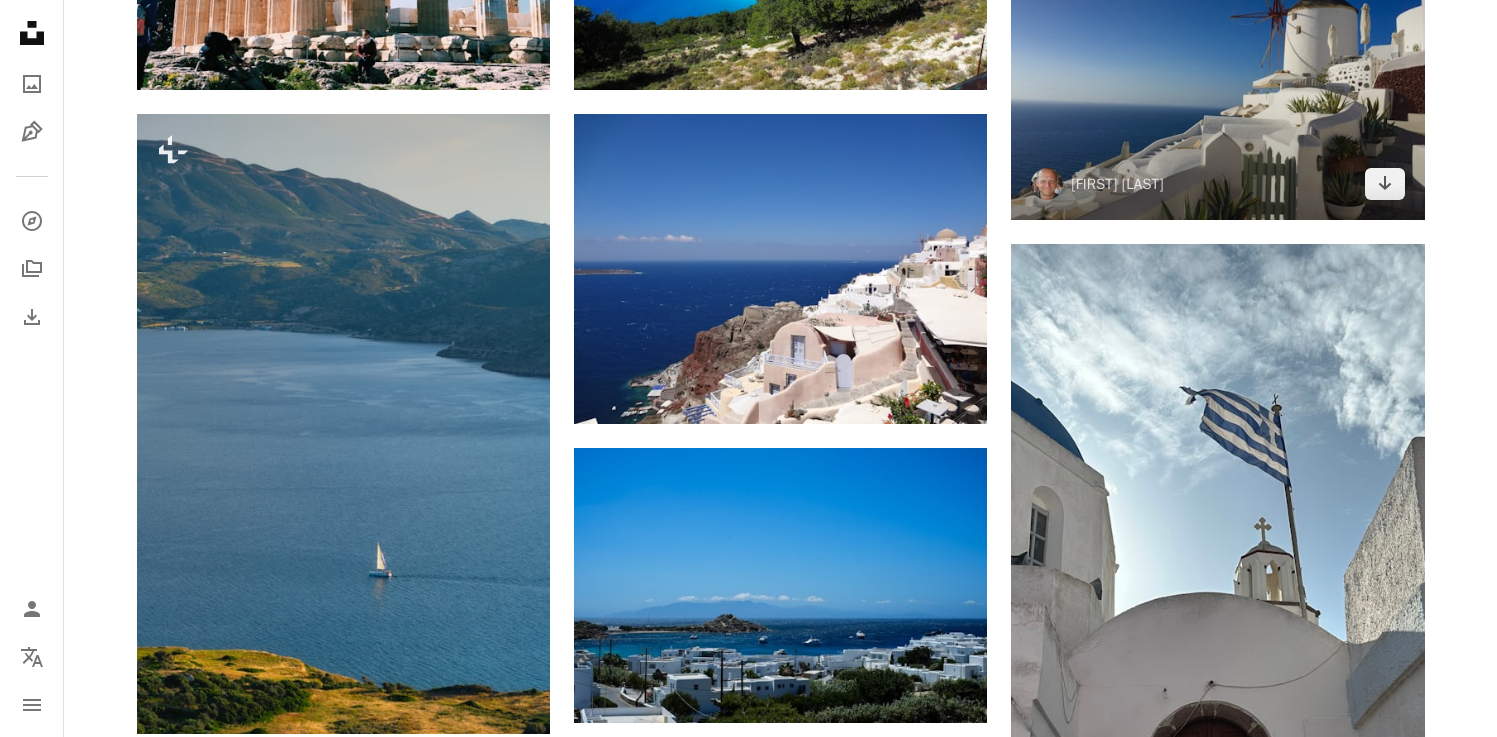 scroll, scrollTop: 37160, scrollLeft: 0, axis: vertical 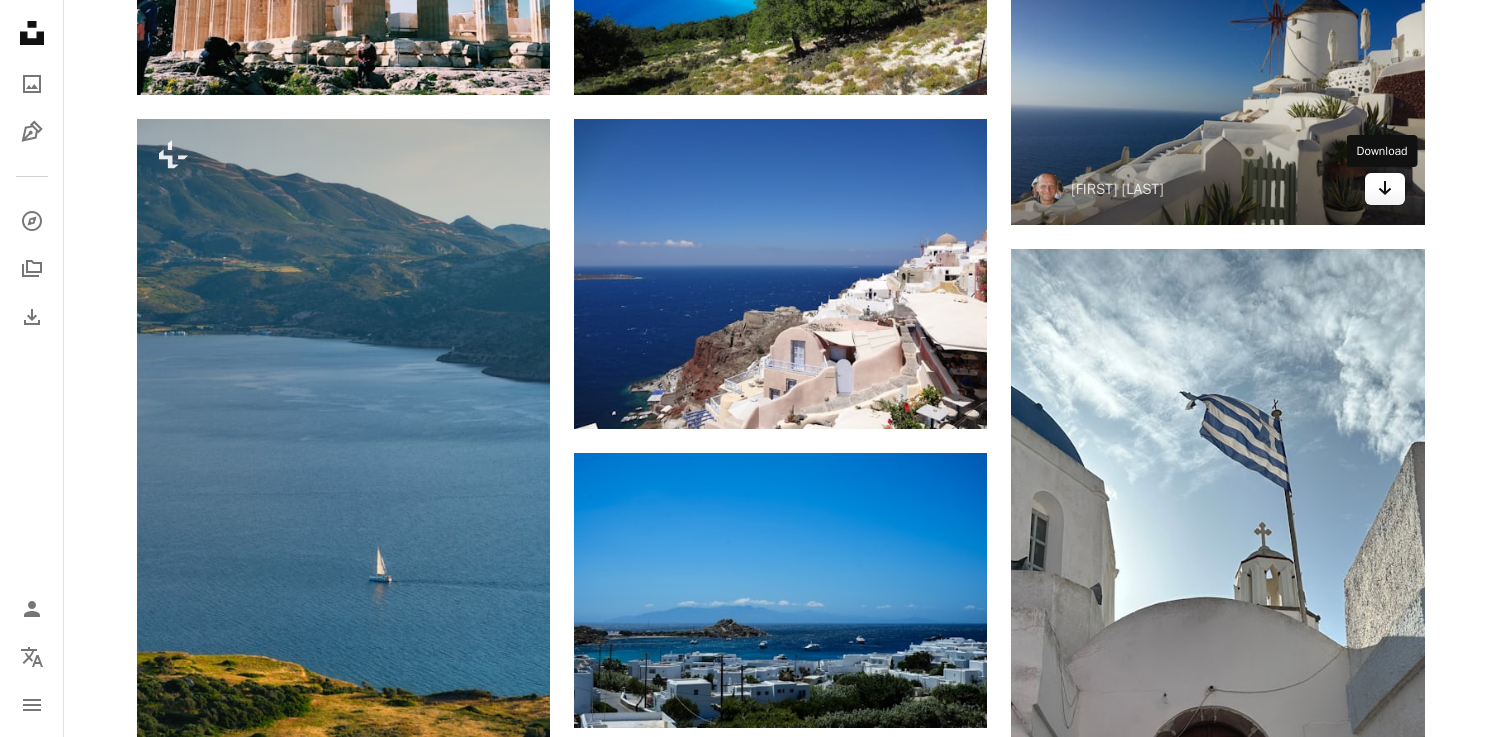 click on "Arrow pointing down" 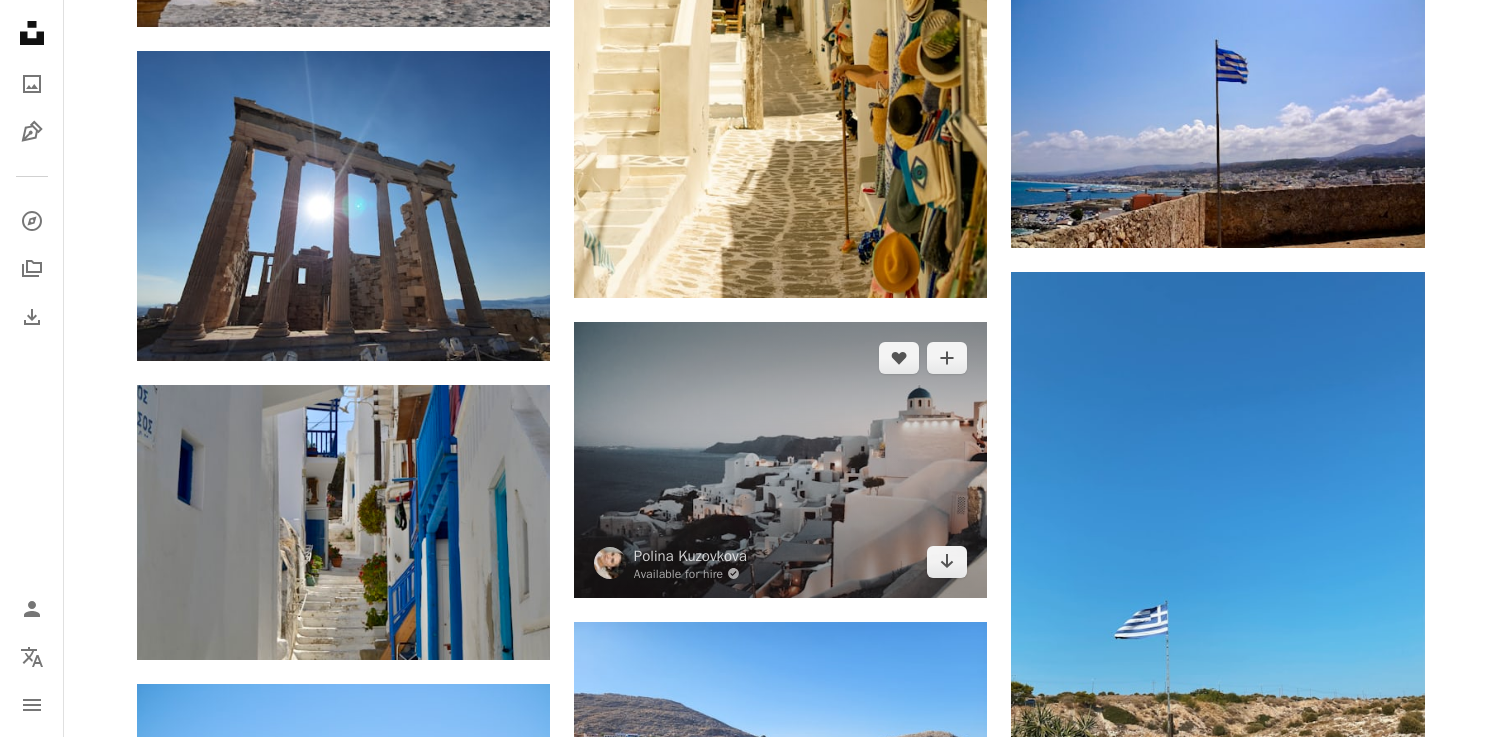 scroll, scrollTop: 41000, scrollLeft: 0, axis: vertical 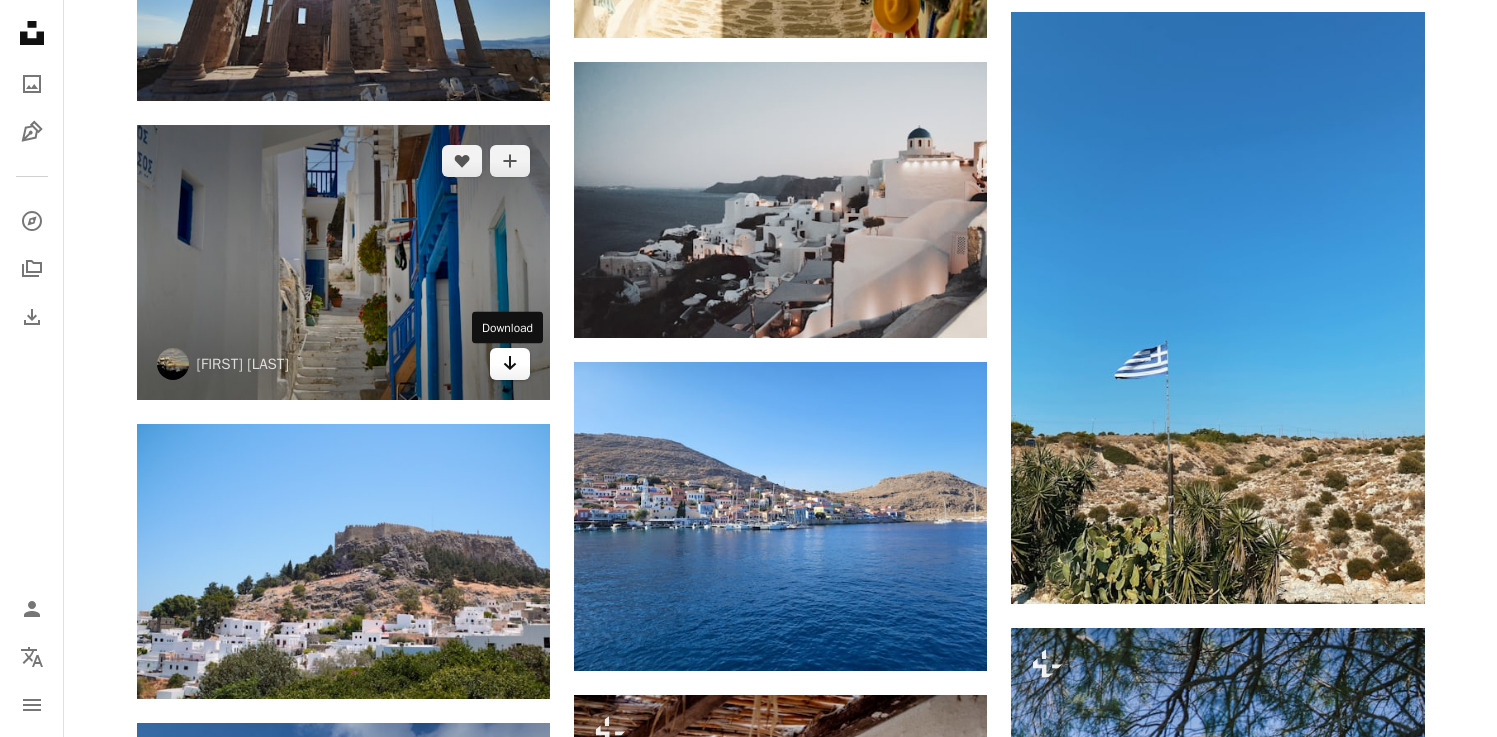 click on "Arrow pointing down" 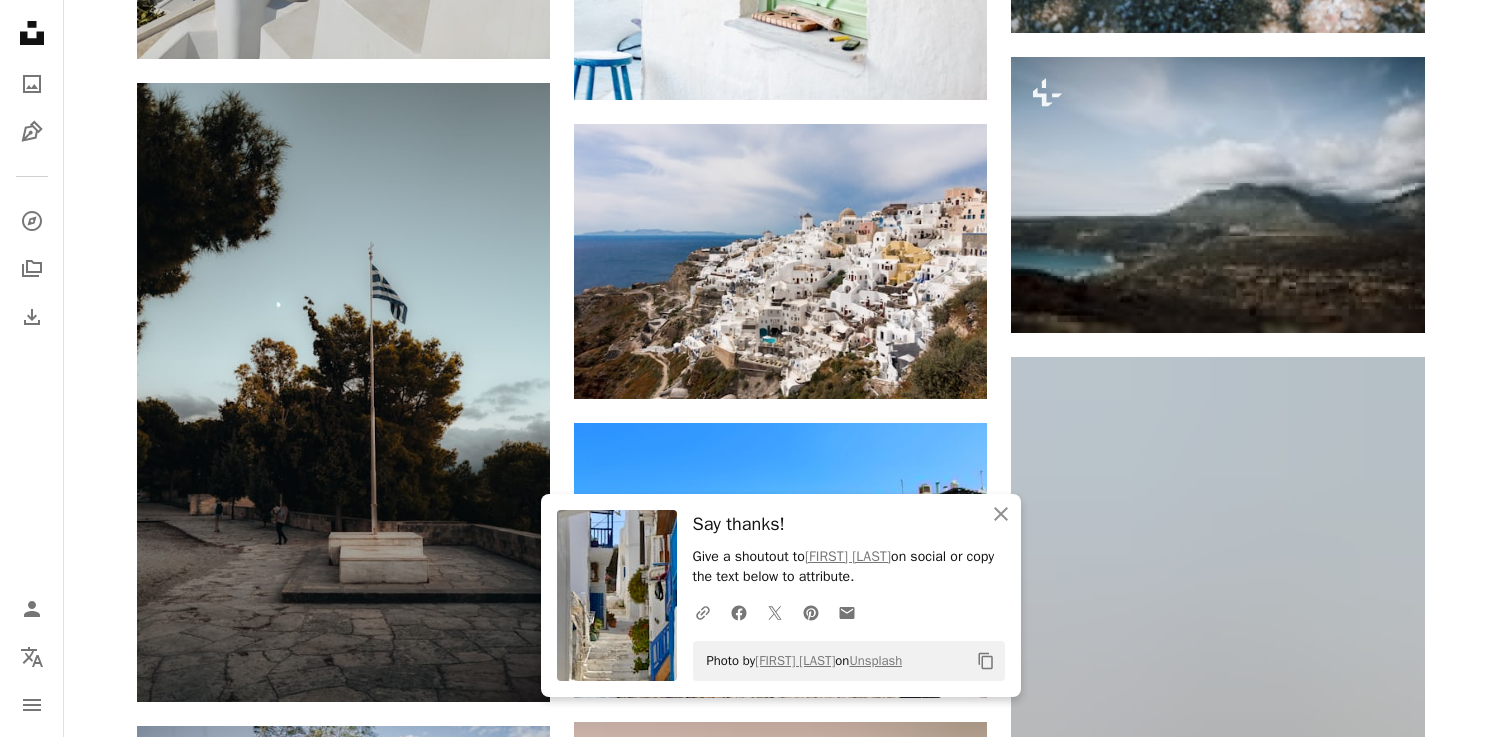 scroll, scrollTop: 42250, scrollLeft: 0, axis: vertical 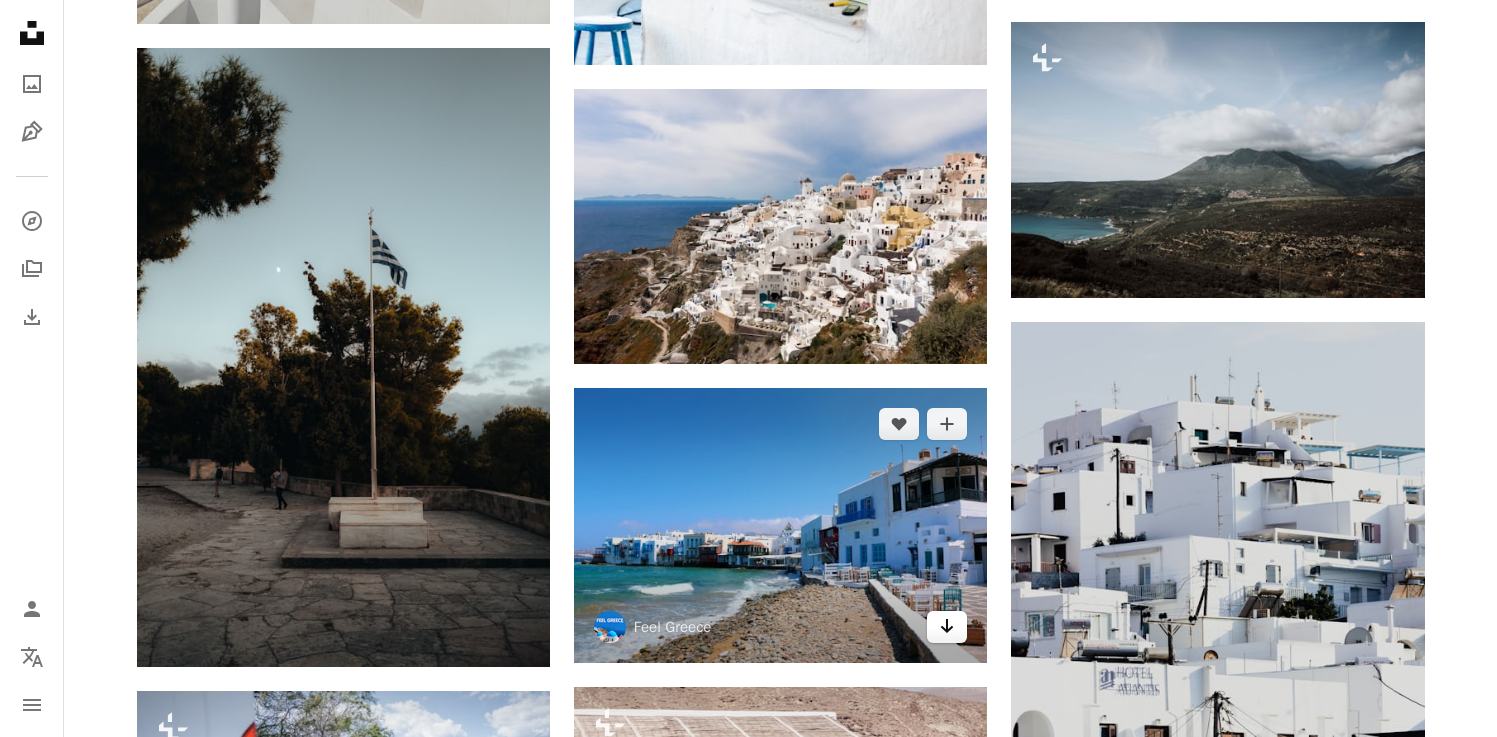 click on "Arrow pointing down" at bounding box center (947, 627) 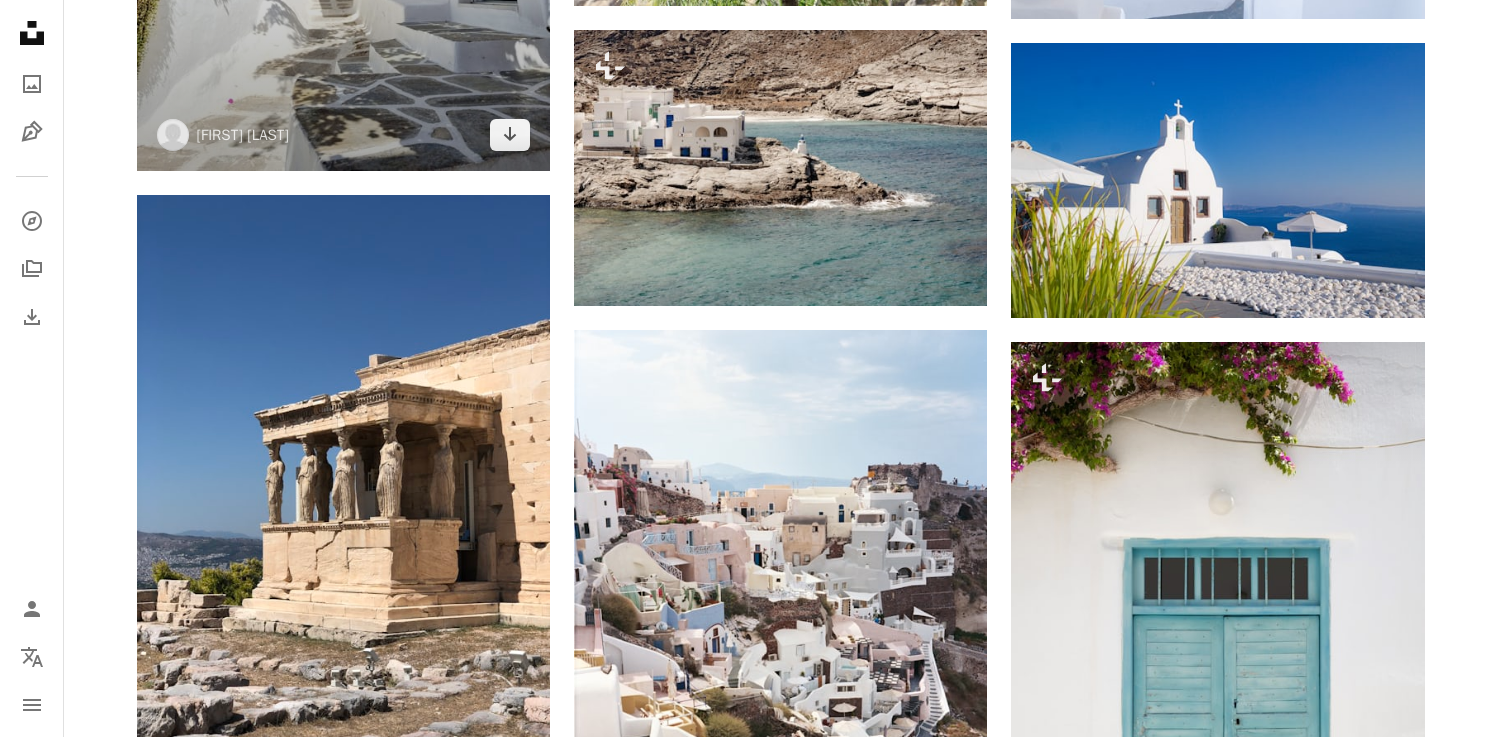 scroll, scrollTop: 44798, scrollLeft: 0, axis: vertical 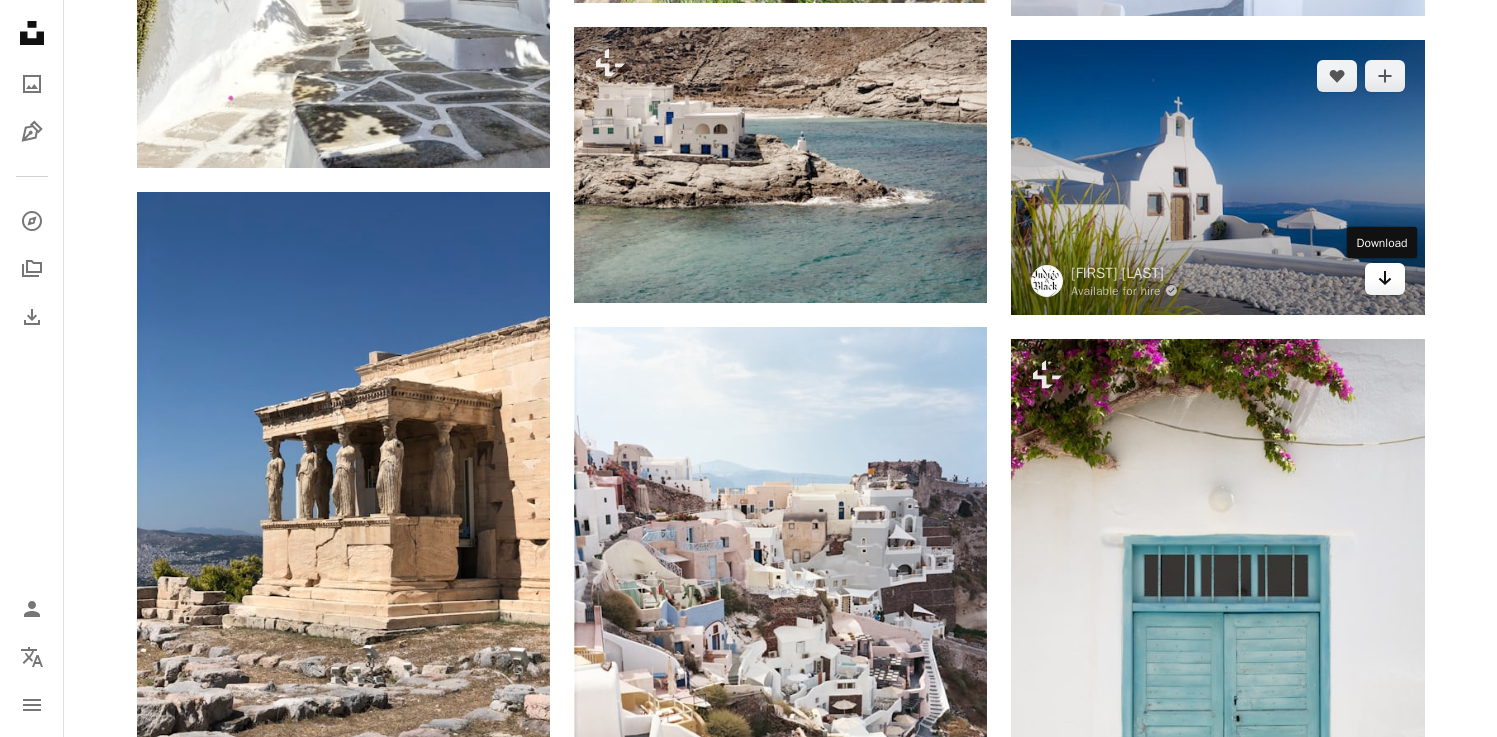 click on "Arrow pointing down" 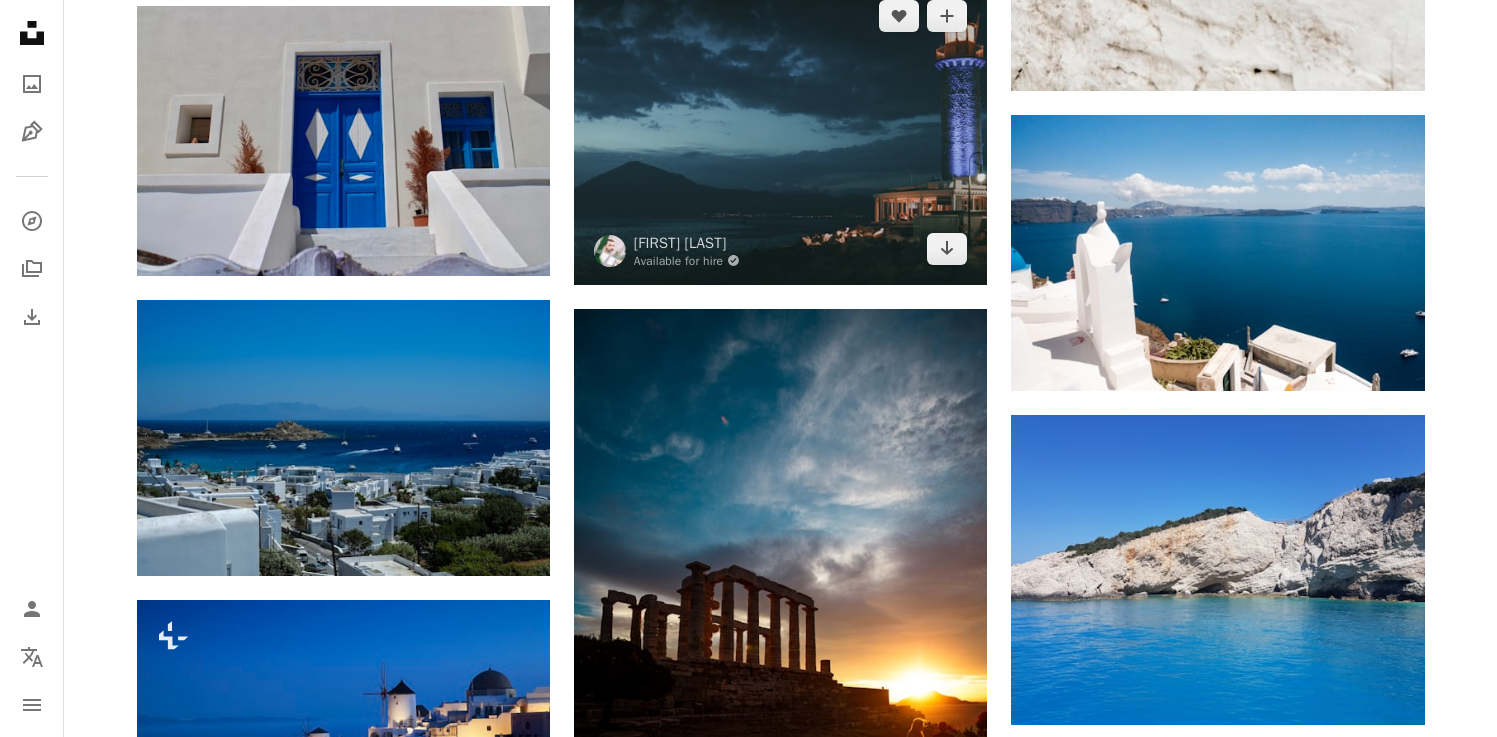 scroll, scrollTop: 50647, scrollLeft: 0, axis: vertical 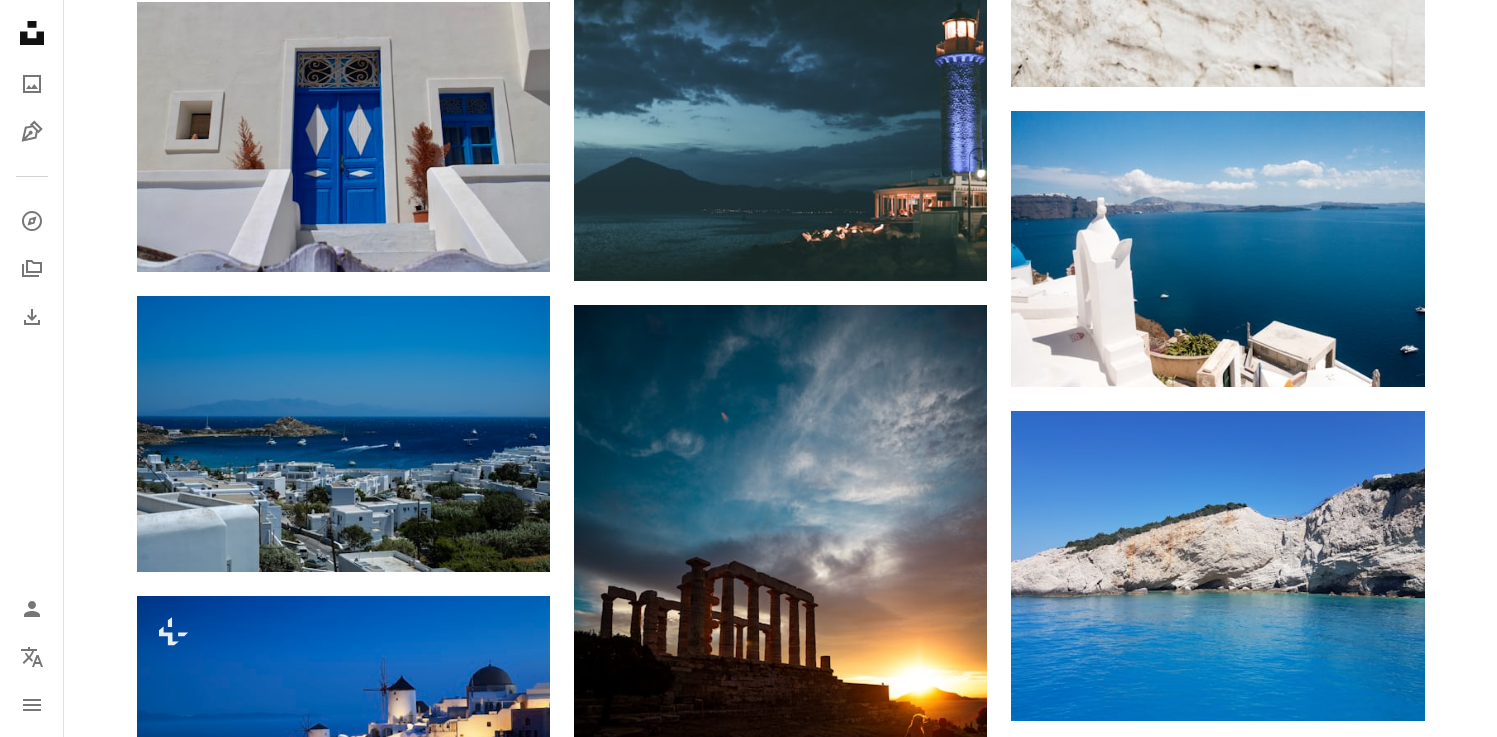click on "Plus sign for Unsplash+ A heart A plus sign Getty Images For  Unsplash+ A lock Download A heart A plus sign [FIRST] [LAST] Arrow pointing down A heart A plus sign [FIRST] [LAST] Arrow pointing down A heart A plus sign [FIRST] [LAST] Available for hire A checkmark inside of a circle Arrow pointing down Plus sign for Unsplash+ A heart A plus sign Getty Images For  Unsplash+ A lock Download A heart A plus sign [FIRST] [LAST] Arrow pointing down Plus sign for Unsplash+ A heart A plus sign Getty Images For  Unsplash+ A lock Download A heart A plus sign [FIRST] [LAST] Arrow pointing down A heart A plus sign [FIRST] [LAST] Arrow pointing down Plus sign for Unsplash+ A heart A plus sign [FIRST] [LAST] For  Unsplash+ A lock Download –– ––– –––  –– ––– –  ––– –––  ––––  –   – –– –––  – – ––– –– –– –––– –– See up to 141% more revenue Sign Up Plus sign for Unsplash+ A heart A plus sign [FIRST] [LAST] For  Unsplash+ A lock Download A heart" at bounding box center (780, -22902) 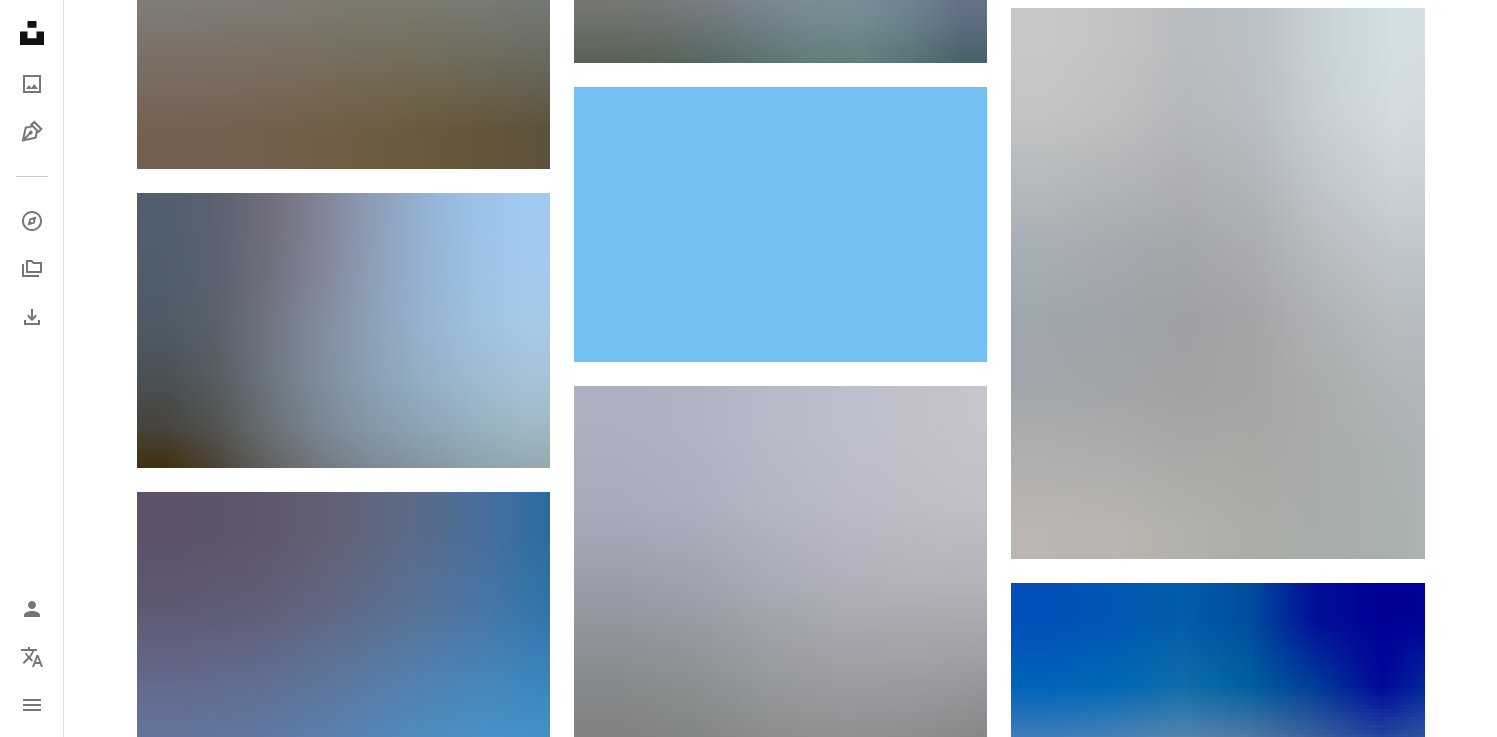 scroll, scrollTop: 52346, scrollLeft: 0, axis: vertical 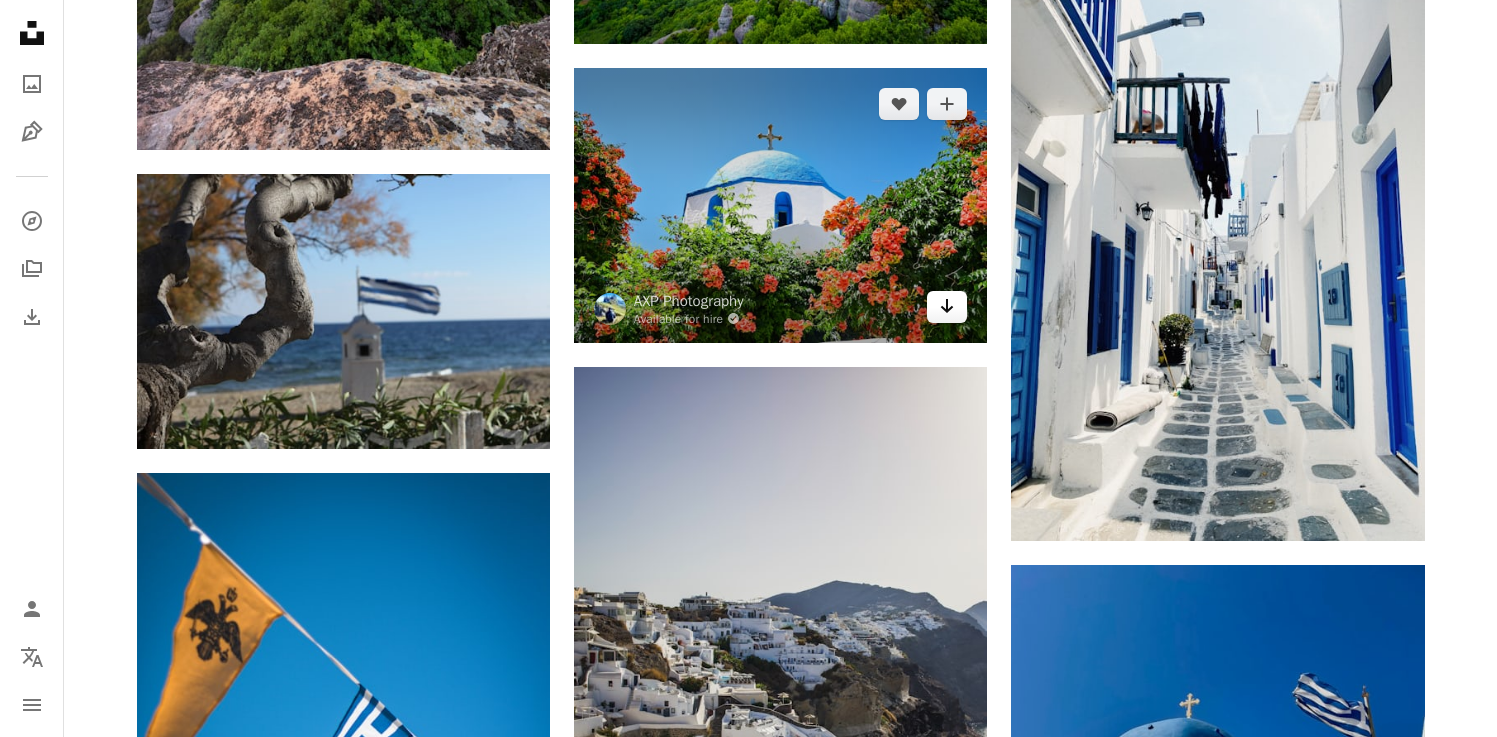 click 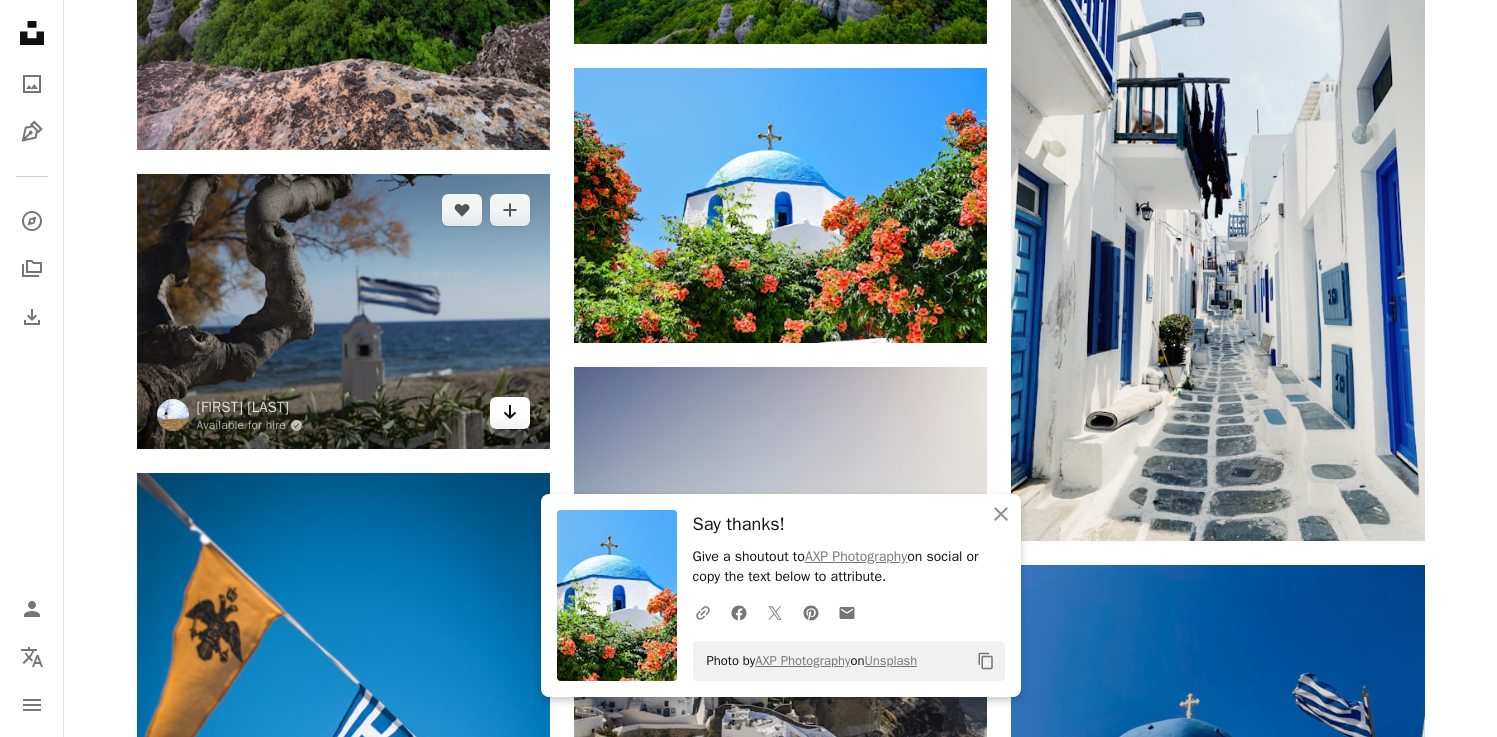 click on "Arrow pointing down" 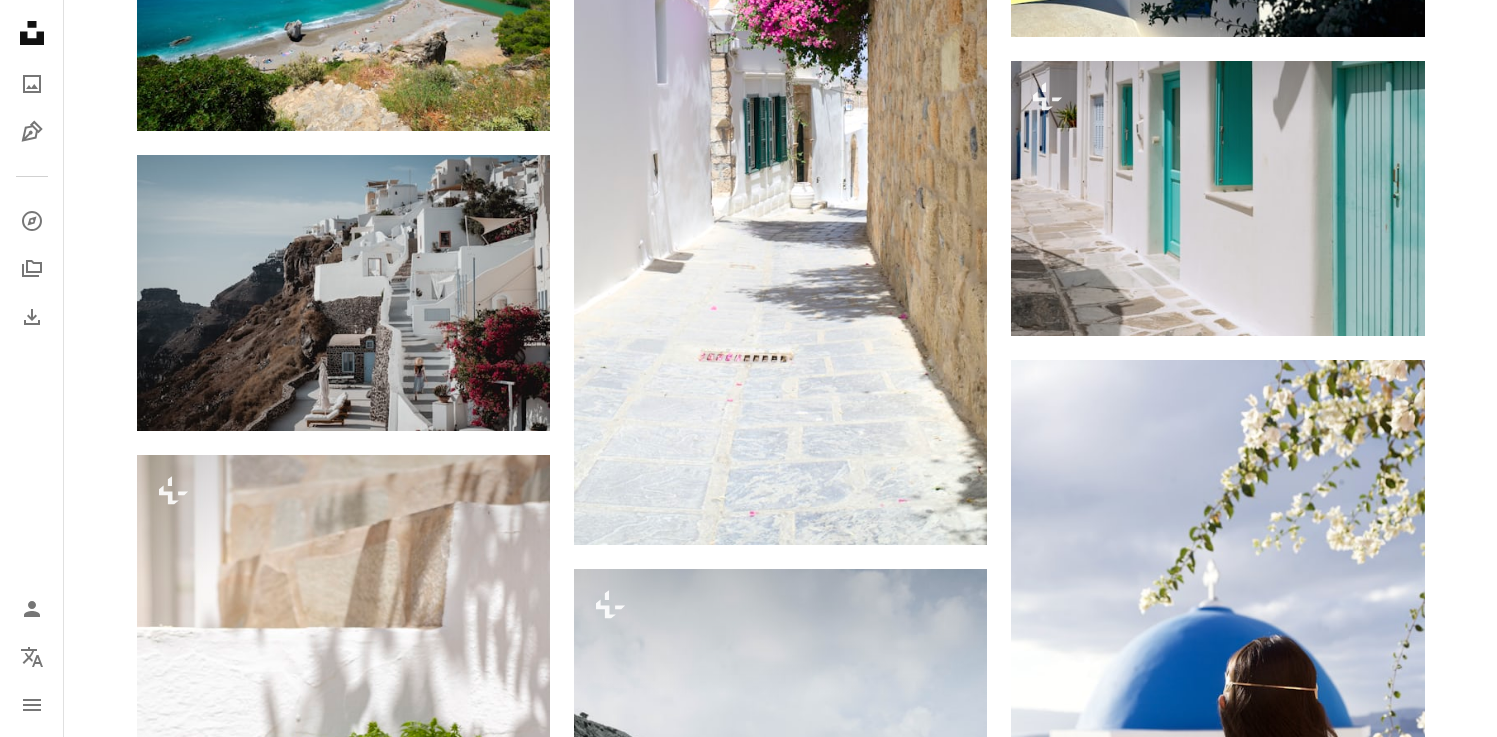 scroll, scrollTop: 56207, scrollLeft: 0, axis: vertical 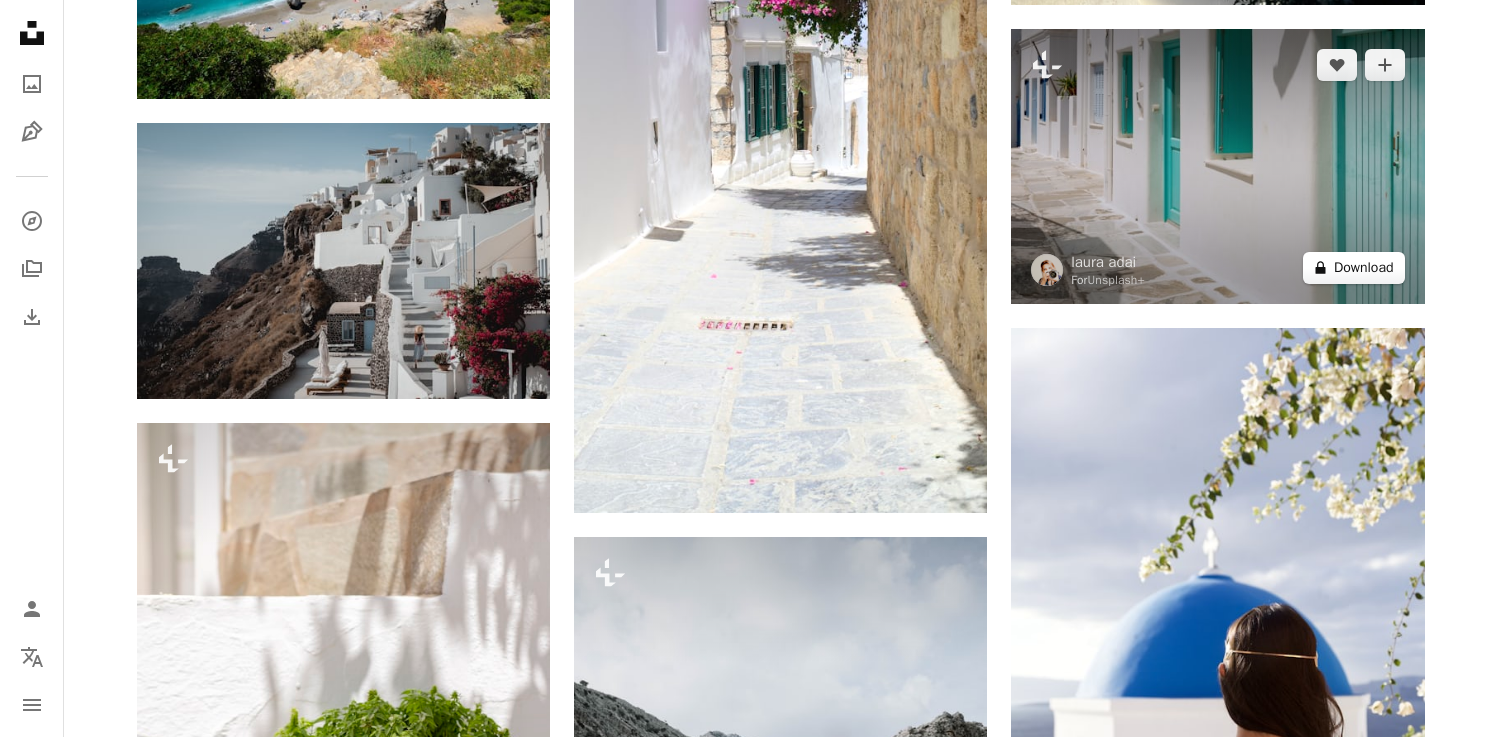 click on "A lock Download" at bounding box center (1354, 268) 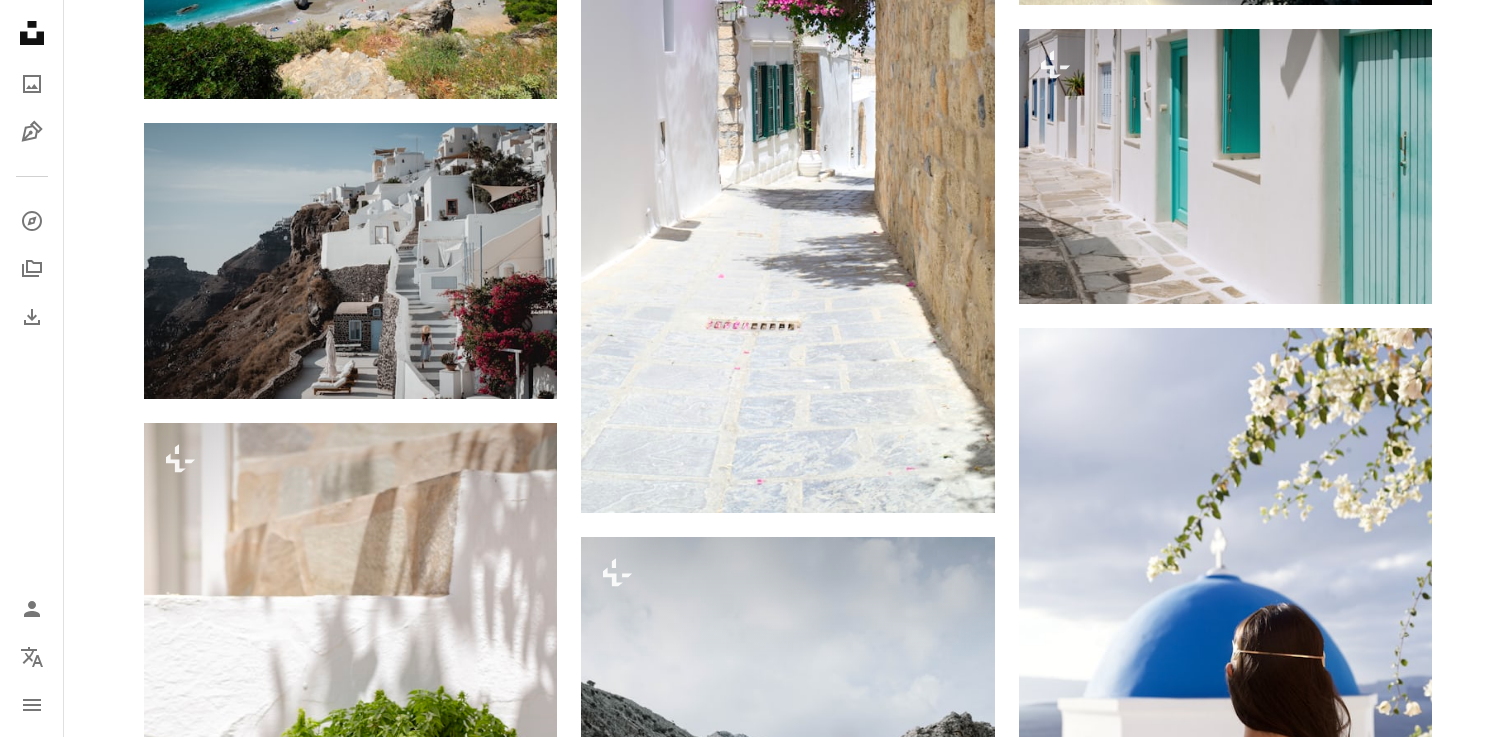 click on "An X shape Premium, ready to use images. Get unlimited access. A plus sign Members-only content added monthly A plus sign Unlimited royalty-free downloads A plus sign Illustrations  New A plus sign Enhanced legal protections yearly 65%  off monthly $20   $7 USD per month * Get  Unsplash+ * When paid annually, billed upfront  $84 Taxes where applicable. Renews automatically. Cancel anytime." at bounding box center (756, 5280) 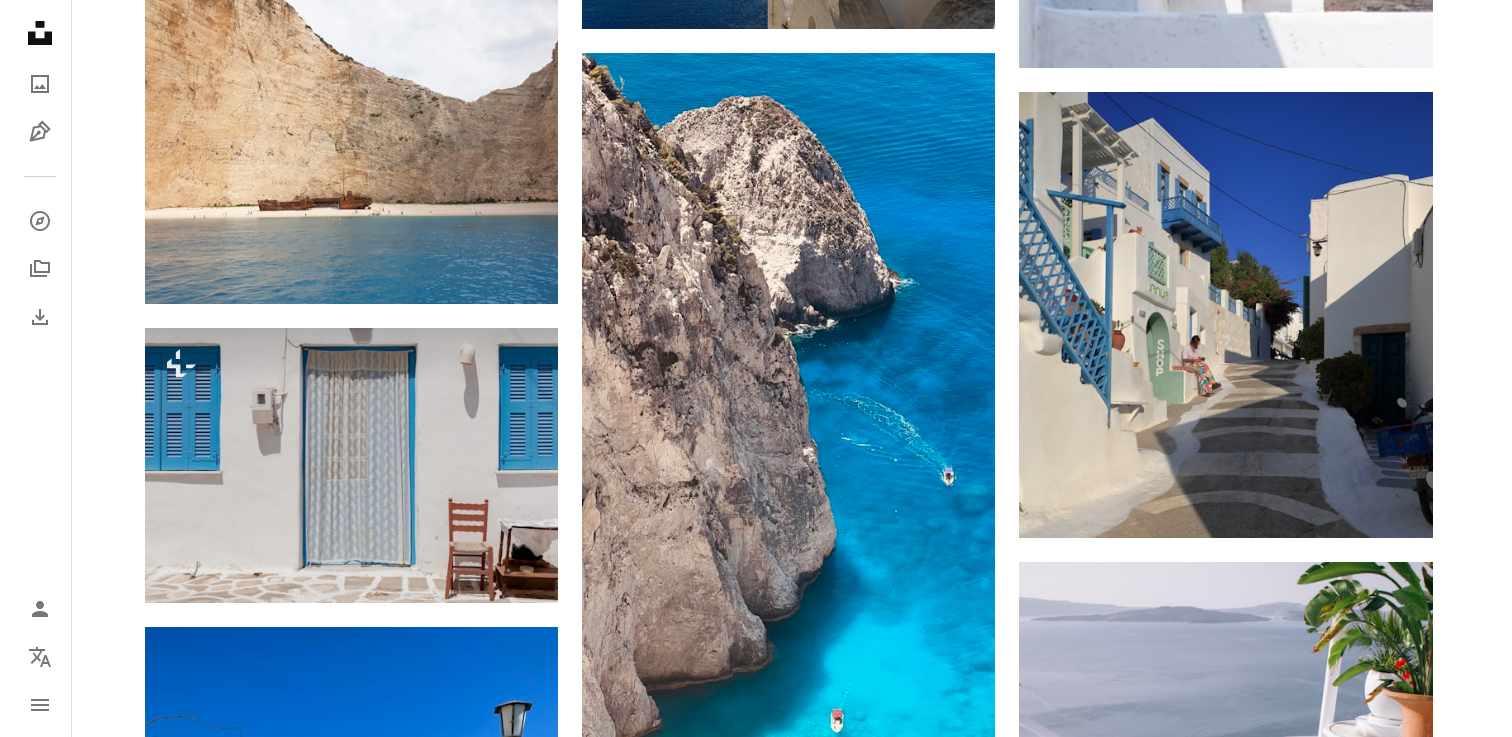 scroll, scrollTop: 72824, scrollLeft: 0, axis: vertical 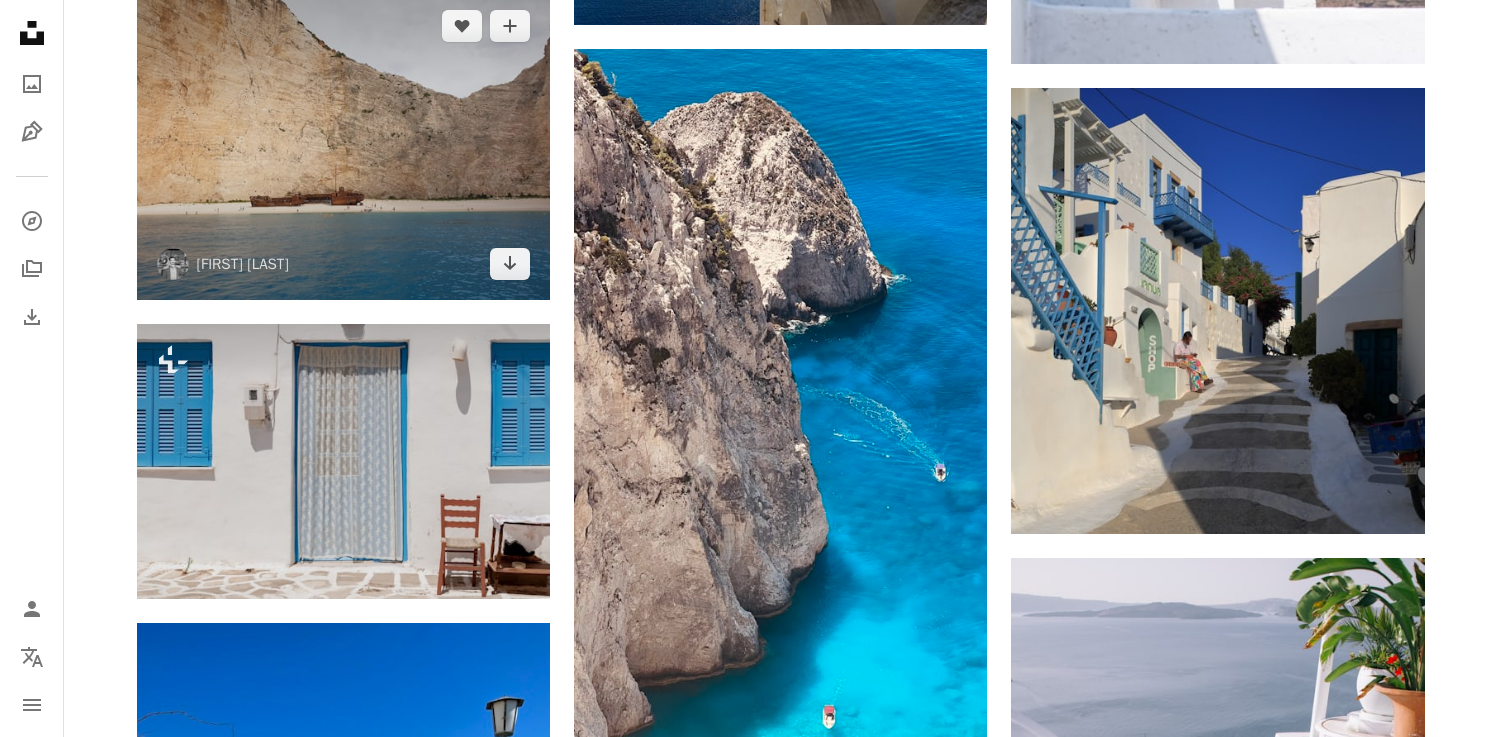 click at bounding box center [343, 145] 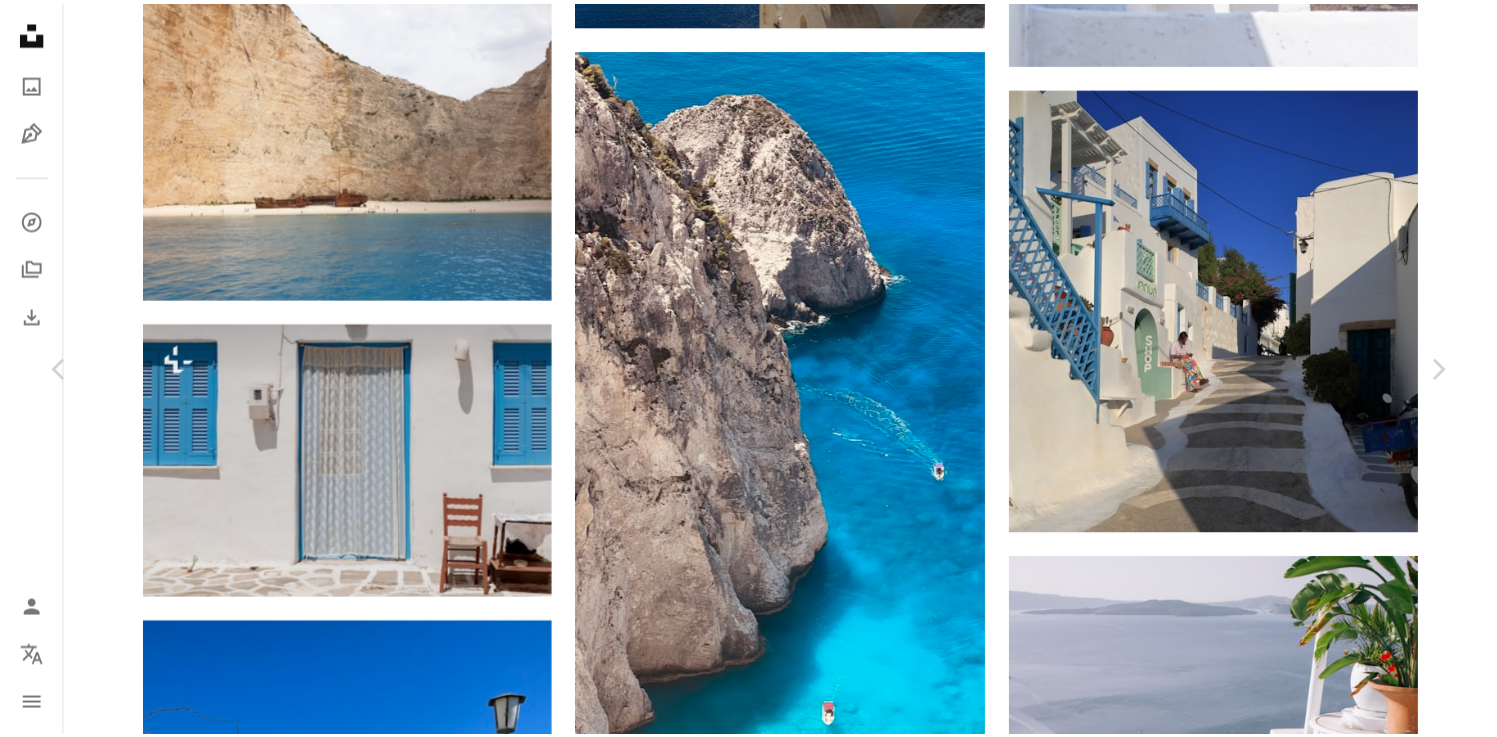 scroll, scrollTop: 591, scrollLeft: 0, axis: vertical 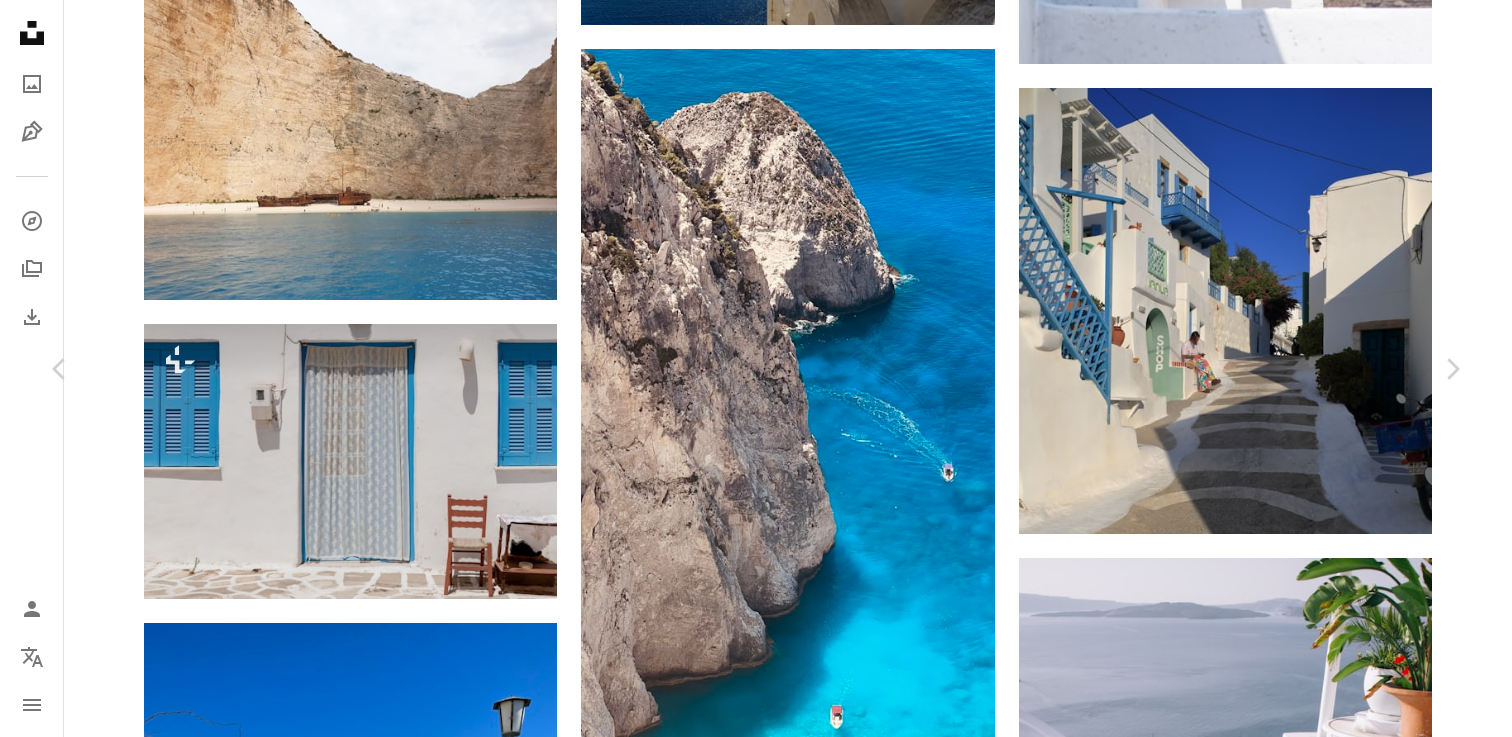 click on "An X shape Chevron left Chevron right [FIRST] [LAST] belcore A heart A plus sign Download free Chevron down Zoom in Views 201,765 Downloads 1,401 A forward-right arrow Share Info icon Info More Actions A map marker Unnamed Road, [CITY] [POSTAL_CODE], [COUNTRY], [CITY] Calendar outlined Published on June 24, 2019 Camera samsung, SM-N960N Safety Free to use under the Unsplash License building sea architecture river greece rock brown outdoors housing cliff promontory unnamed road zakinthos Free images Browse premium related images on iStock | Save 20% with code UNSPLASH20 View more on iStock ↗ Related images A heart A plus sign [FIRST] [LAST] Arrow pointing down Plus sign for Unsplash+ A heart A plus sign [FIRST] [LAST] For Unsplash+ A lock Download Plus sign for Unsplash+ A heart A plus sign [FIRST] [LAST] For Unsplash+ A lock Download Plus sign for Unsplash+ A heart A plus sign [FIRST] [LAST] For Unsplash+ A lock Download A heart A plus sign [FIRST] [LAST] Arrow pointing down A heart A plus sign [FIRST] [LAST] A heart" at bounding box center [756, 4860] 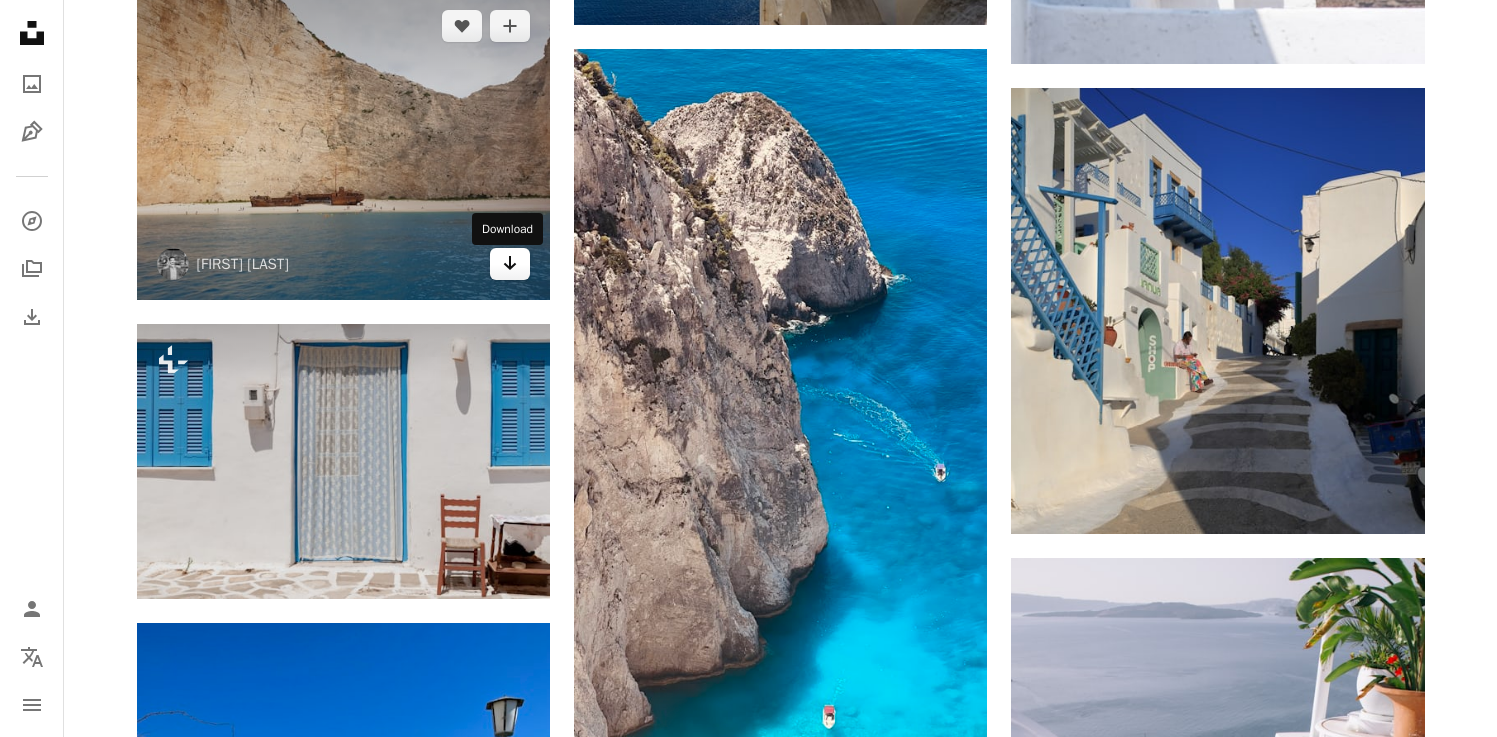 click 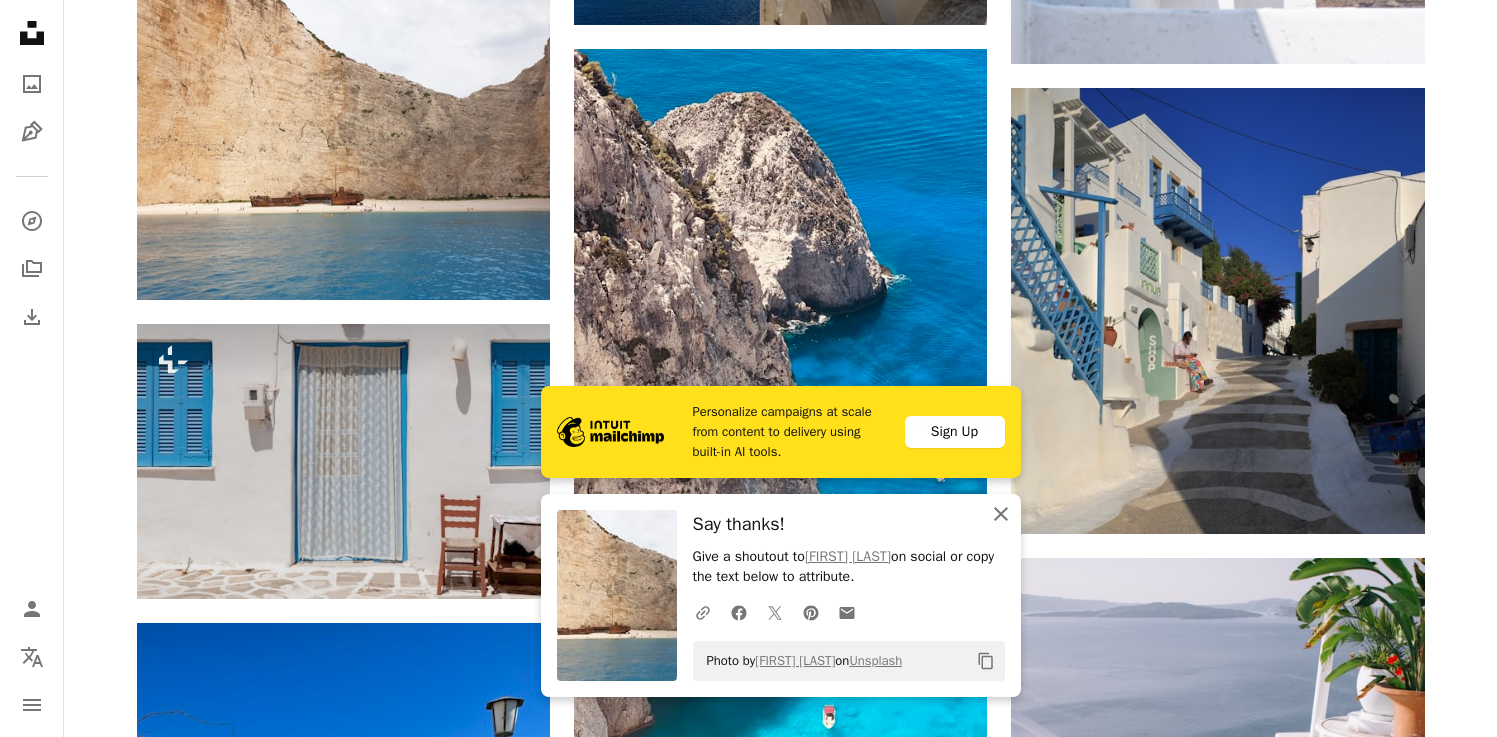 click on "An X shape" 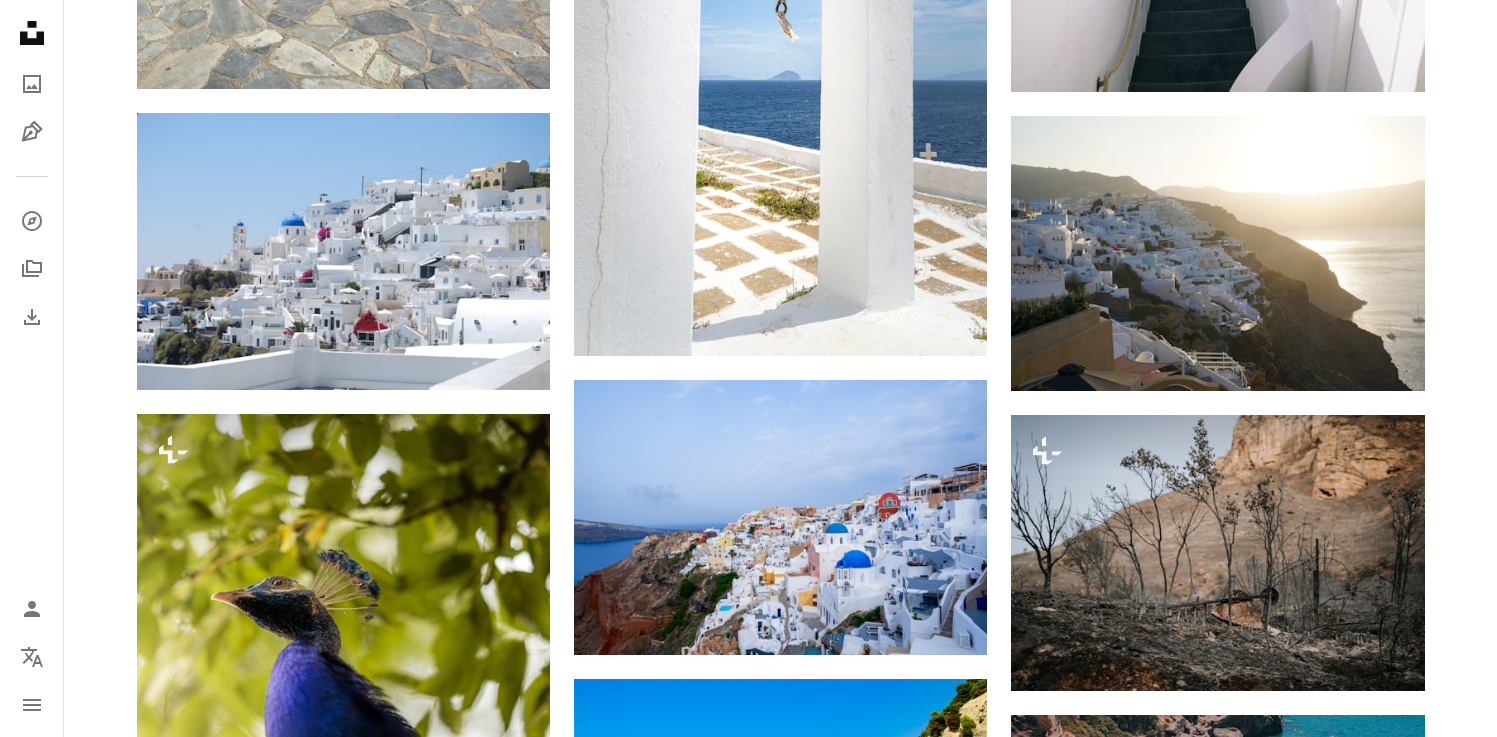 scroll, scrollTop: 74011, scrollLeft: 0, axis: vertical 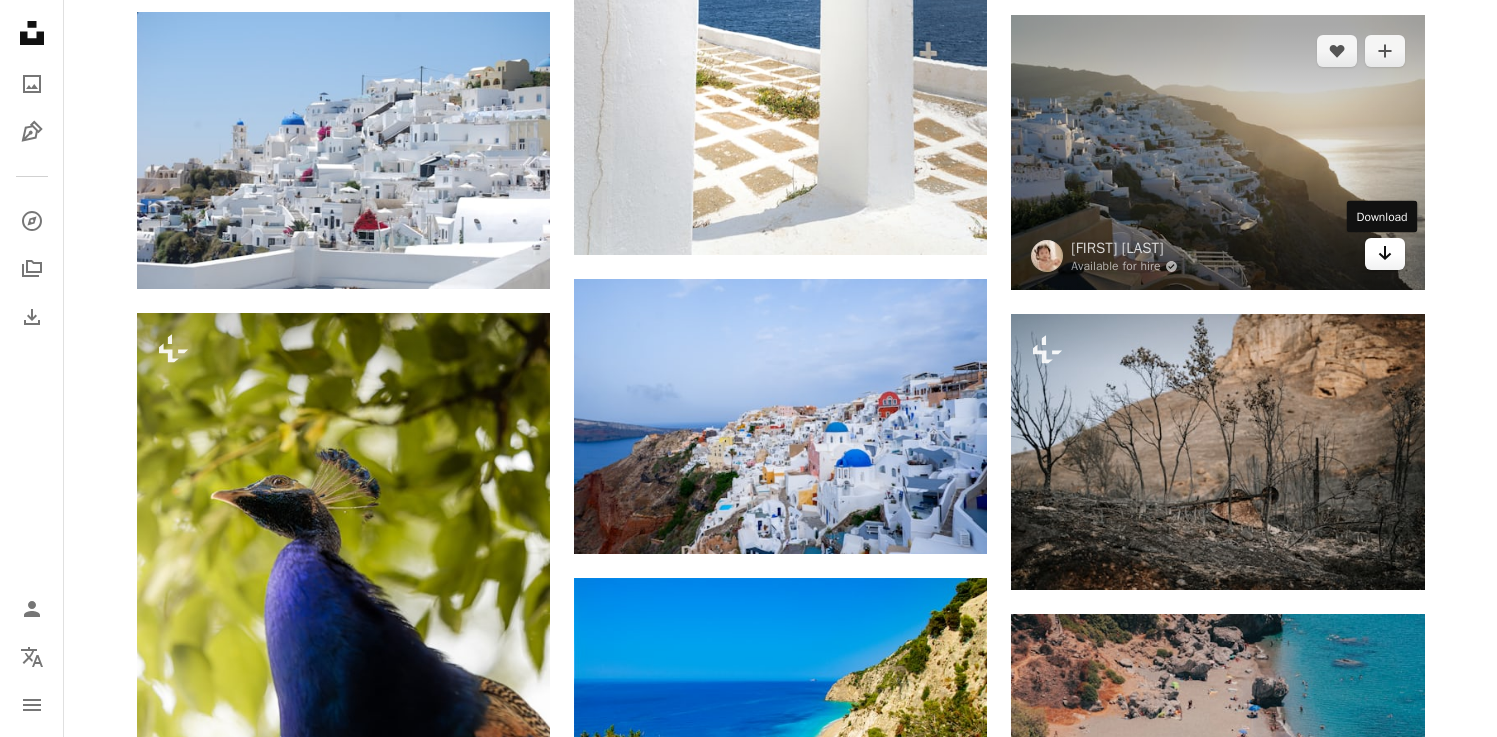 click on "Arrow pointing down" 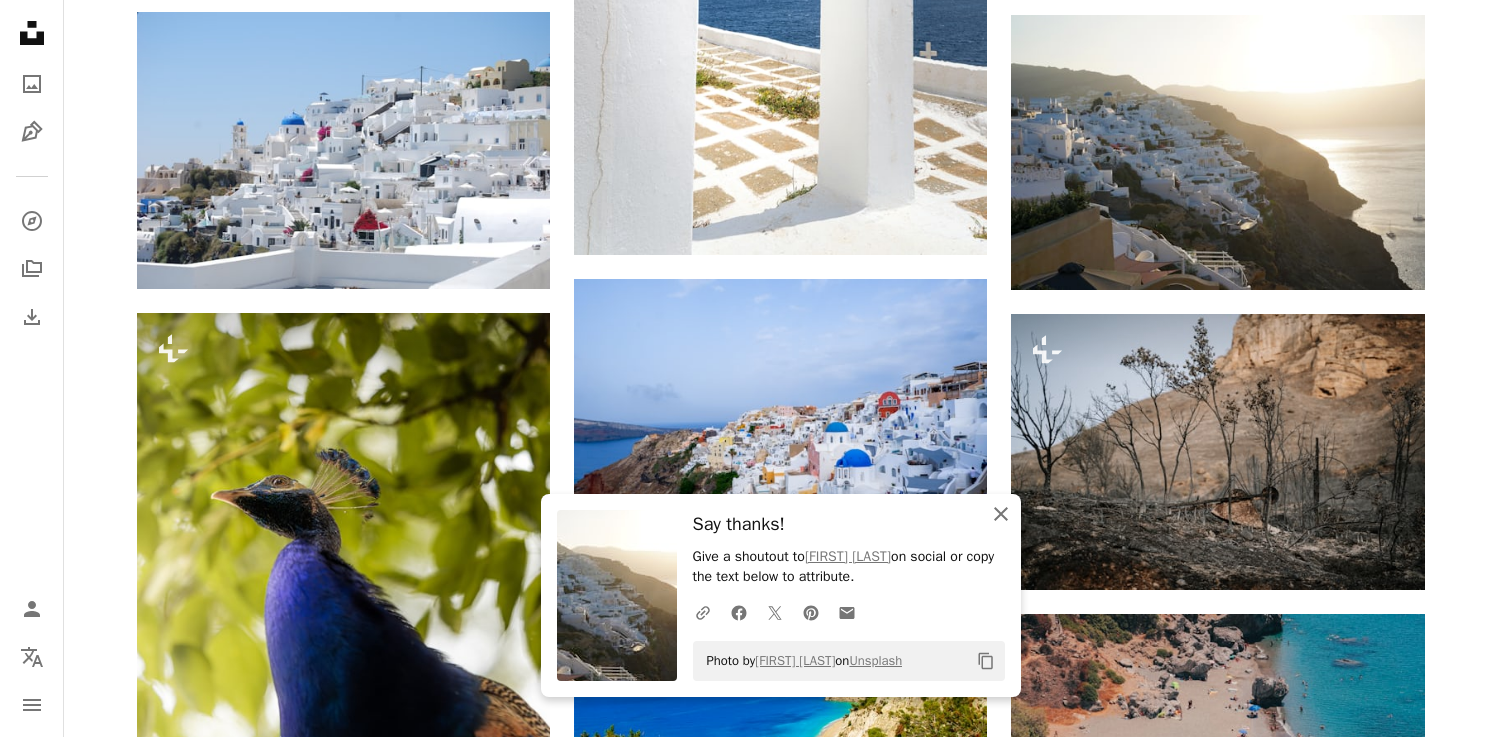 click on "An X shape" 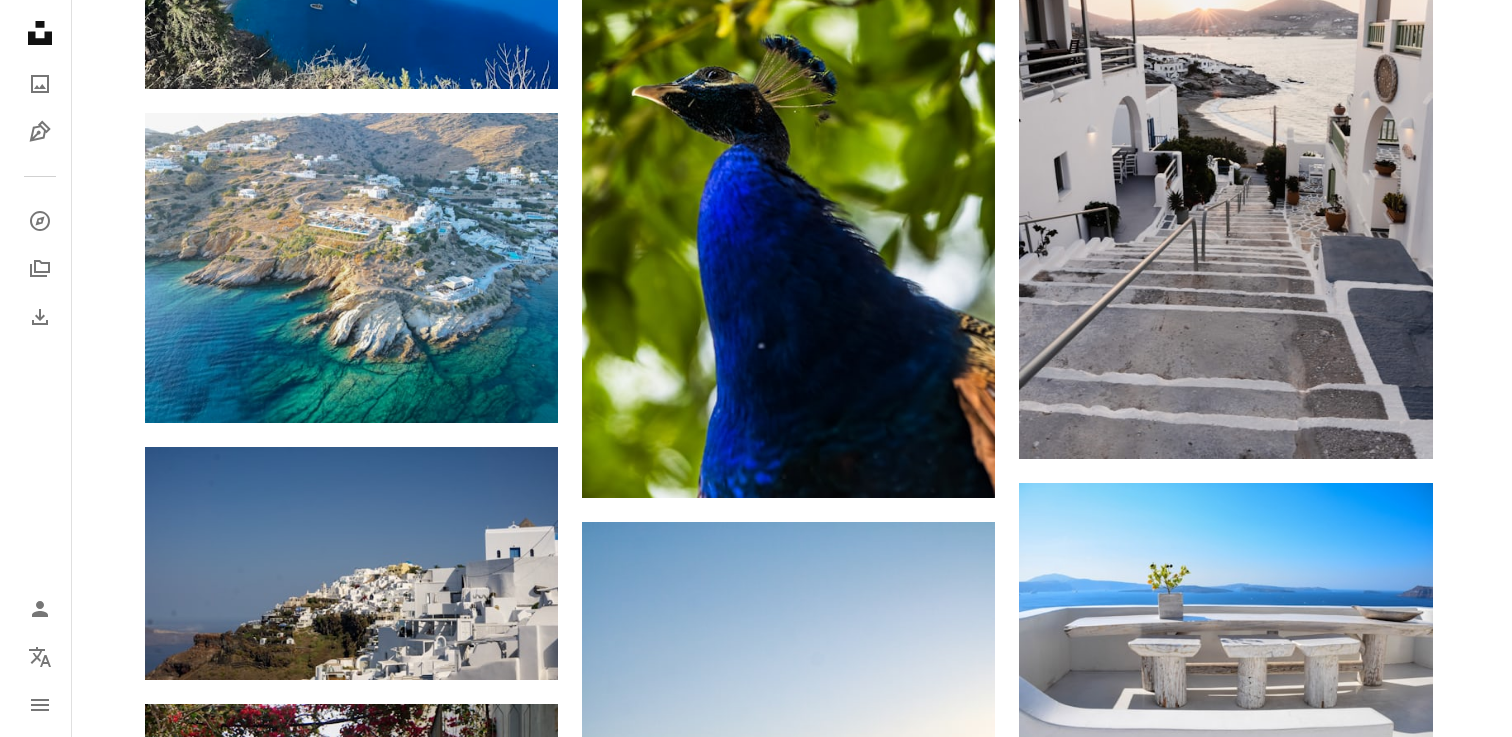 scroll, scrollTop: 75684, scrollLeft: 0, axis: vertical 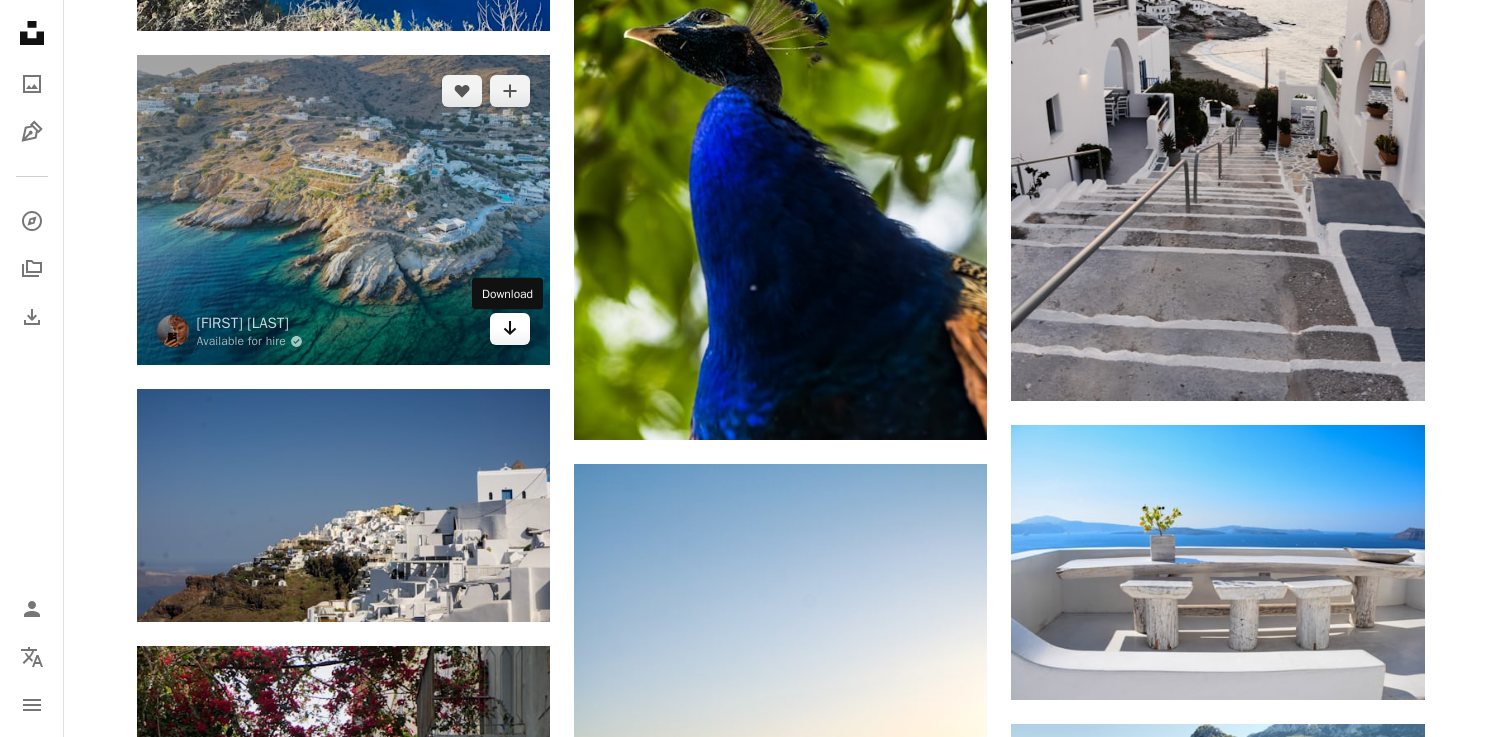 click on "Arrow pointing down" at bounding box center (510, 329) 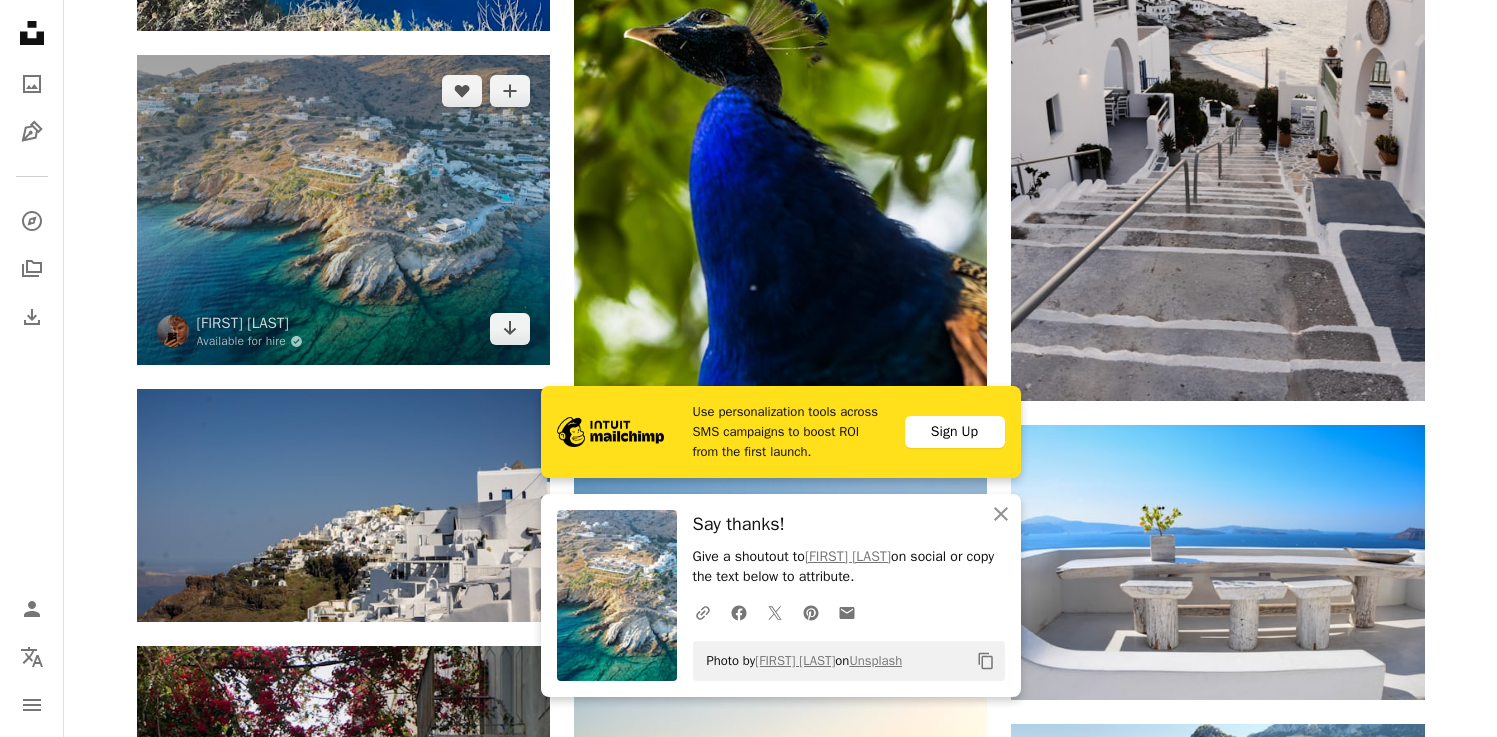 click at bounding box center [343, 210] 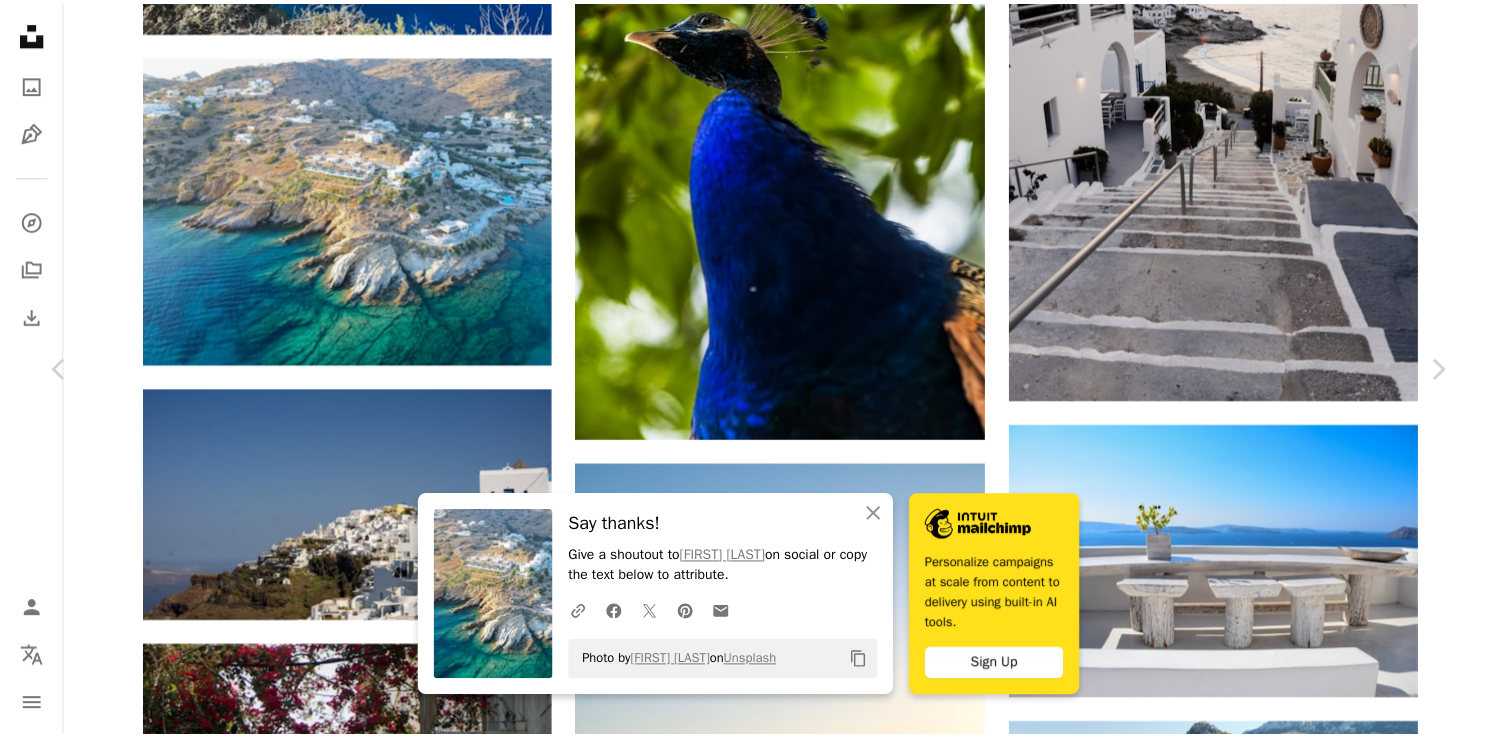 scroll, scrollTop: 493, scrollLeft: 0, axis: vertical 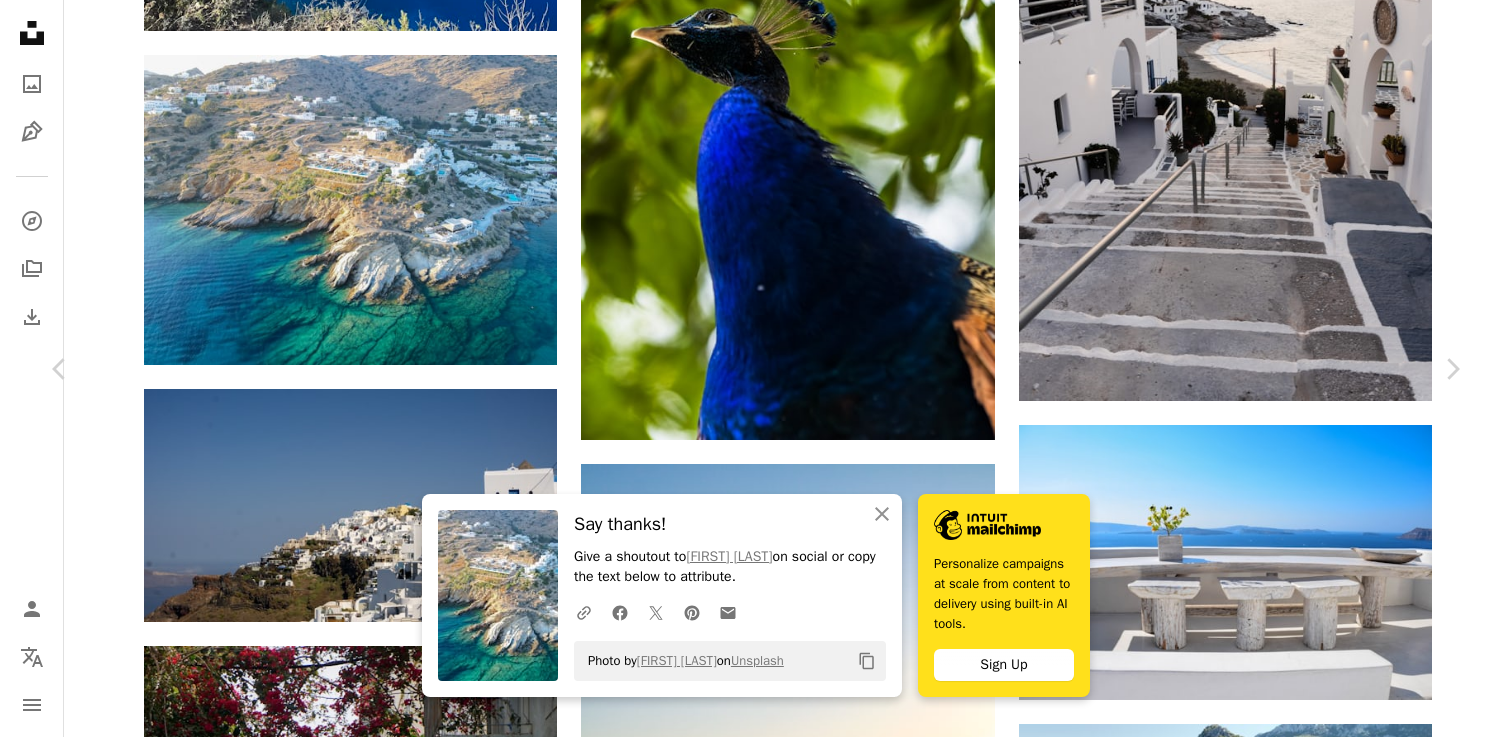 click on "An X shape Chevron left Chevron right An X shape Close Say thanks! Give a shoutout to [FIRST] [LAST] on social or copy the text below to attribute. A URL sharing icon (chains) Facebook icon X (formerly Twitter) icon Pinterest icon An envelope Photo by [FIRST] [LAST] on Unsplash
Copy content Personalize campaigns at scale from content to delivery using built-in AI tools. Sign Up [FIRST] [LAST] Available for hire A checkmark inside of a circle A heart A plus sign Download free Chevron down Zoom in Views 35,963 Downloads 144 A forward-right arrow Share Info icon Info More Actions A map marker [CITY], [COUNTRY] Calendar outlined Published on September 12, 2023 Safety Free to use under the Unsplash License sea outdoors coast aerial view ios shoreline griechenland Free pictures Browse premium related images on iStock | Save 20% with code UNSPLASH20 View more on iStock ↗ Related images A heart A plus sign [FIRST] [LAST] Available for hire A checkmark inside of a circle A heart A heart" at bounding box center (756, 4948) 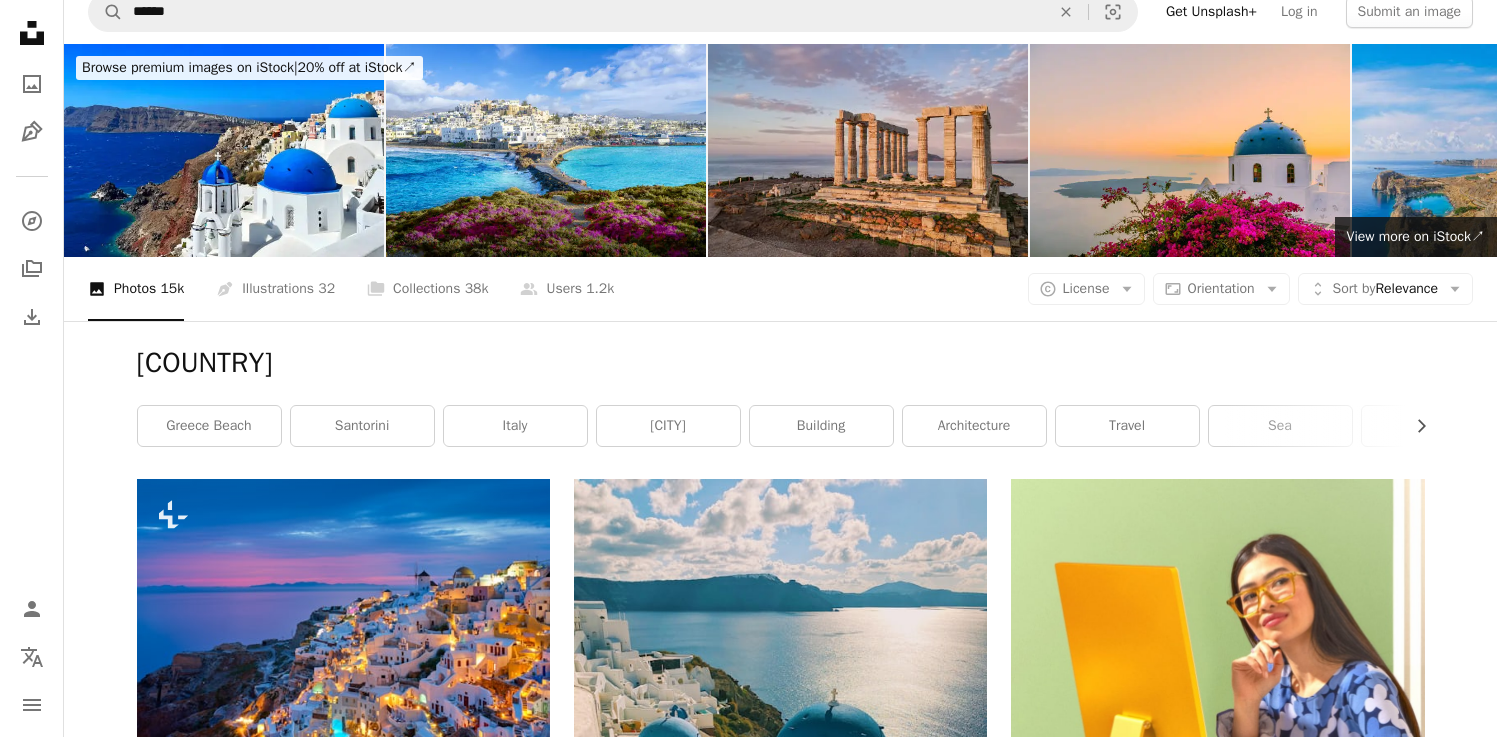 scroll, scrollTop: 0, scrollLeft: 0, axis: both 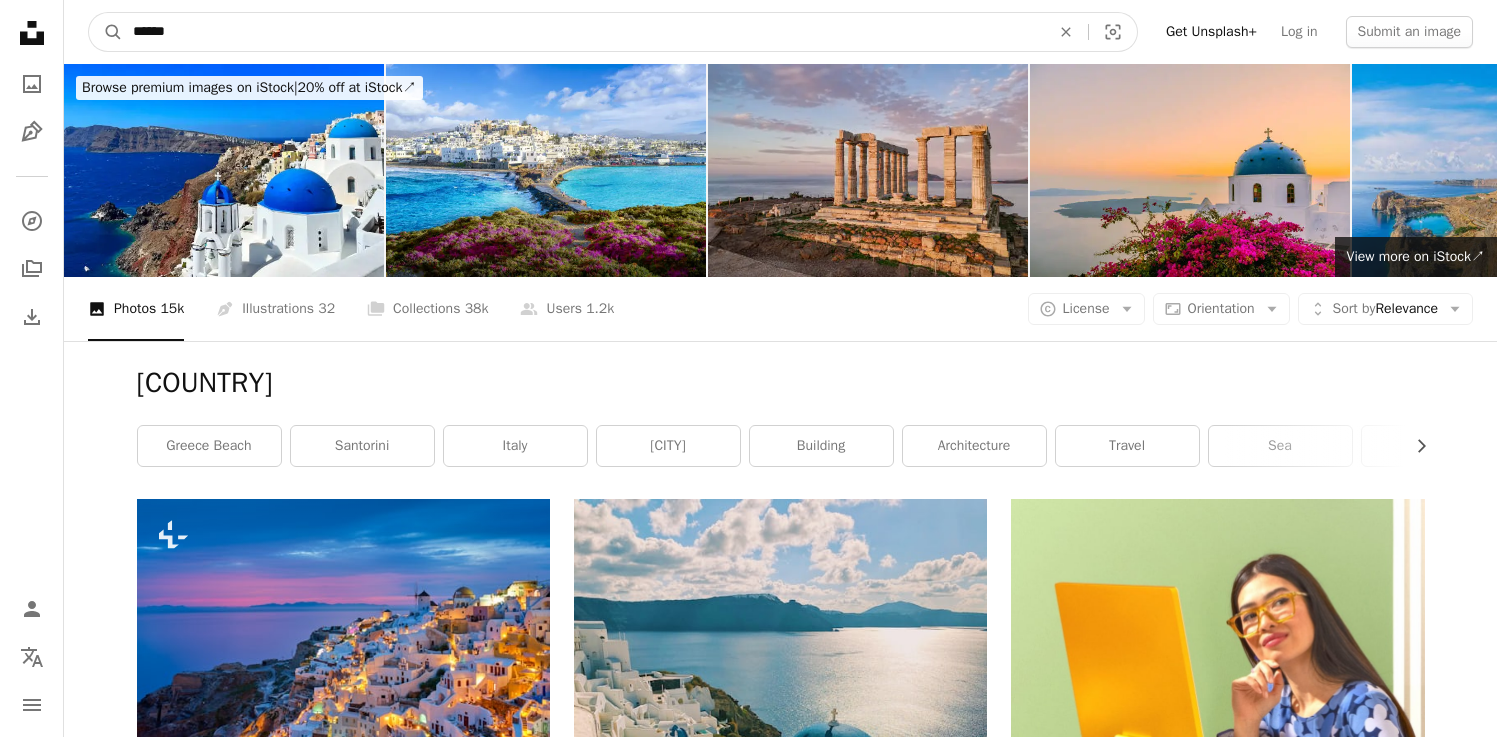 click on "******" at bounding box center (583, 32) 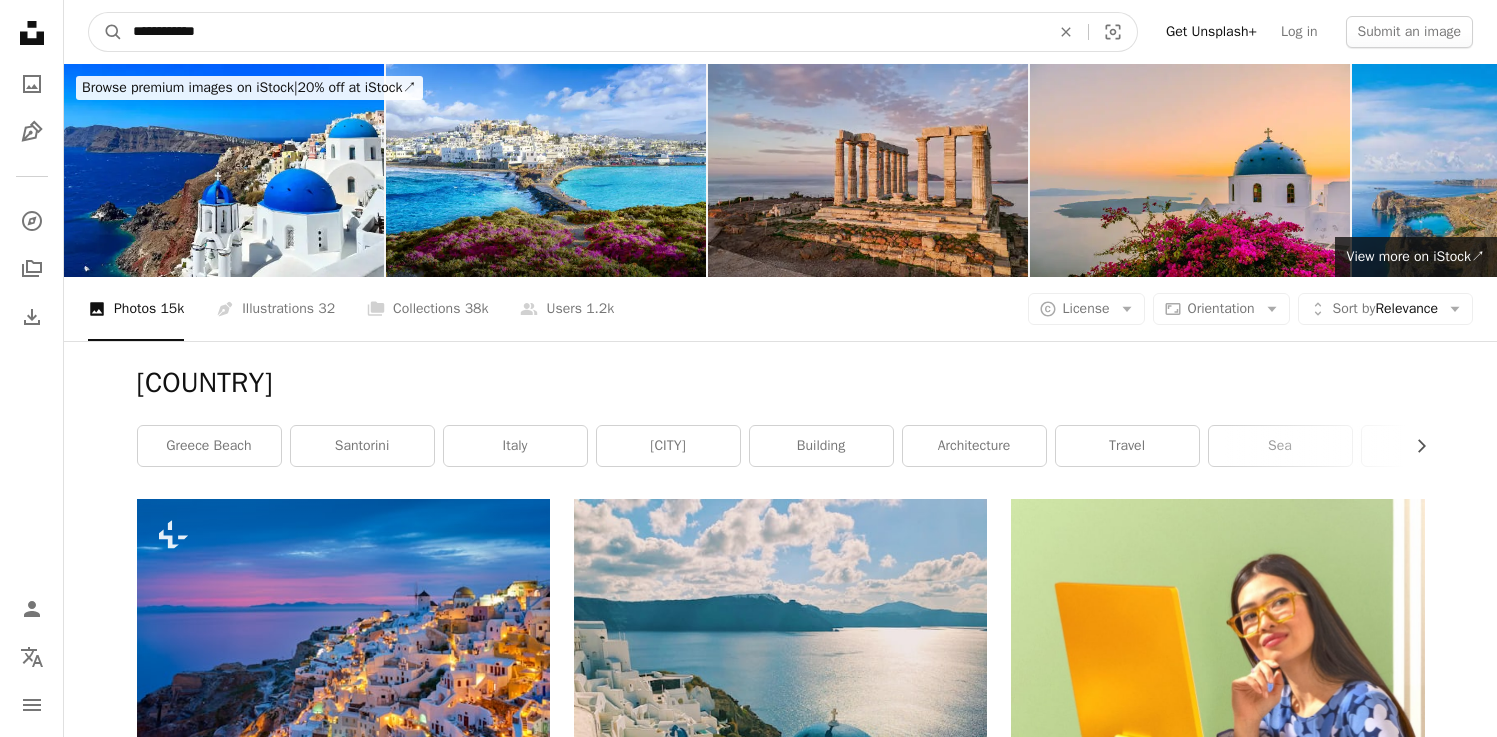 type on "**********" 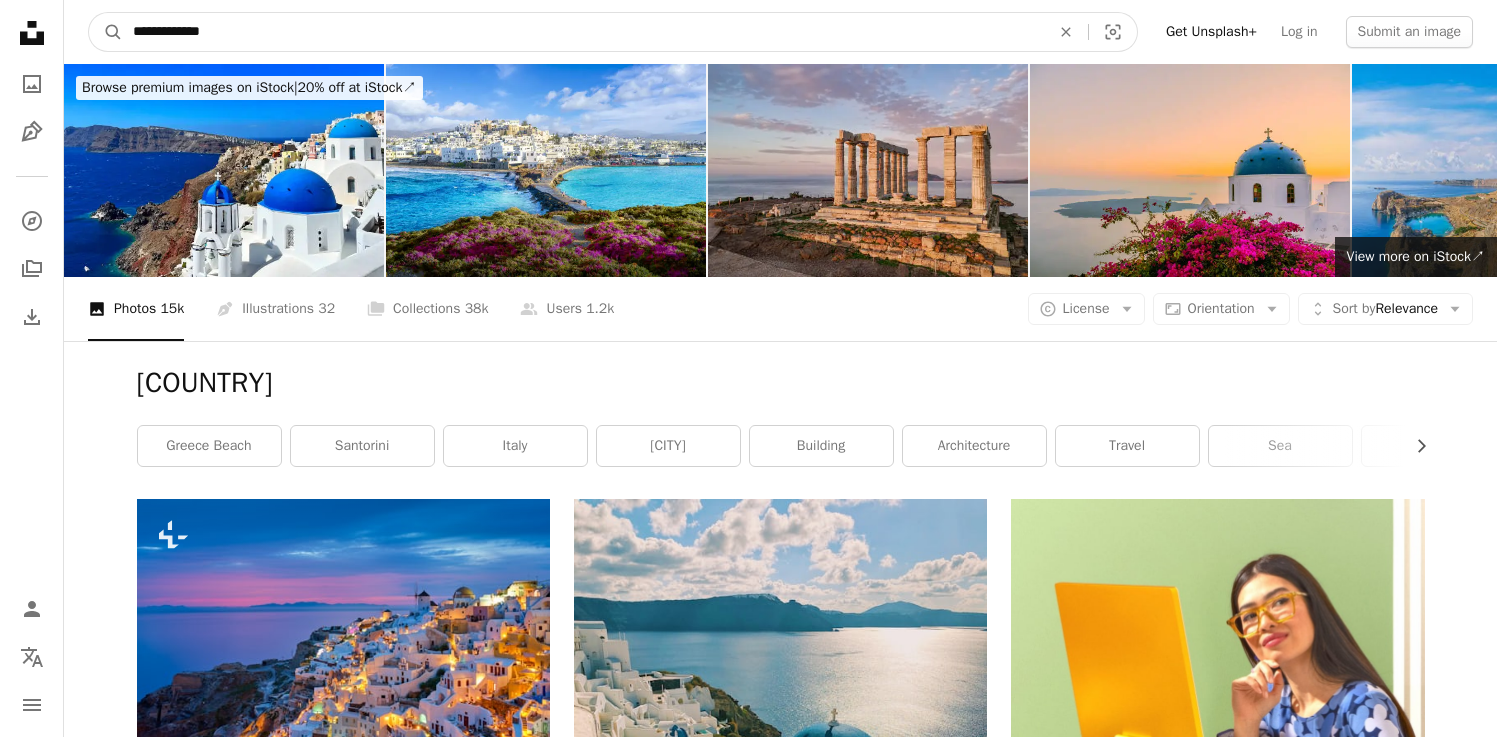 click on "A magnifying glass" at bounding box center (106, 32) 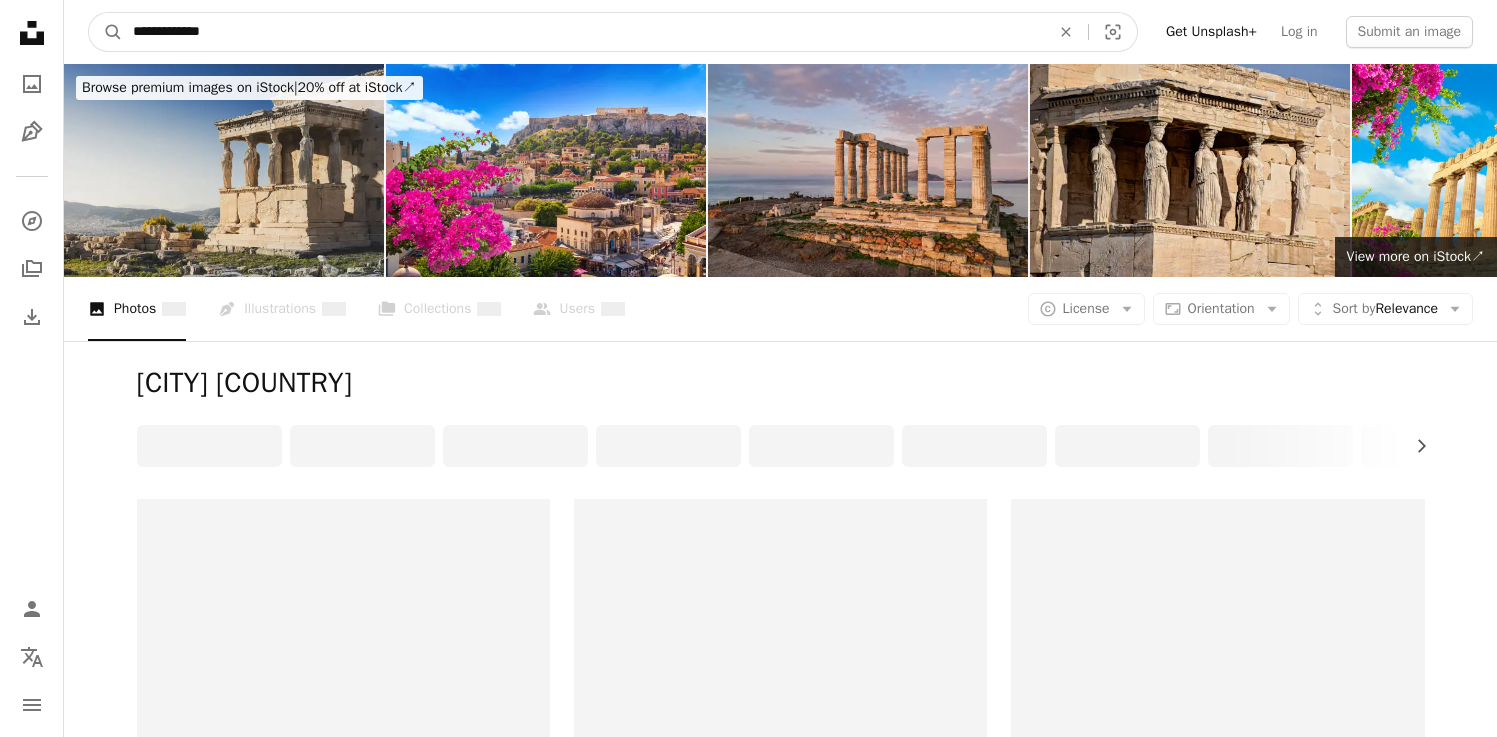 click on "**********" at bounding box center [583, 32] 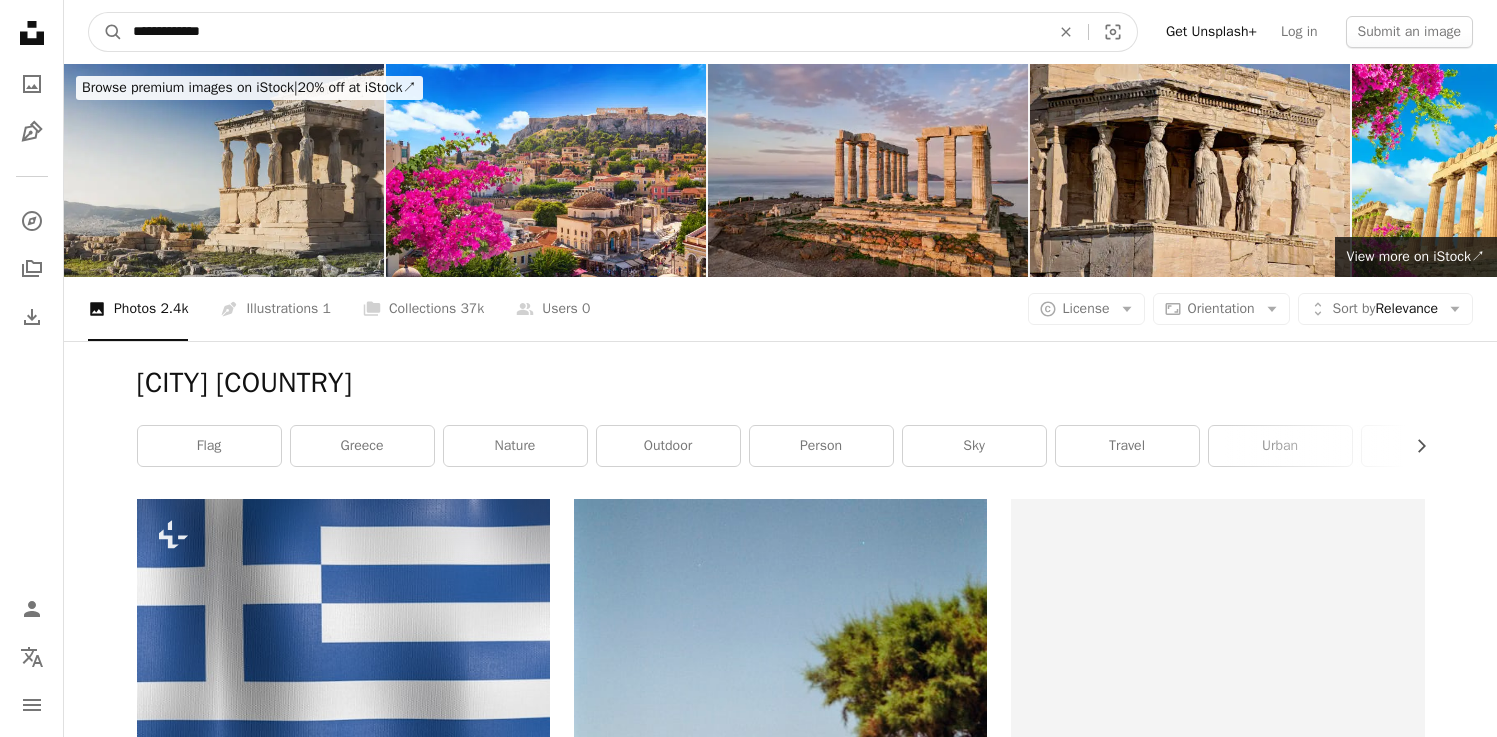 click on "**********" at bounding box center [583, 32] 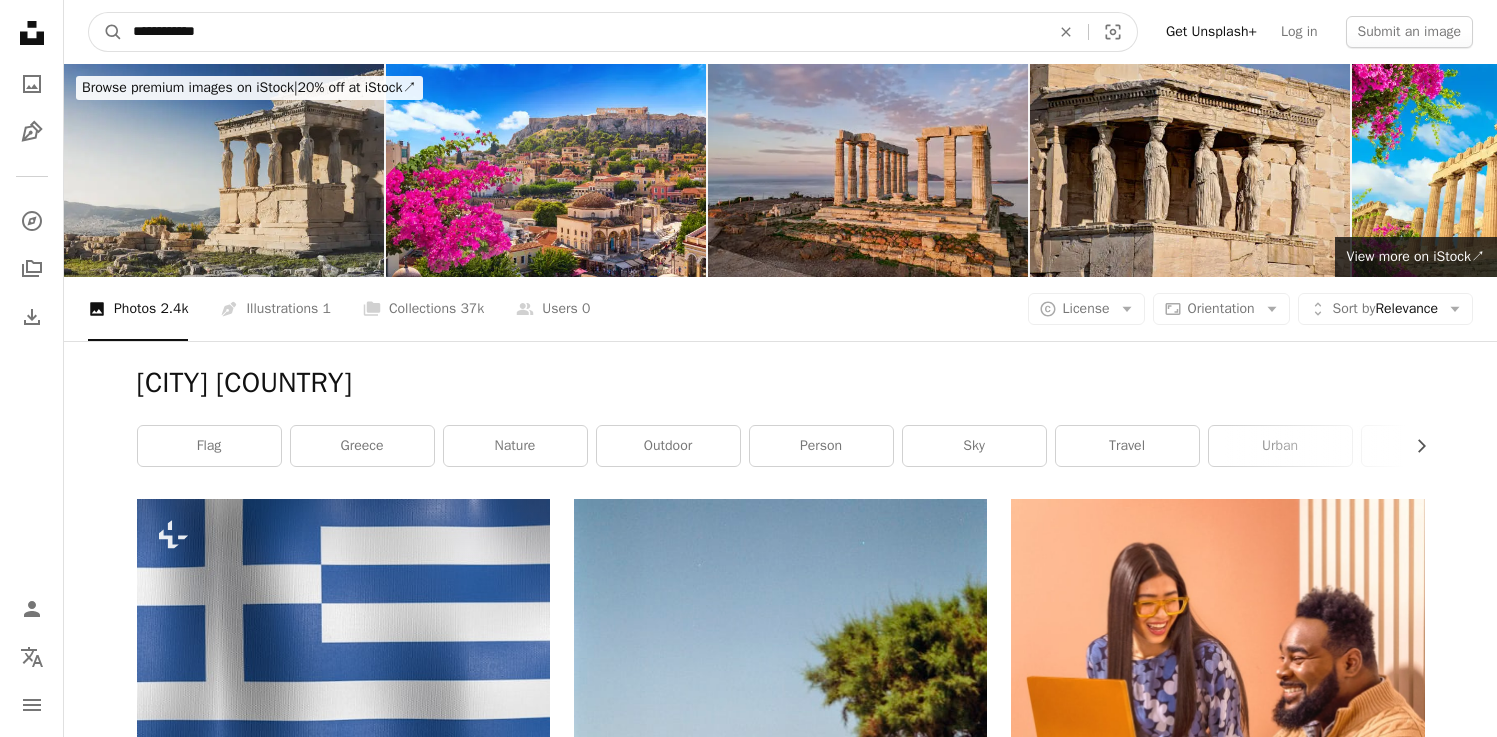type on "**********" 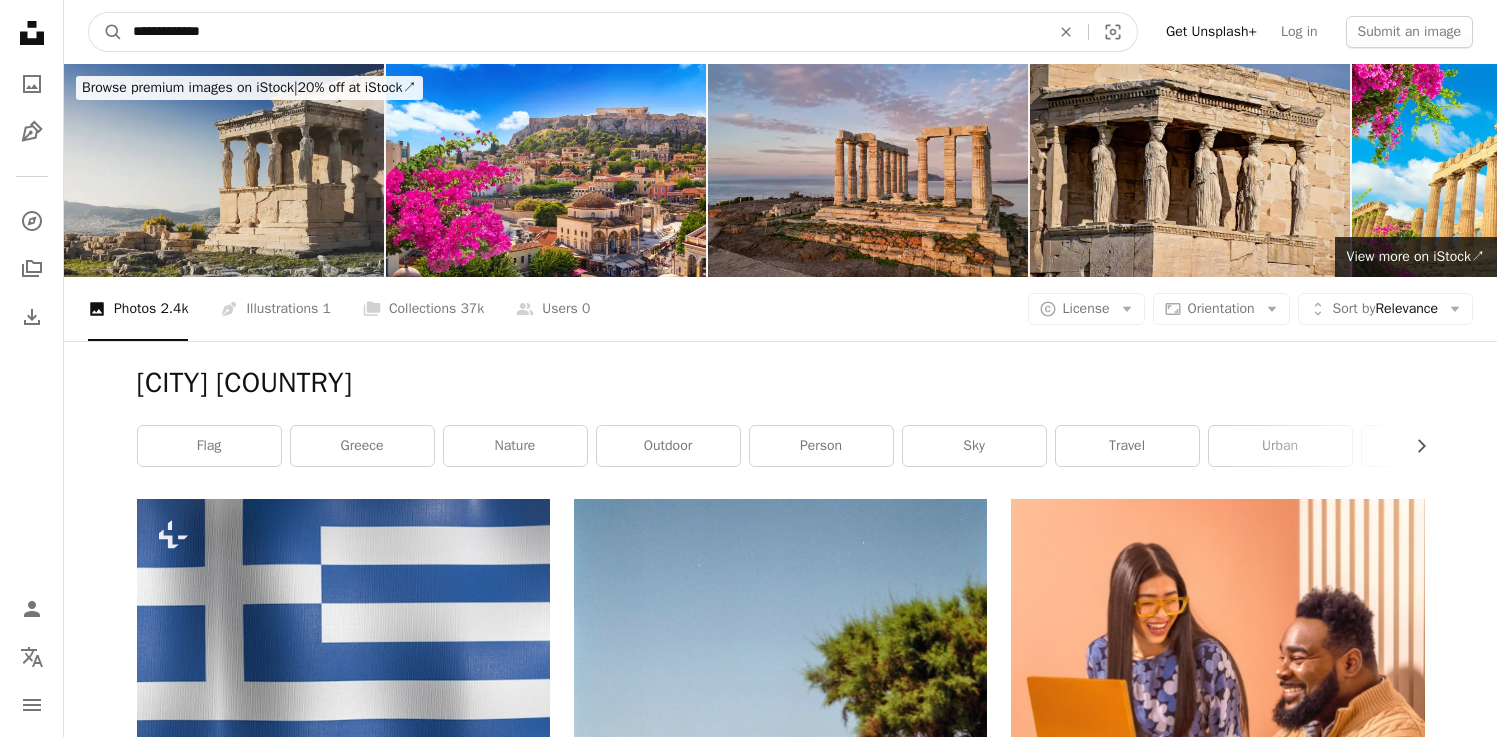 click on "A magnifying glass" at bounding box center [106, 32] 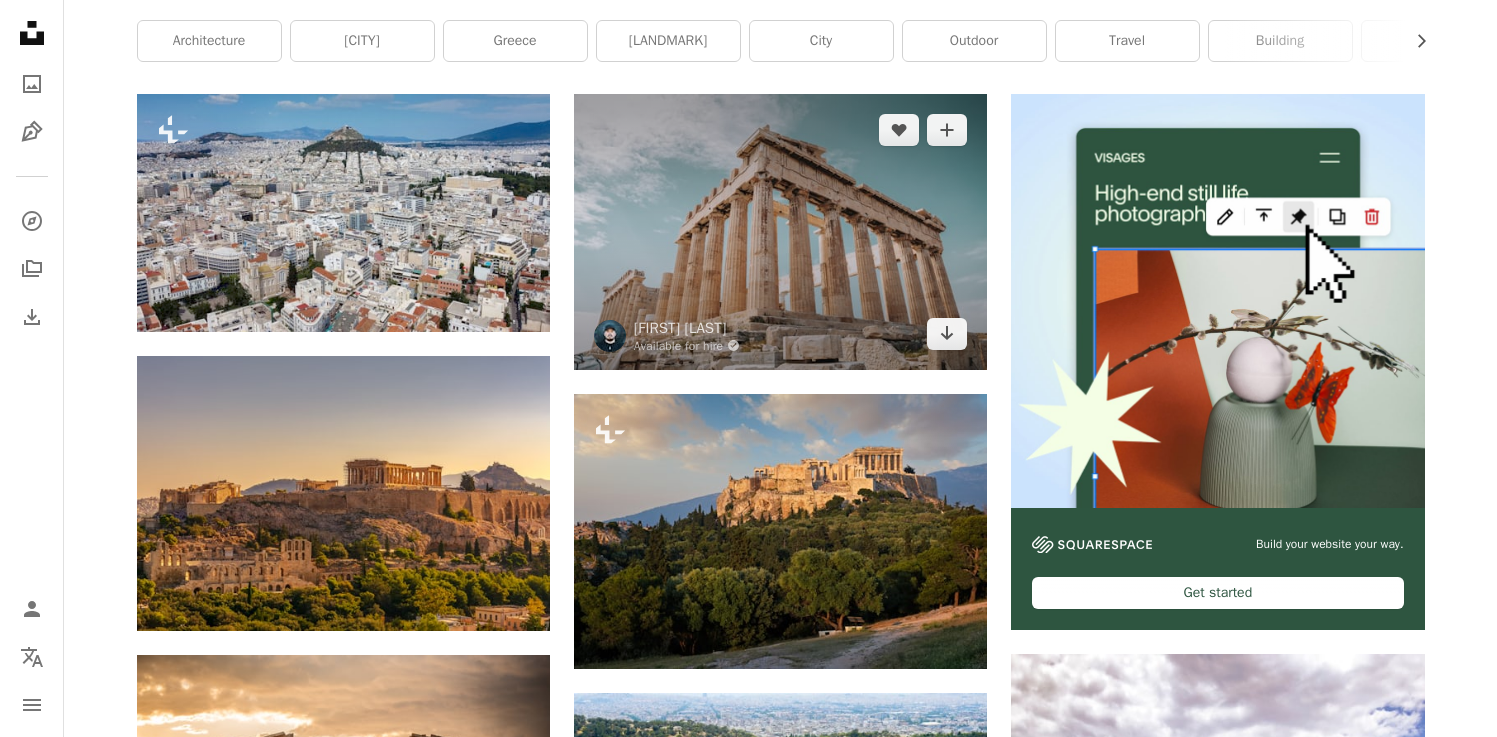 scroll, scrollTop: 409, scrollLeft: 0, axis: vertical 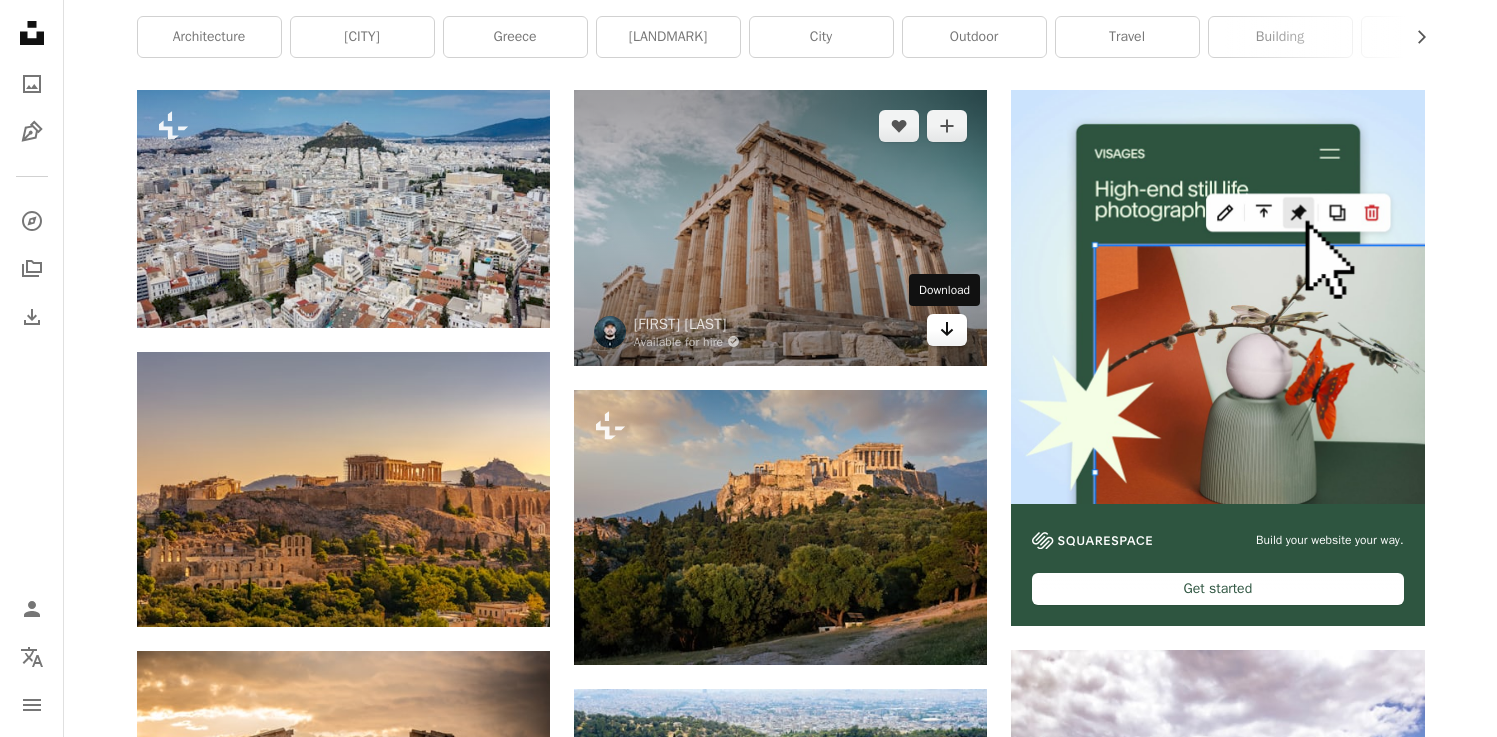 click on "Arrow pointing down" at bounding box center [947, 330] 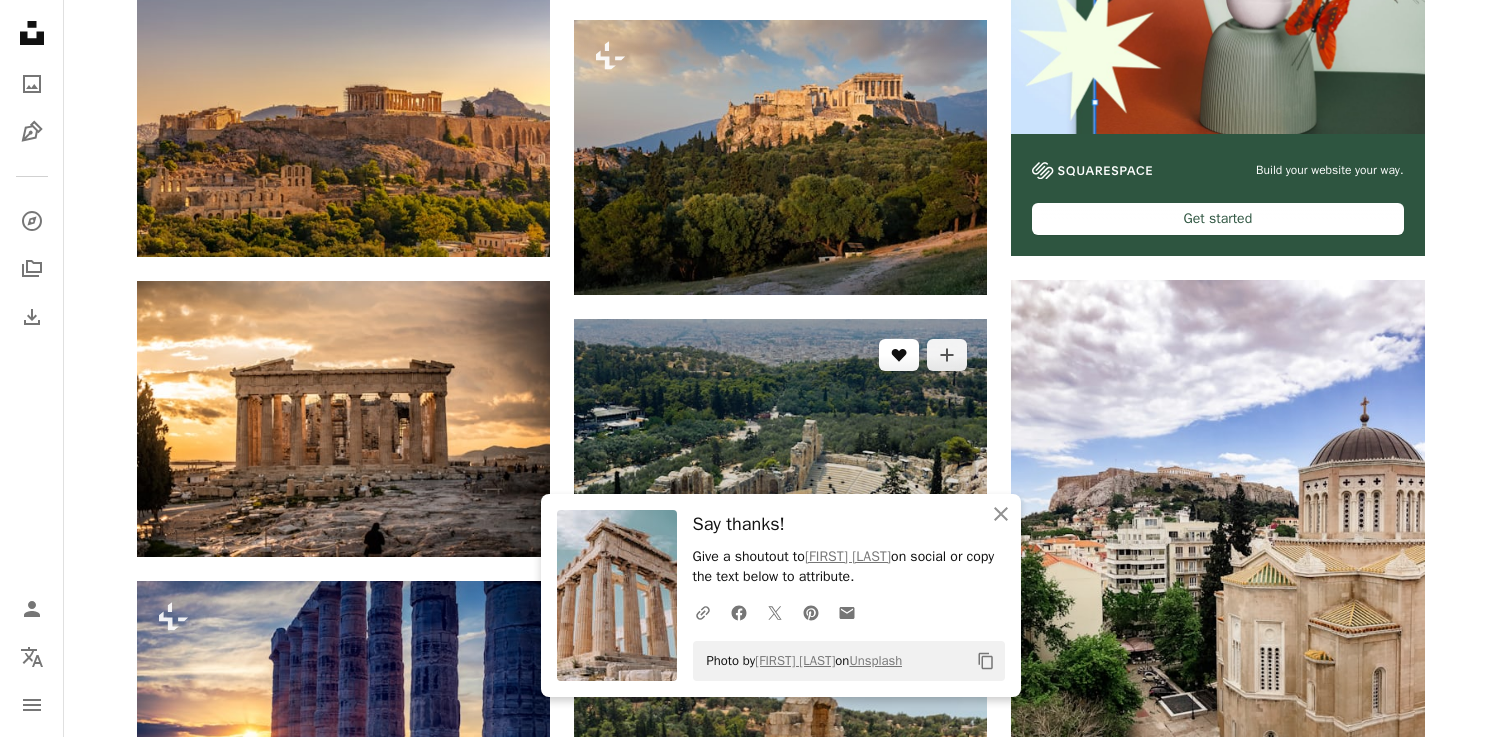 scroll, scrollTop: 907, scrollLeft: 0, axis: vertical 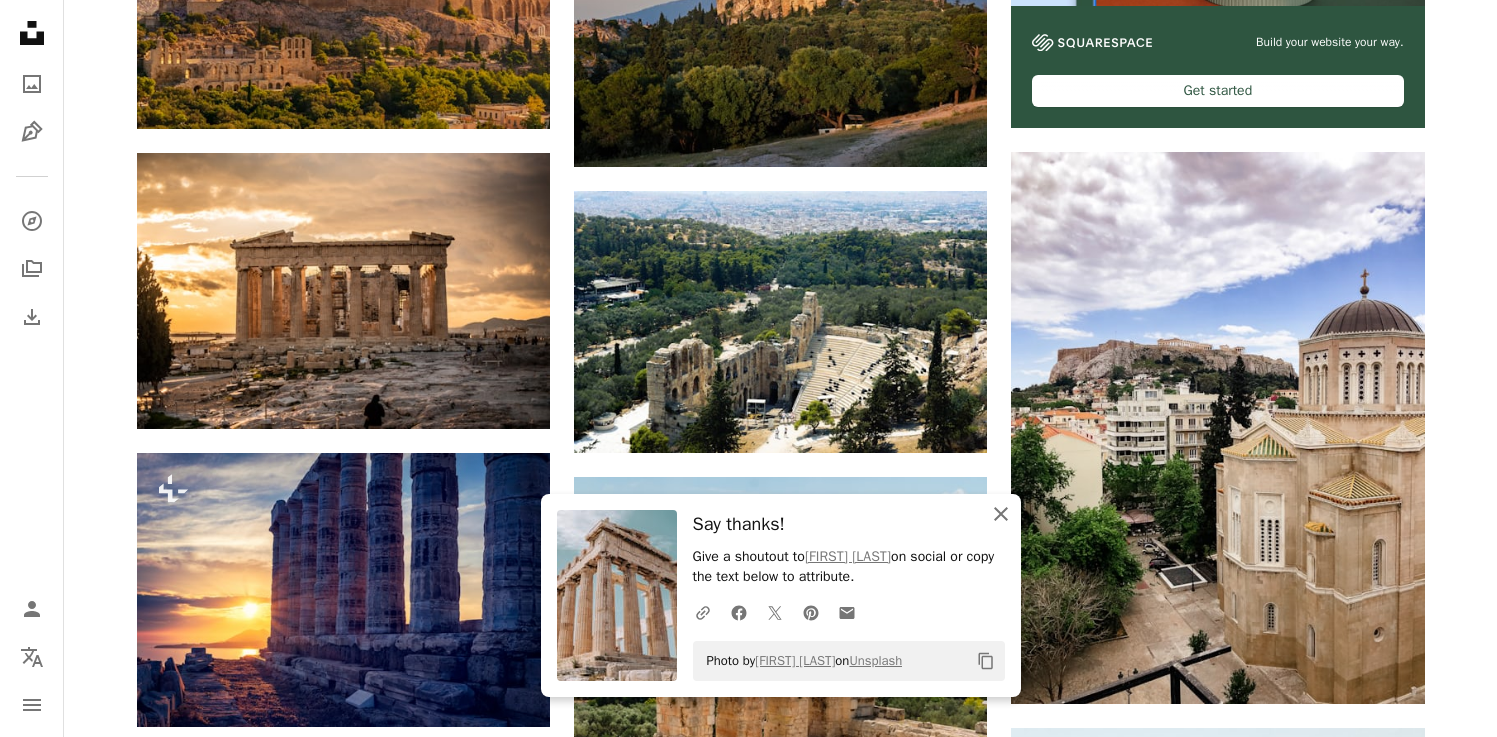 click on "An X shape Close" at bounding box center (1001, 514) 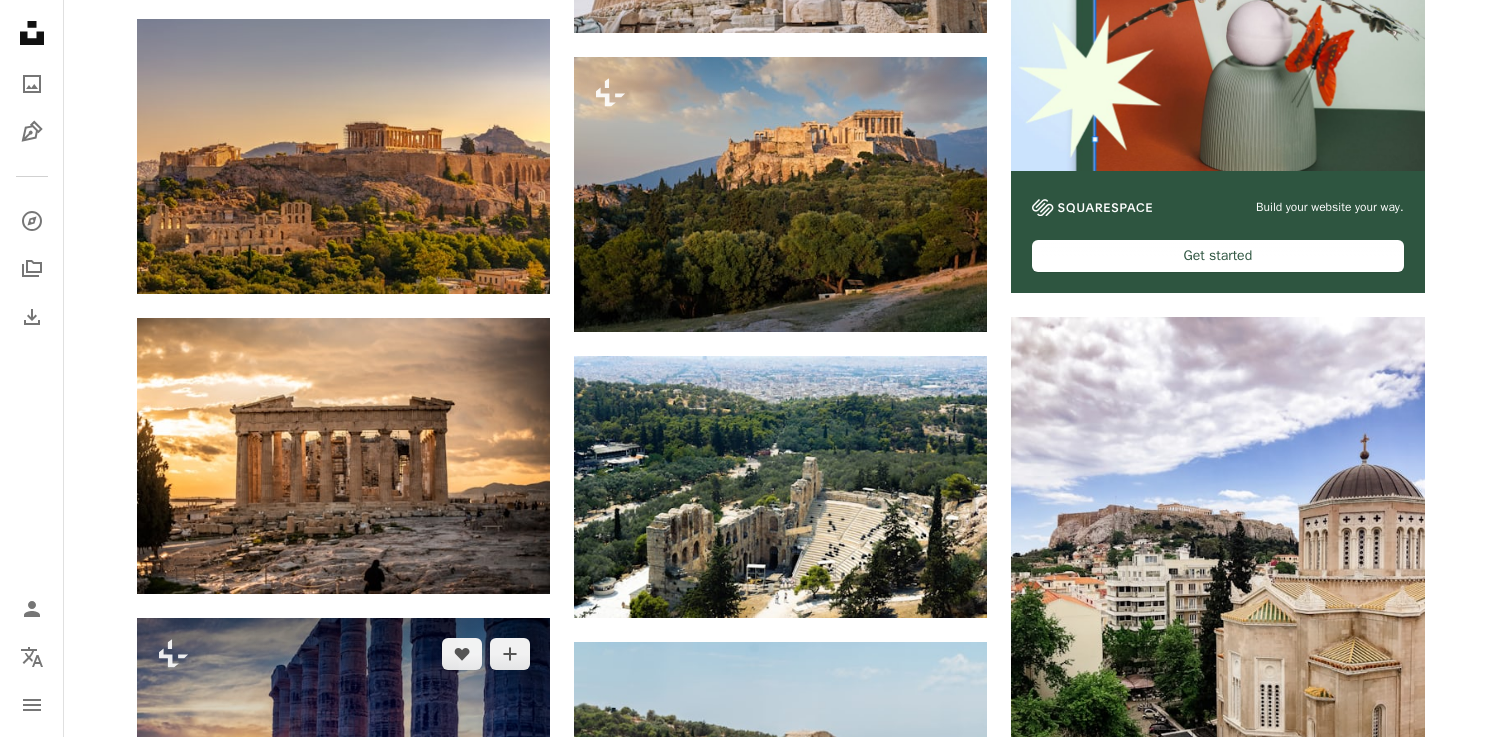 scroll, scrollTop: 0, scrollLeft: 0, axis: both 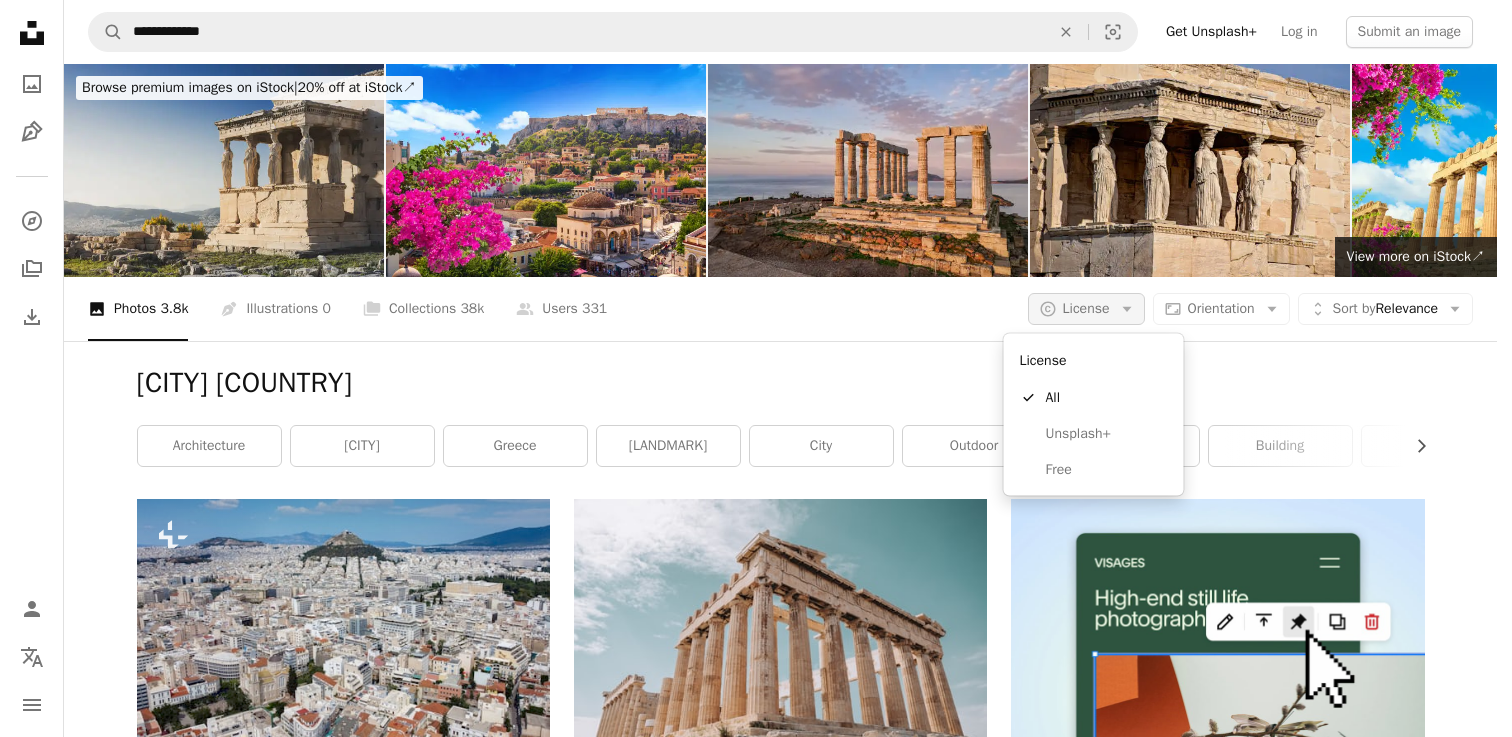 click on "Arrow down" 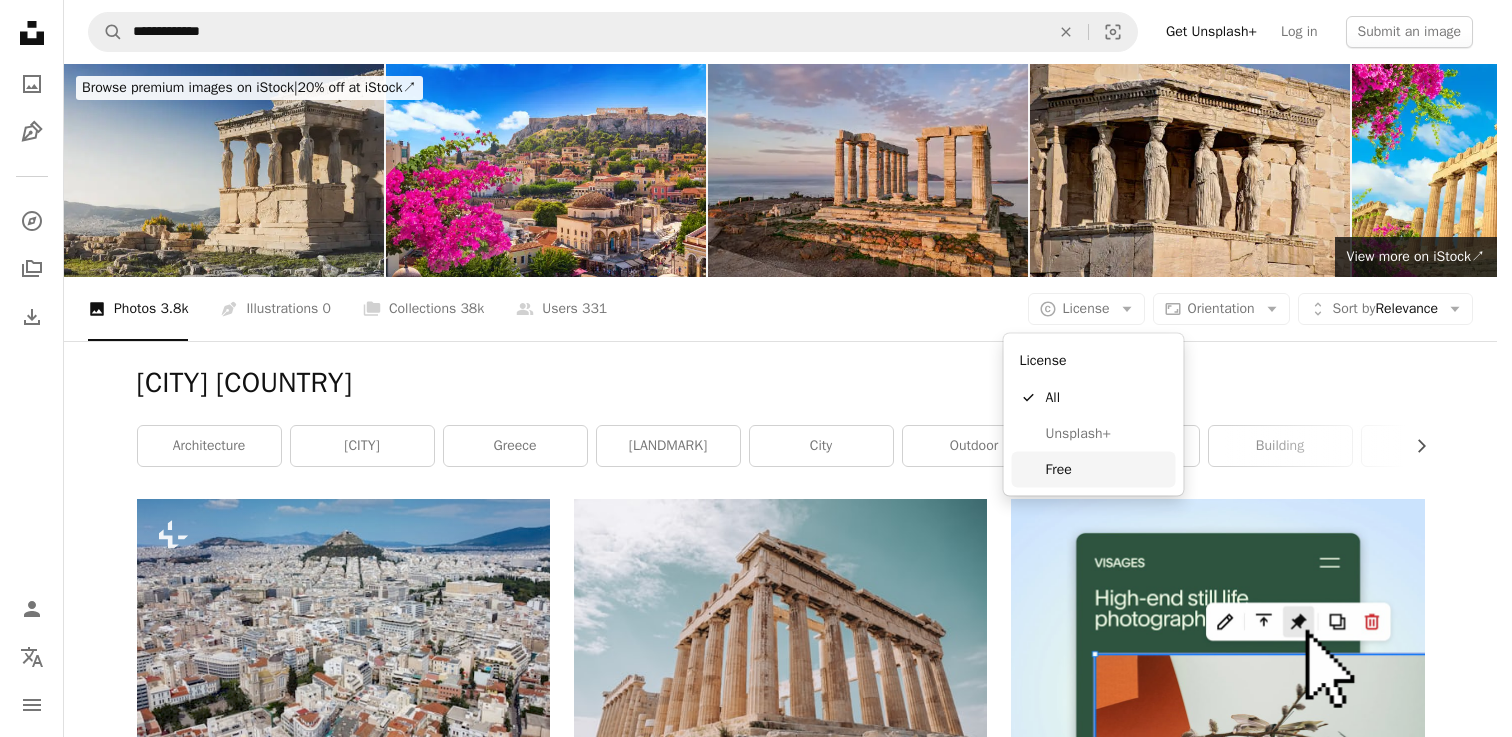 click on "Free" at bounding box center (1107, 469) 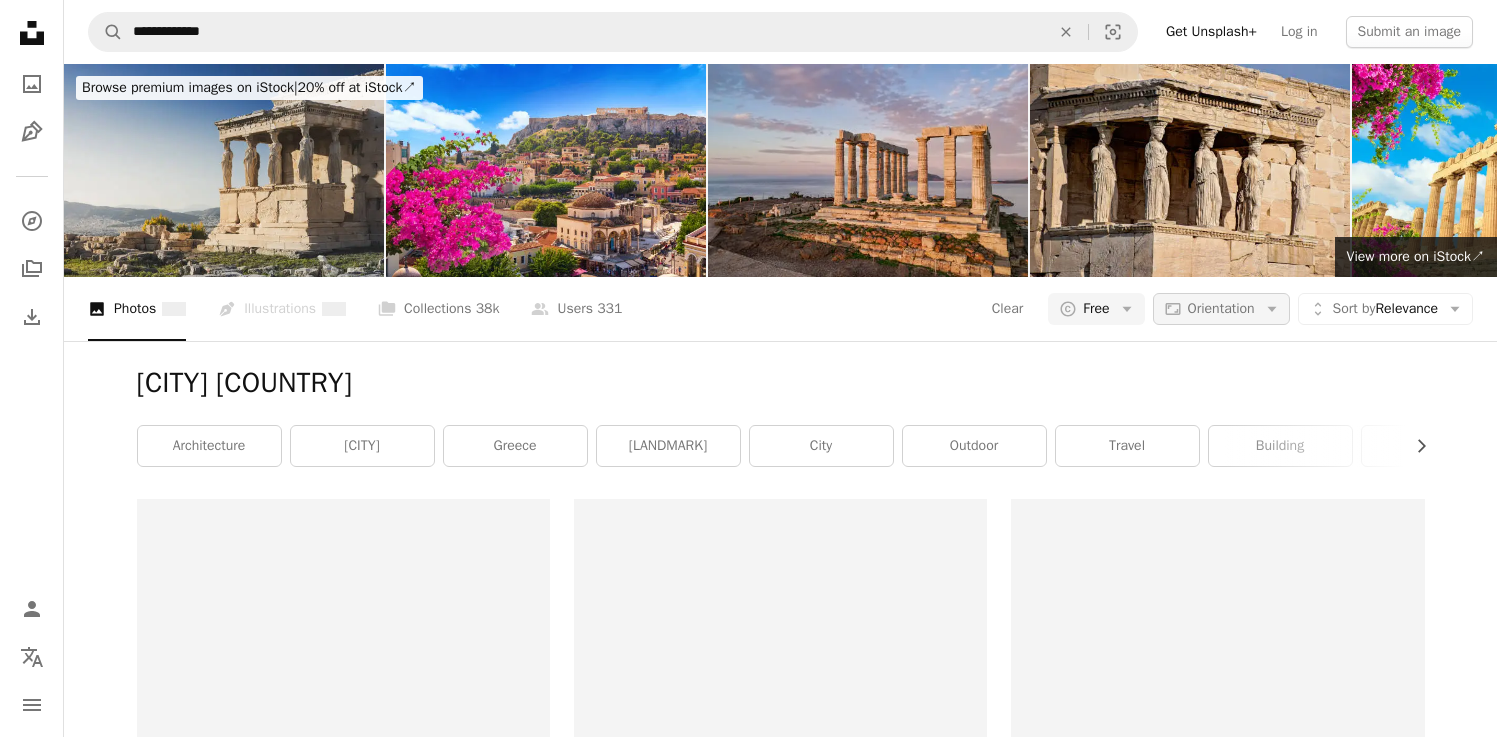 click on "Arrow down" 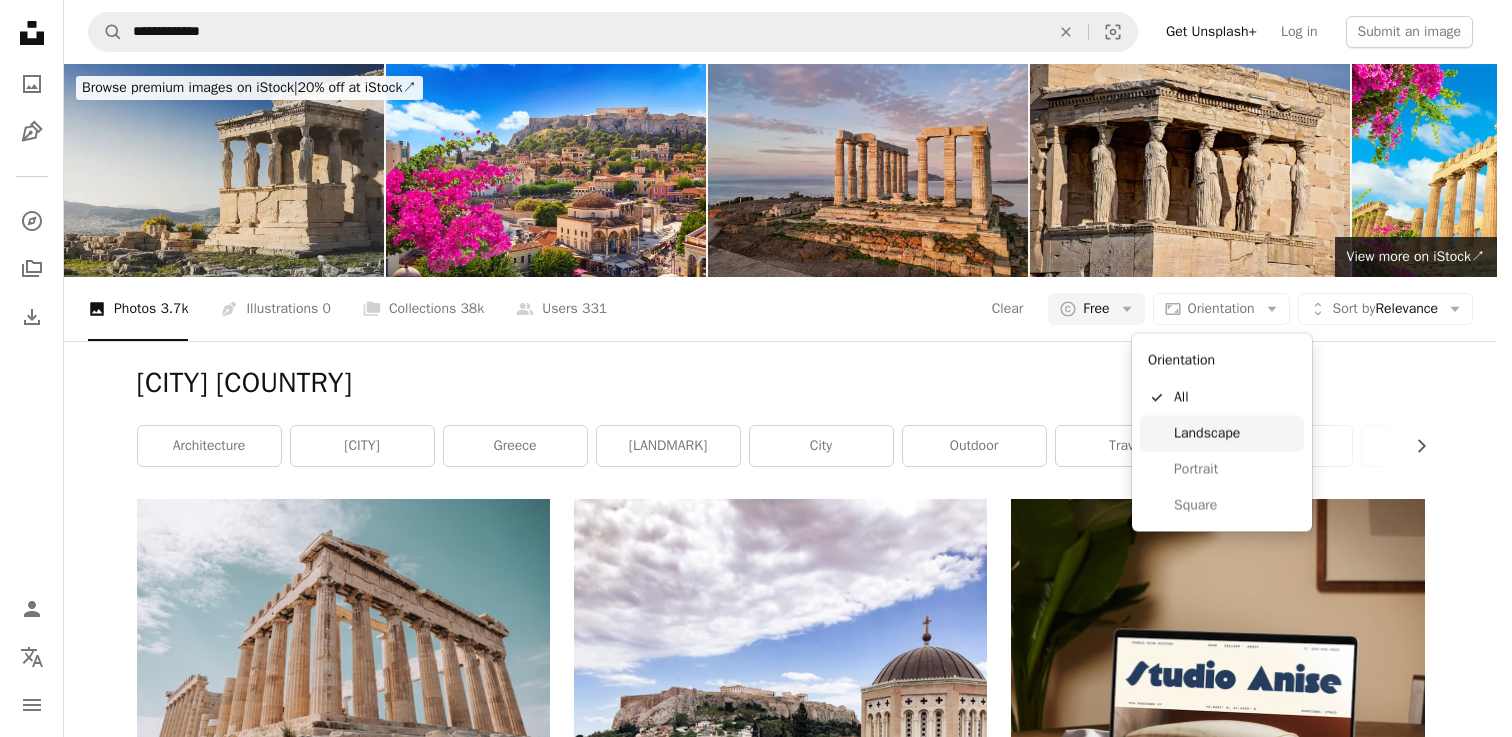 click on "Landscape" at bounding box center [1235, 433] 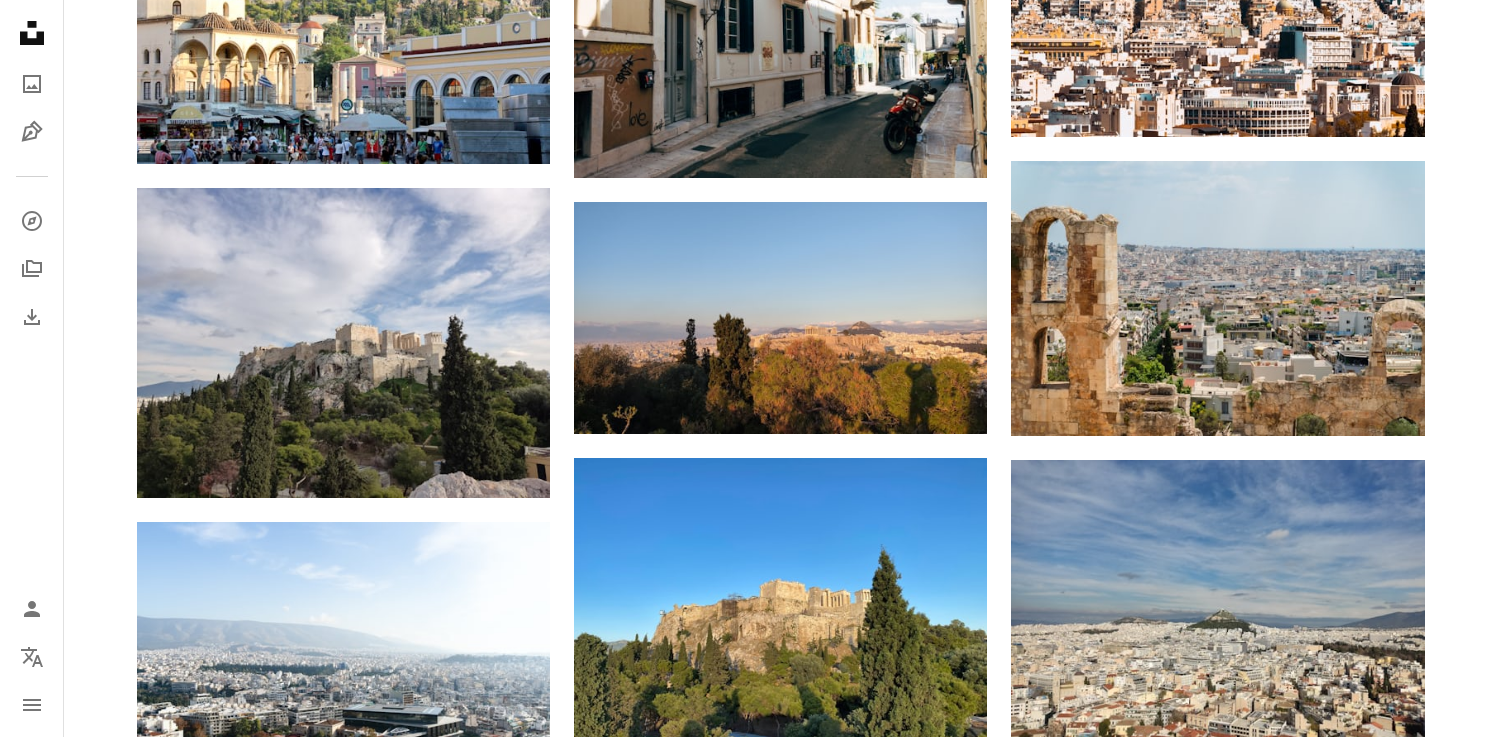 scroll, scrollTop: 1490, scrollLeft: 0, axis: vertical 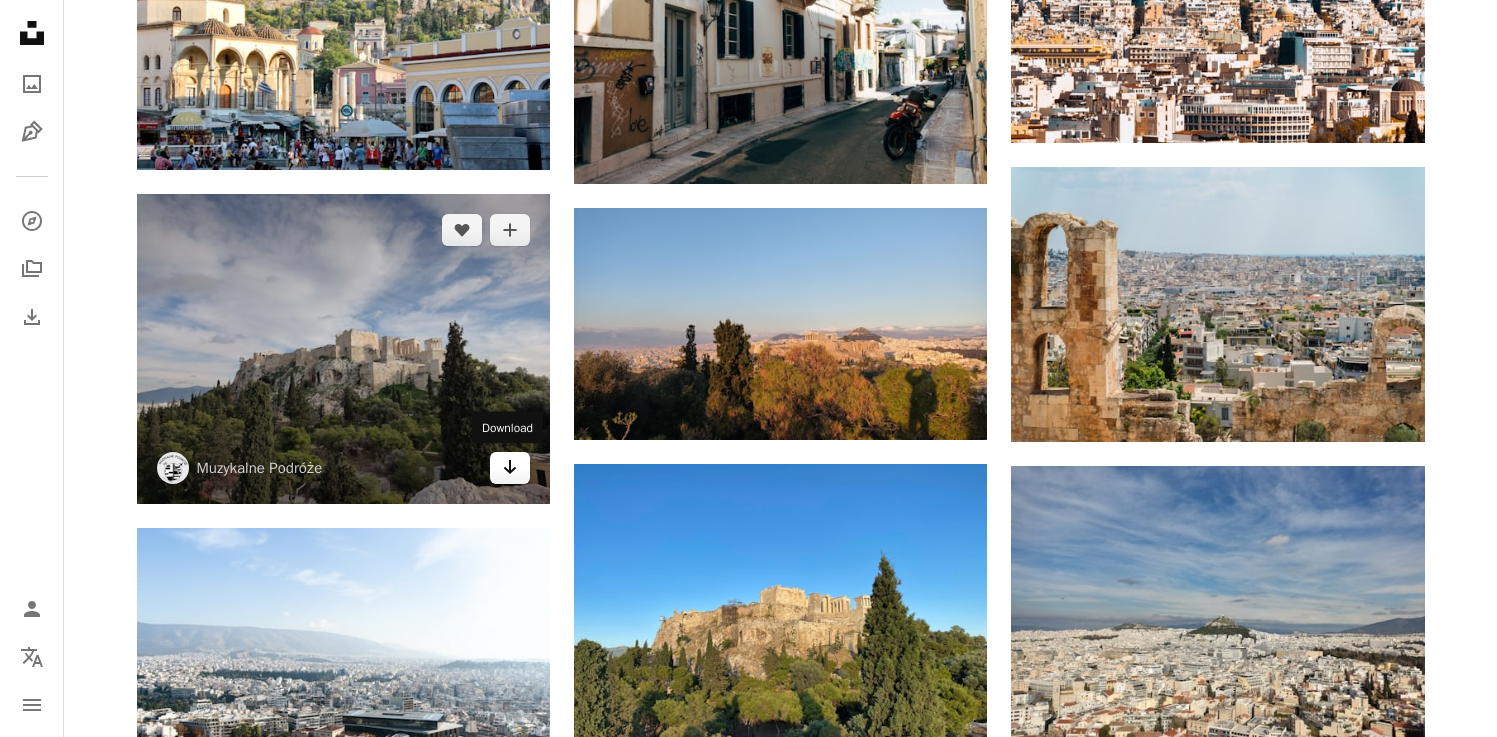 click on "Arrow pointing down" 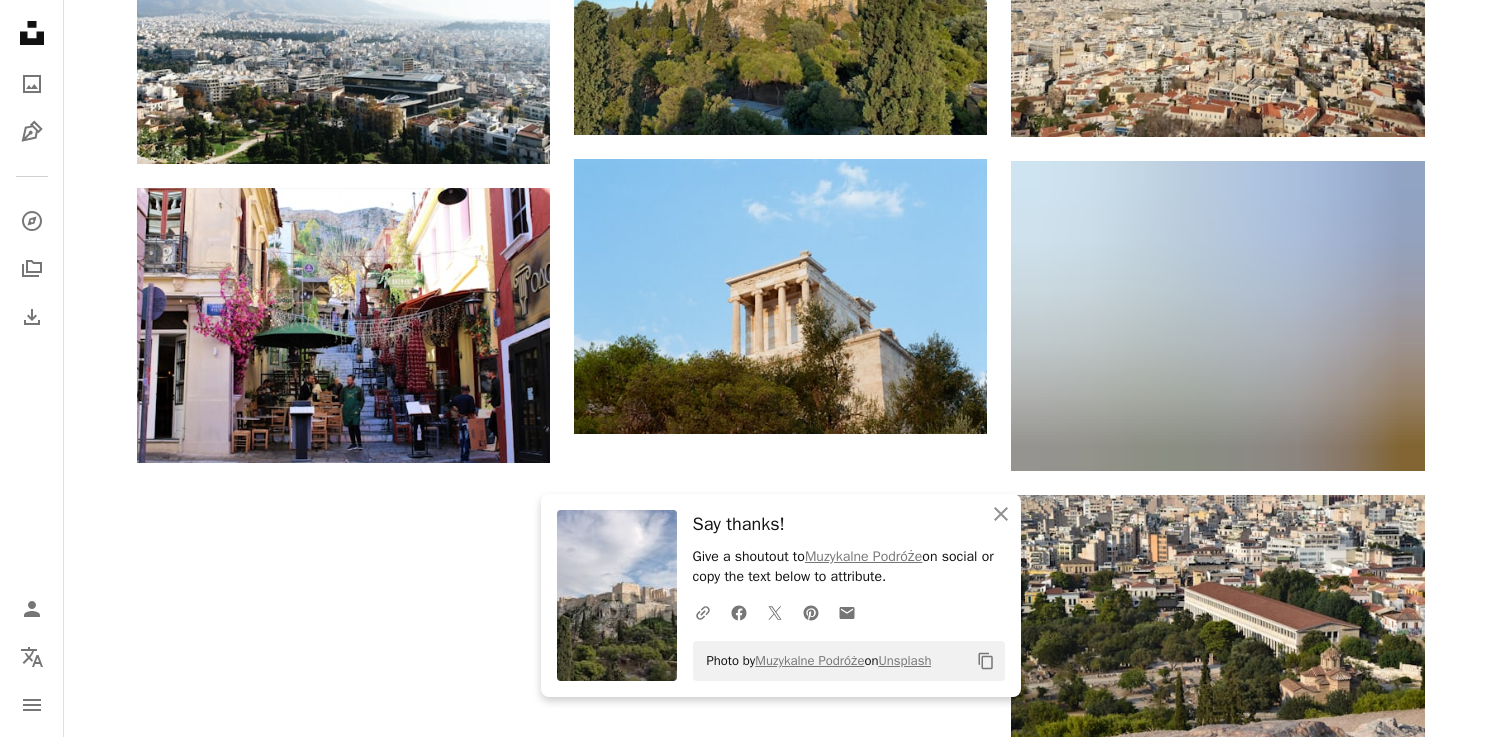 scroll, scrollTop: 2133, scrollLeft: 0, axis: vertical 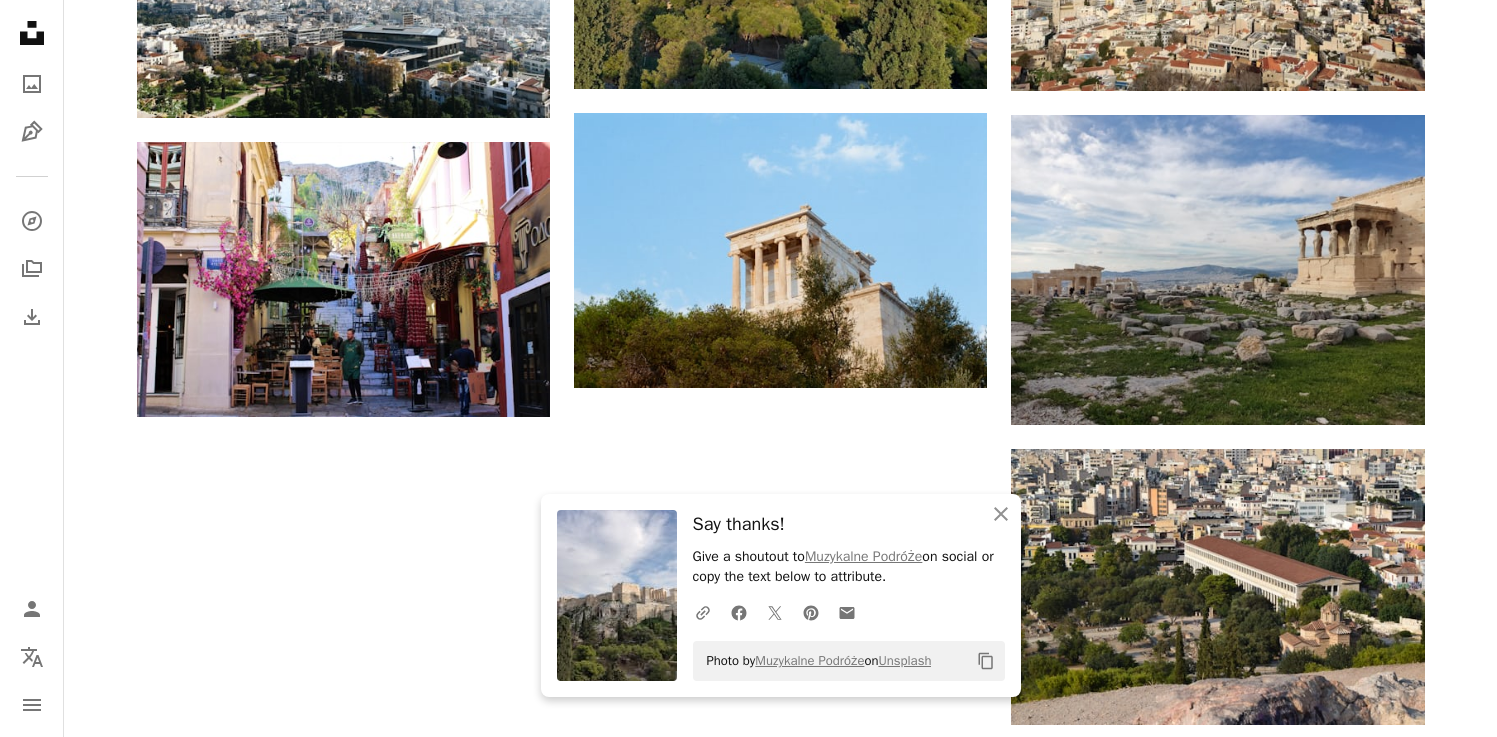 click on "A heart A plus sign [FIRST] [LAST] Available for hire A checkmark inside of a circle Arrow pointing down A heart A plus sign [COUNTRY] Arrow pointing down A heart A plus sign [FIRST] [LAST] Available for hire A checkmark inside of a circle Arrow pointing down A heart A plus sign [FIRST] [LAST] Arrow pointing down A heart A plus sign Muzykalne Podróże Arrow pointing down A heart A plus sign [FIRST] [LAST] Available for hire A checkmark inside of a circle Arrow pointing down A heart A plus sign [FIRST] [LAST] Available for hire A checkmark inside of a circle Arrow pointing down A heart A plus sign [FIRST] [LAST] Available for hire A checkmark inside of a circle Arrow pointing down A heart A plus sign [FIRST] [LAST] Available for hire A checkmark inside of a circle Arrow pointing down A heart A plus sign [FIRST] [LAST] Available for hire A checkmark inside of a circle Arrow pointing down A heart A plus sign [FIRST] [LAST] Available for hire A checkmark inside of a circle Arrow pointing down A heart A plus sign [FIRST] [LAST] Available for hire A checkmark inside of a circle Arrow pointing down A heart A plus sign" at bounding box center [781, -476] 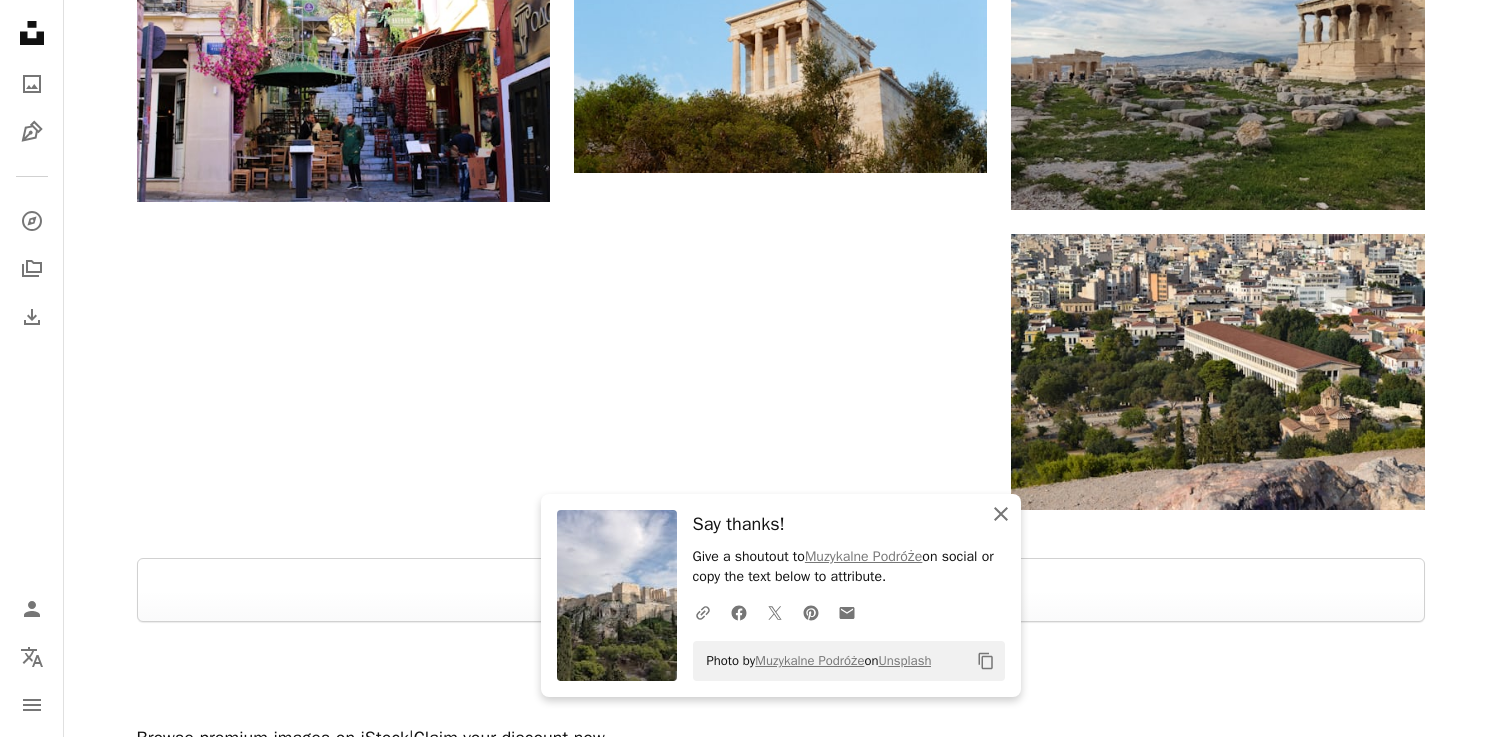 click on "An X shape" 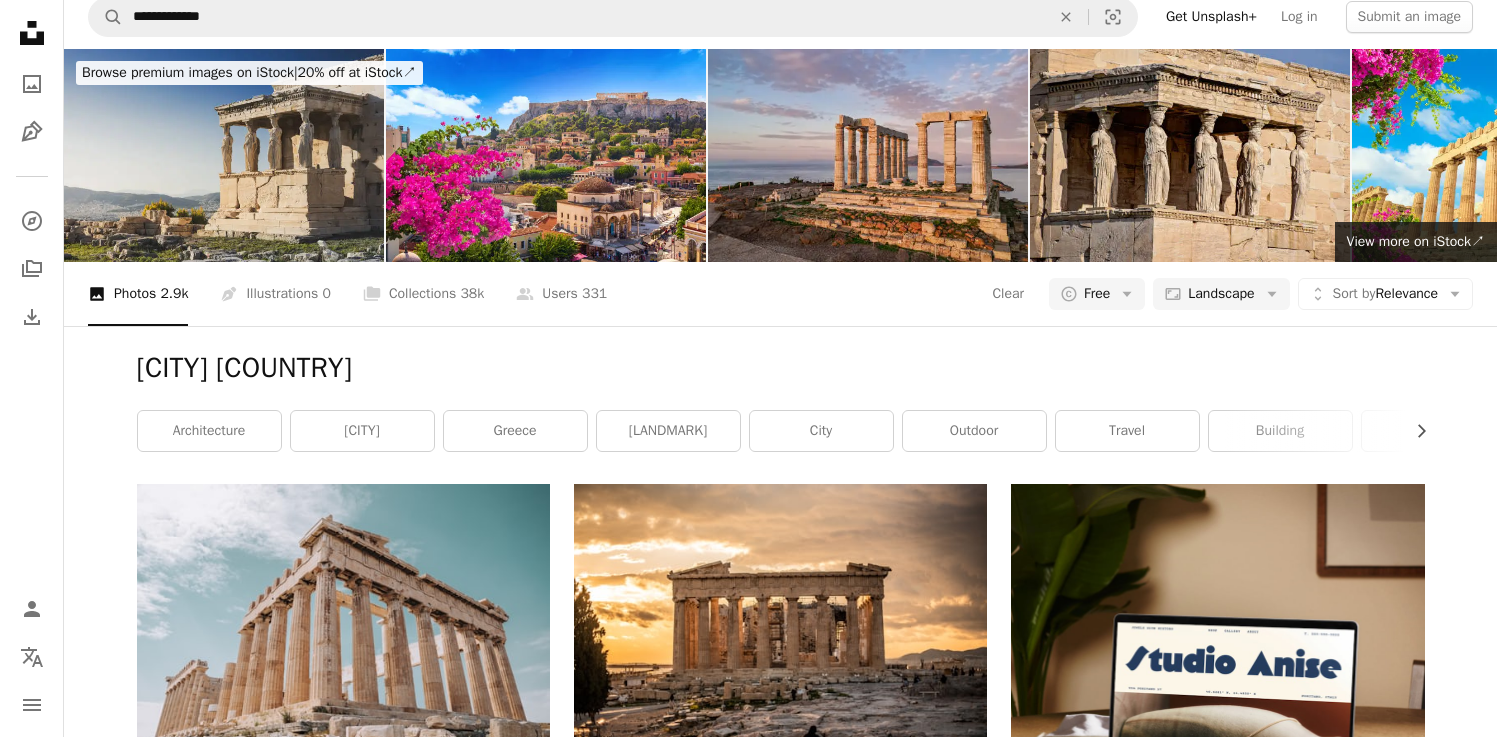 scroll, scrollTop: 0, scrollLeft: 0, axis: both 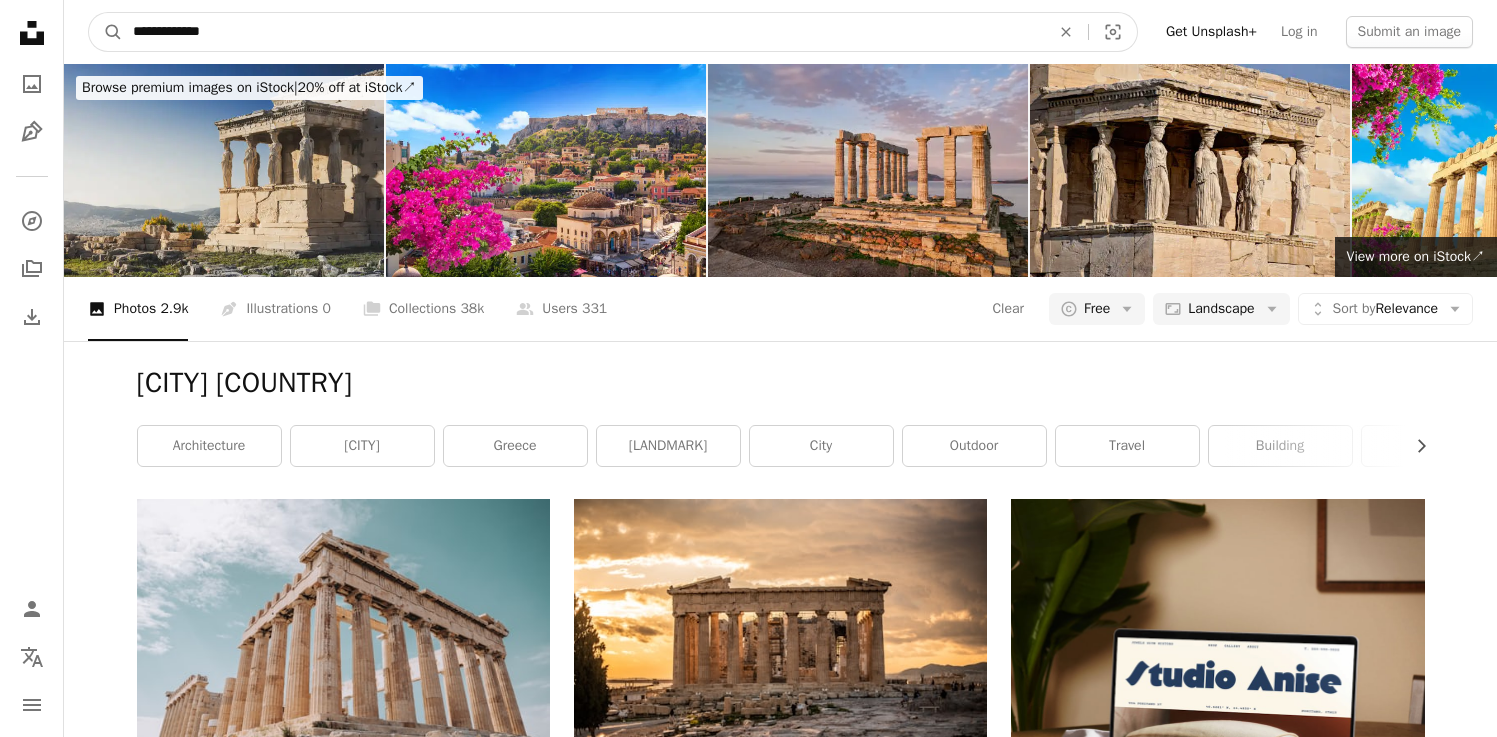 click on "**********" at bounding box center [583, 32] 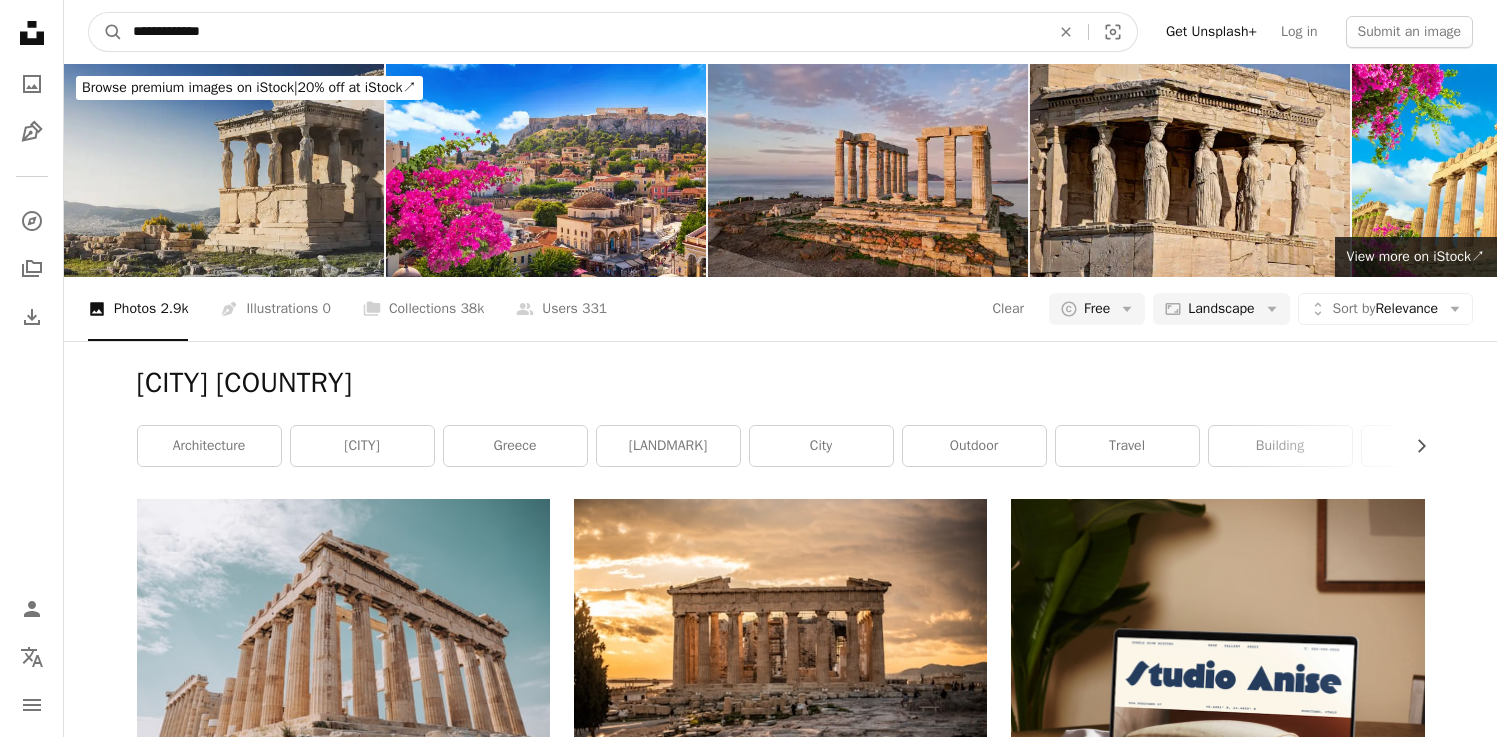 type on "**********" 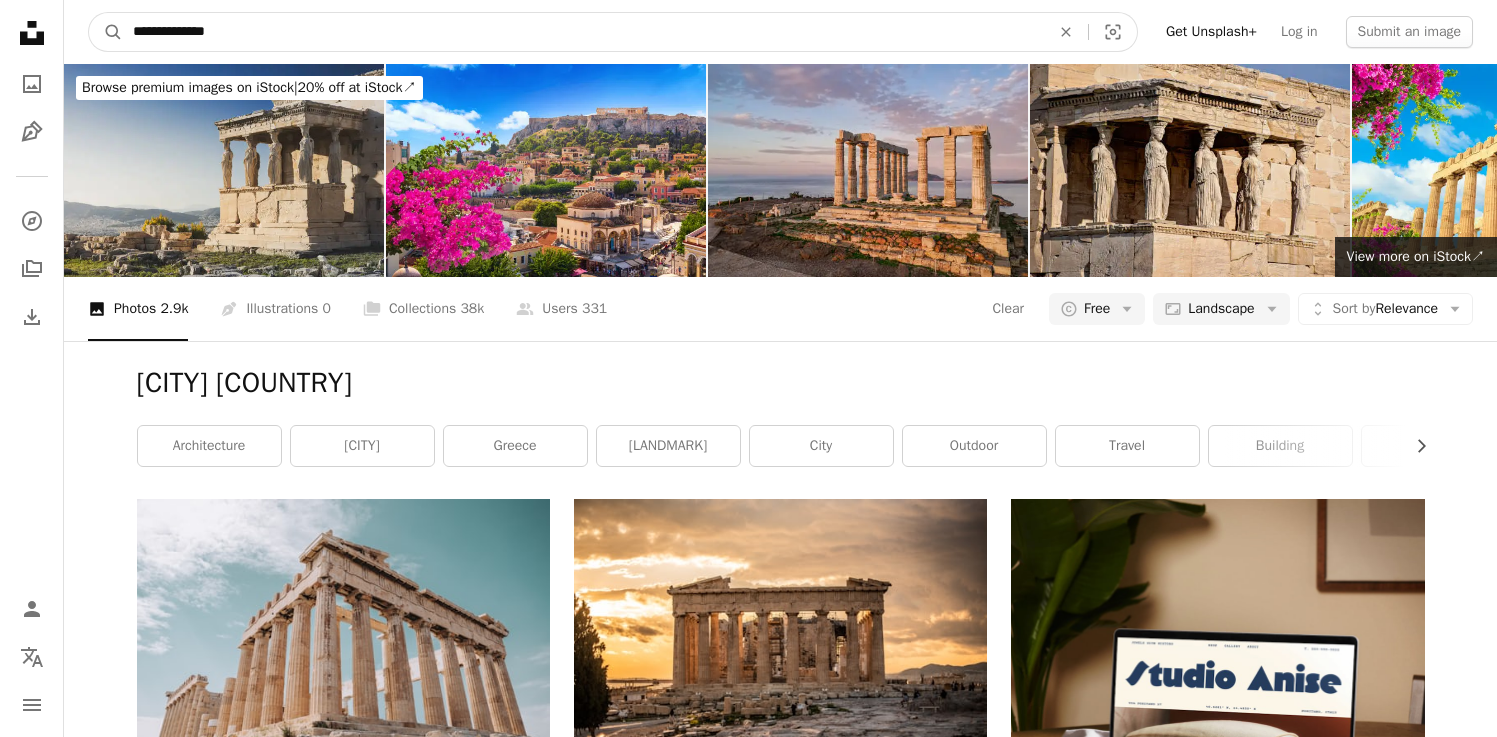 click on "A magnifying glass" at bounding box center [106, 32] 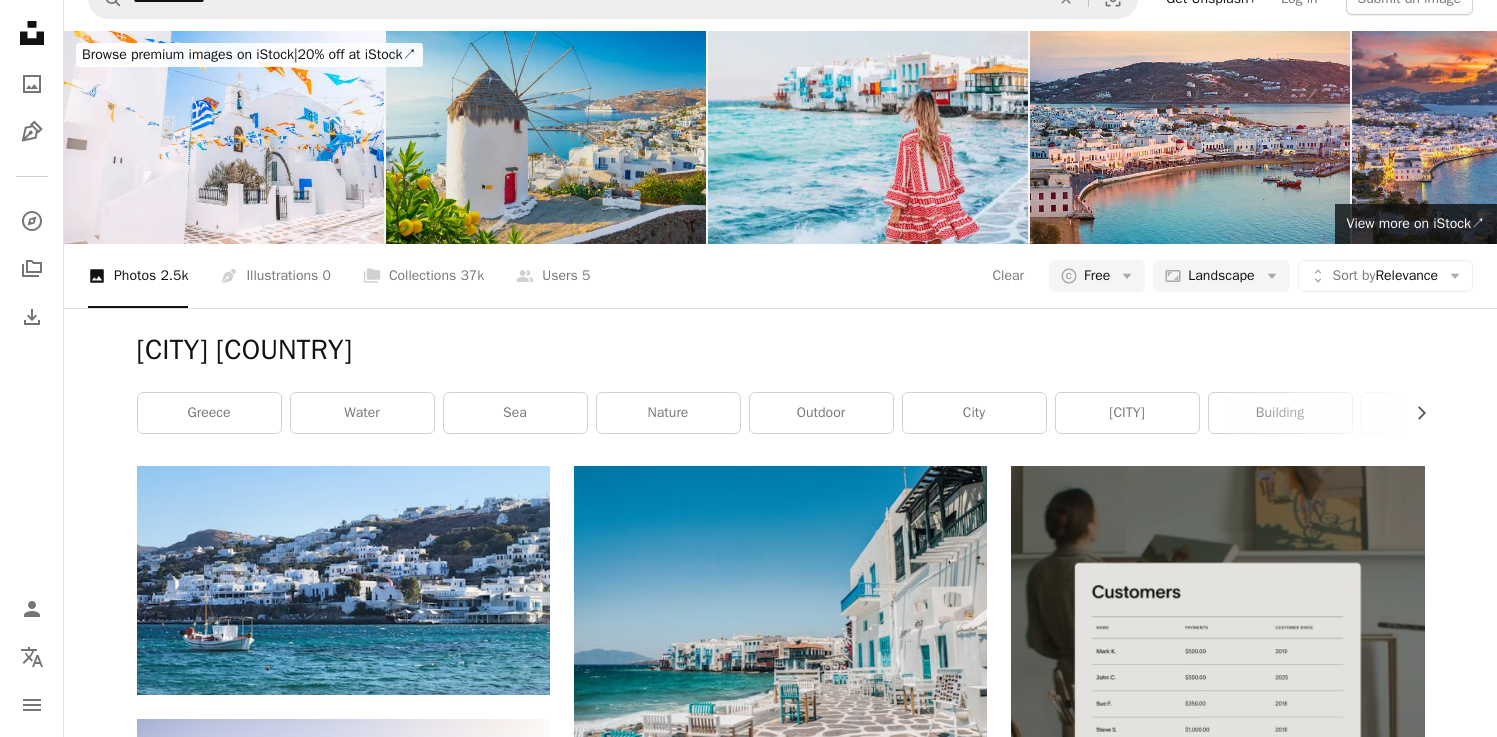 scroll, scrollTop: 33, scrollLeft: 0, axis: vertical 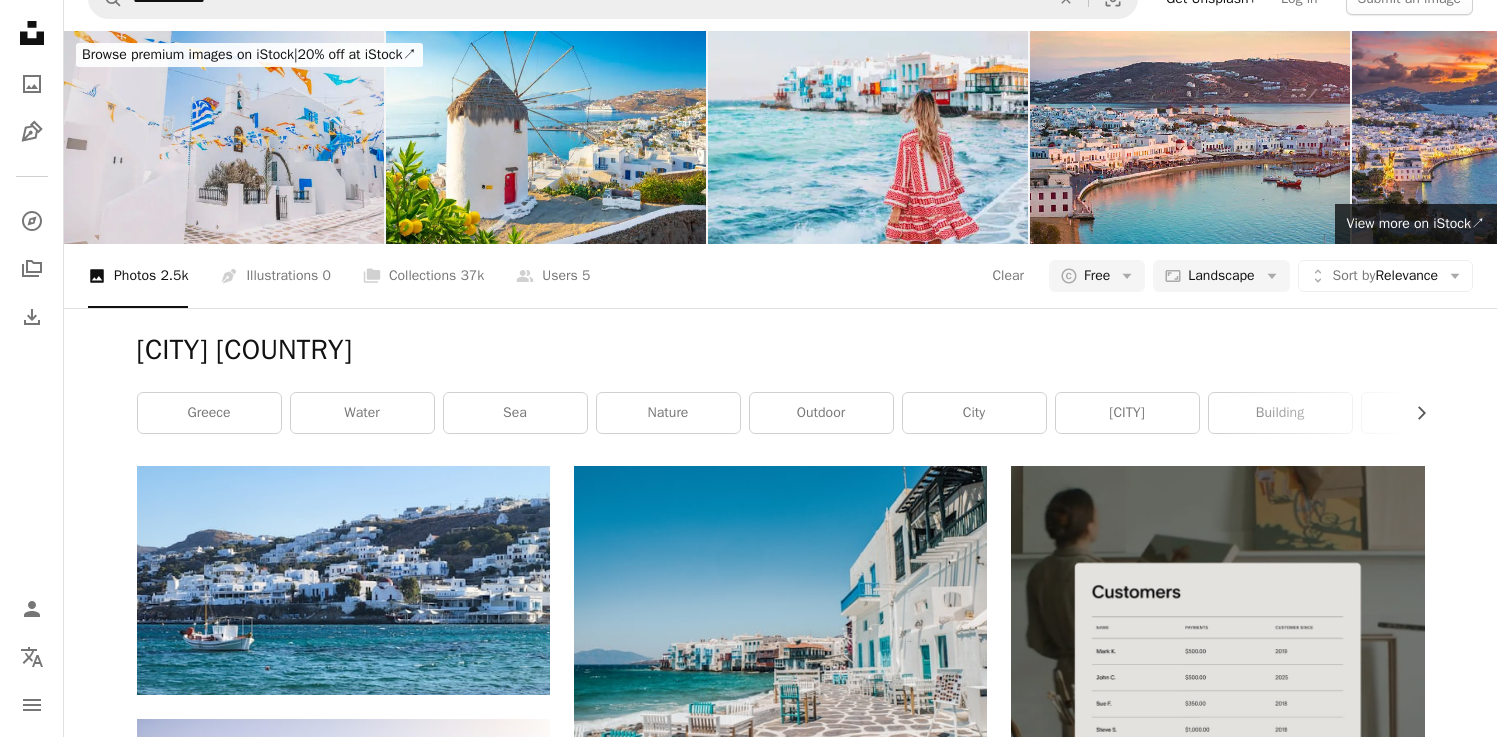 click at bounding box center [224, 137] 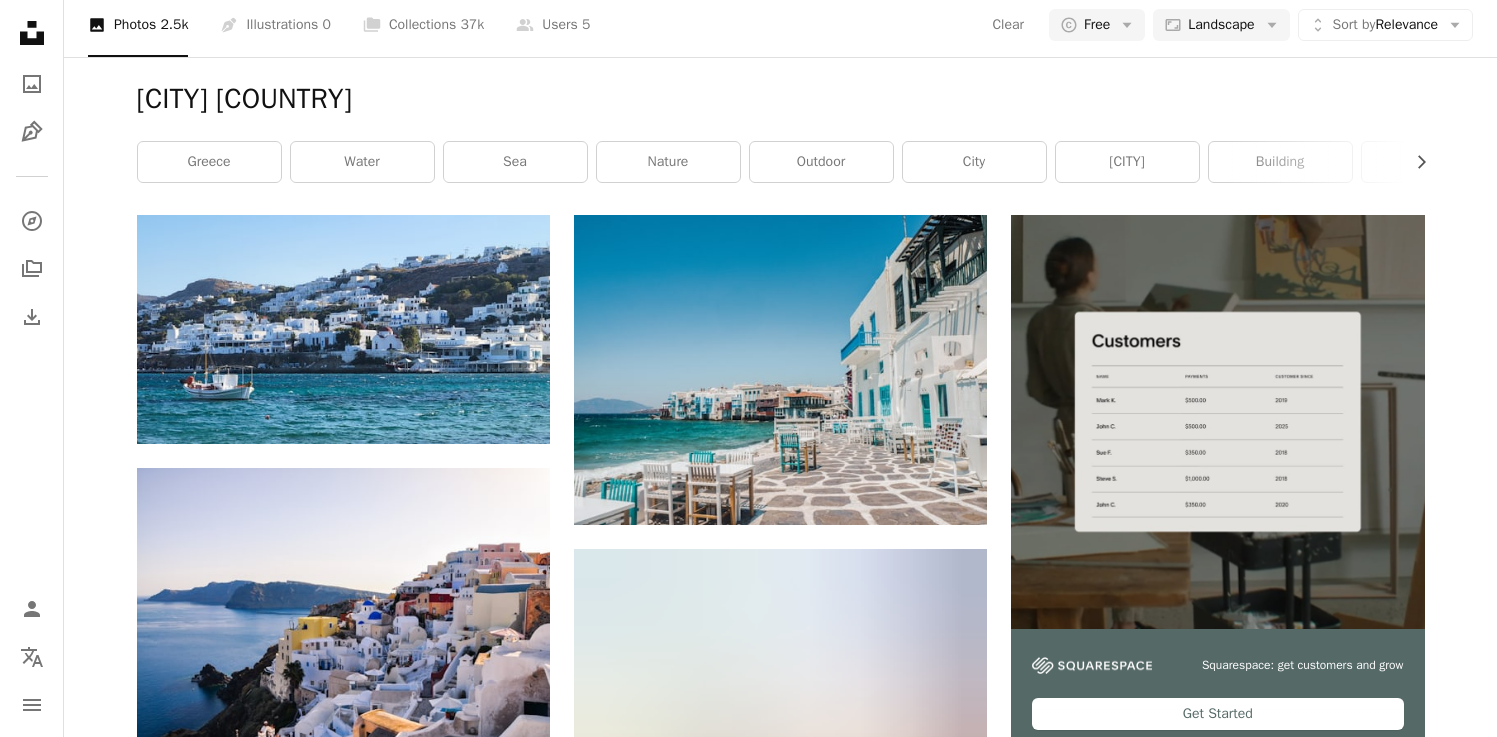 scroll, scrollTop: 287, scrollLeft: 0, axis: vertical 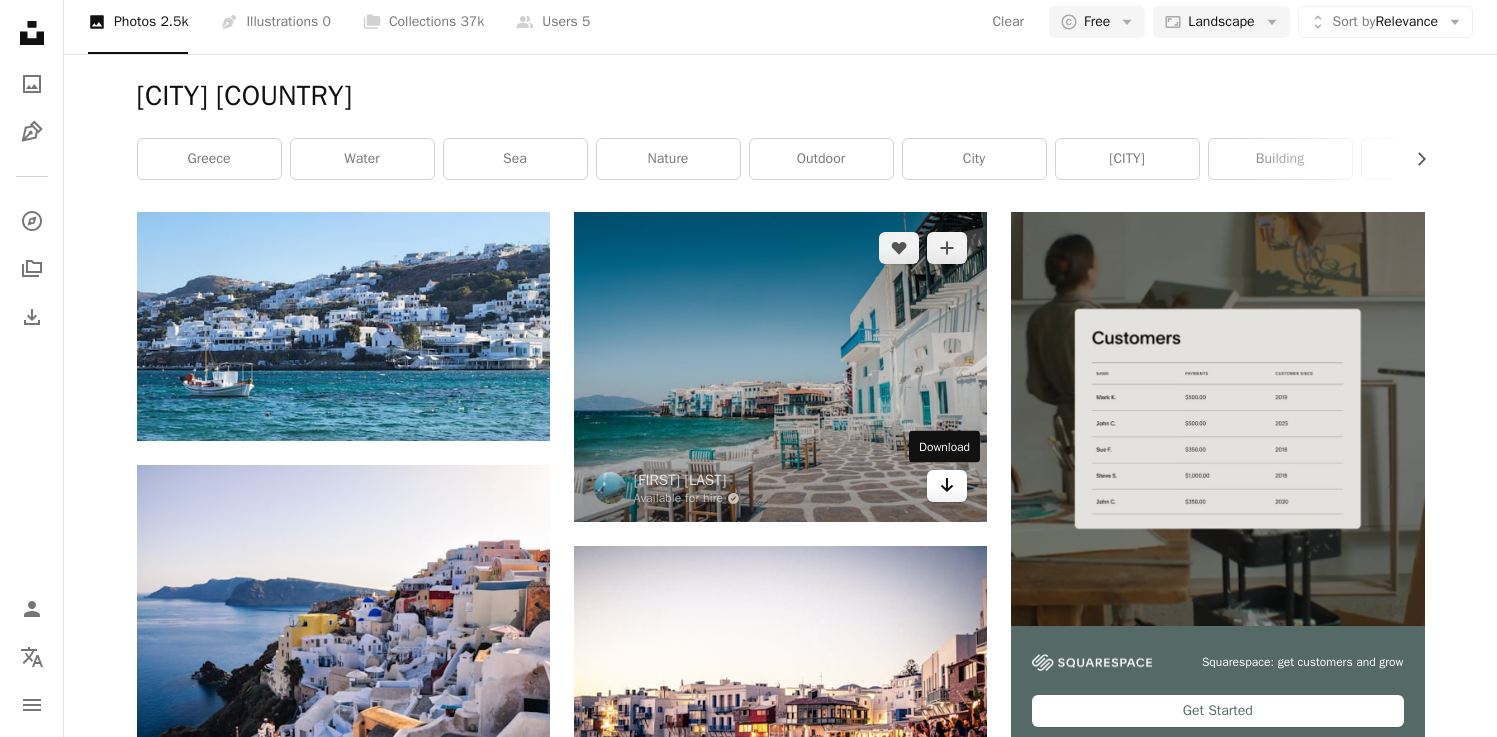 click on "Arrow pointing down" 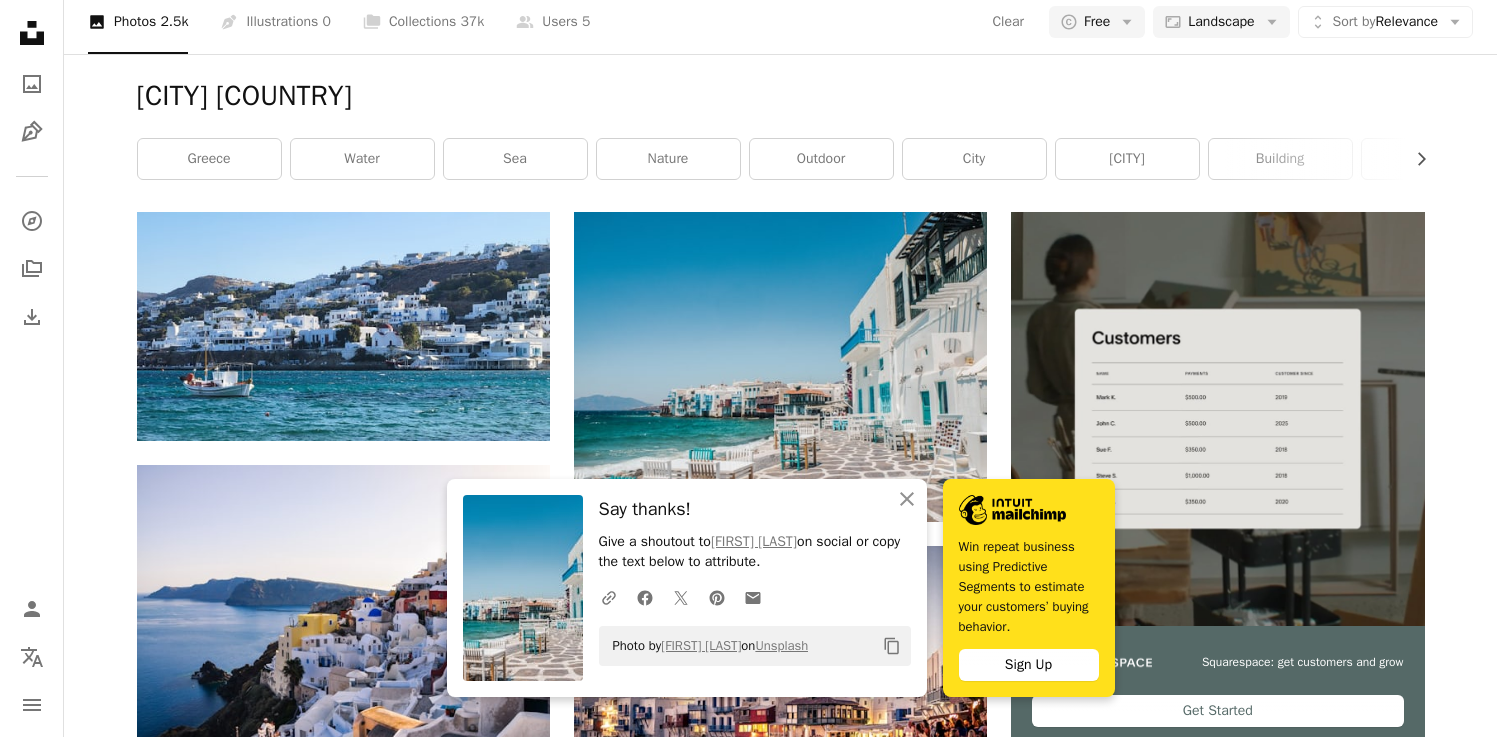 click on "[FIRST] [LAST] Available for hire A checkmark inside of a circle A heart A plus sign [FIRST] [LAST] Available for hire A checkmark inside of a circle Arrow pointing down A heart A plus sign [FIRST] [LAST] Available for hire A checkmark inside of a circle Arrow pointing down A heart A plus sign [FIRST] [LAST] Available for hire A checkmark inside of a circle Arrow pointing down A heart A plus sign [FIRST] [LAST] Available for hire A checkmark inside of a circle Arrow pointing down A heart A plus sign [FIRST] [LAST] Arrow pointing down A heart A plus sign [FIRST] [LAST] Arrow pointing down A heart A plus sign [FIRST] [LAST] Available for hire A checkmark inside of a circle Arrow pointing down A heart A plus sign [FIRST] [LAST] Available for hire A checkmark inside of a circle Arrow pointing down A heart A plus sign [FIRST] [LAST] Available for hire A checkmark inside of a circle Arrow pointing down A heart A plus sign [FIRST] [LAST] Available for hire Arrow pointing down" at bounding box center (781, 1557) 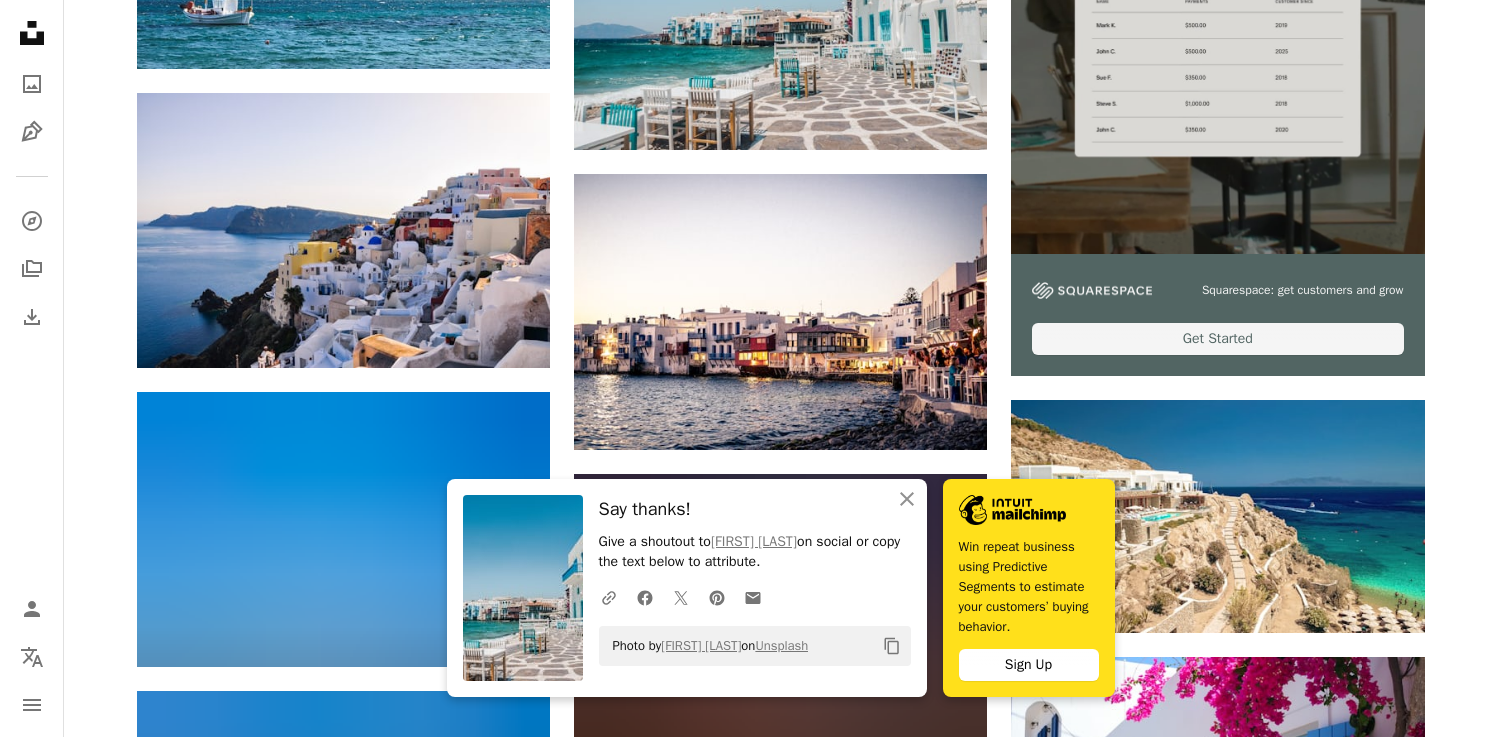 scroll, scrollTop: 677, scrollLeft: 0, axis: vertical 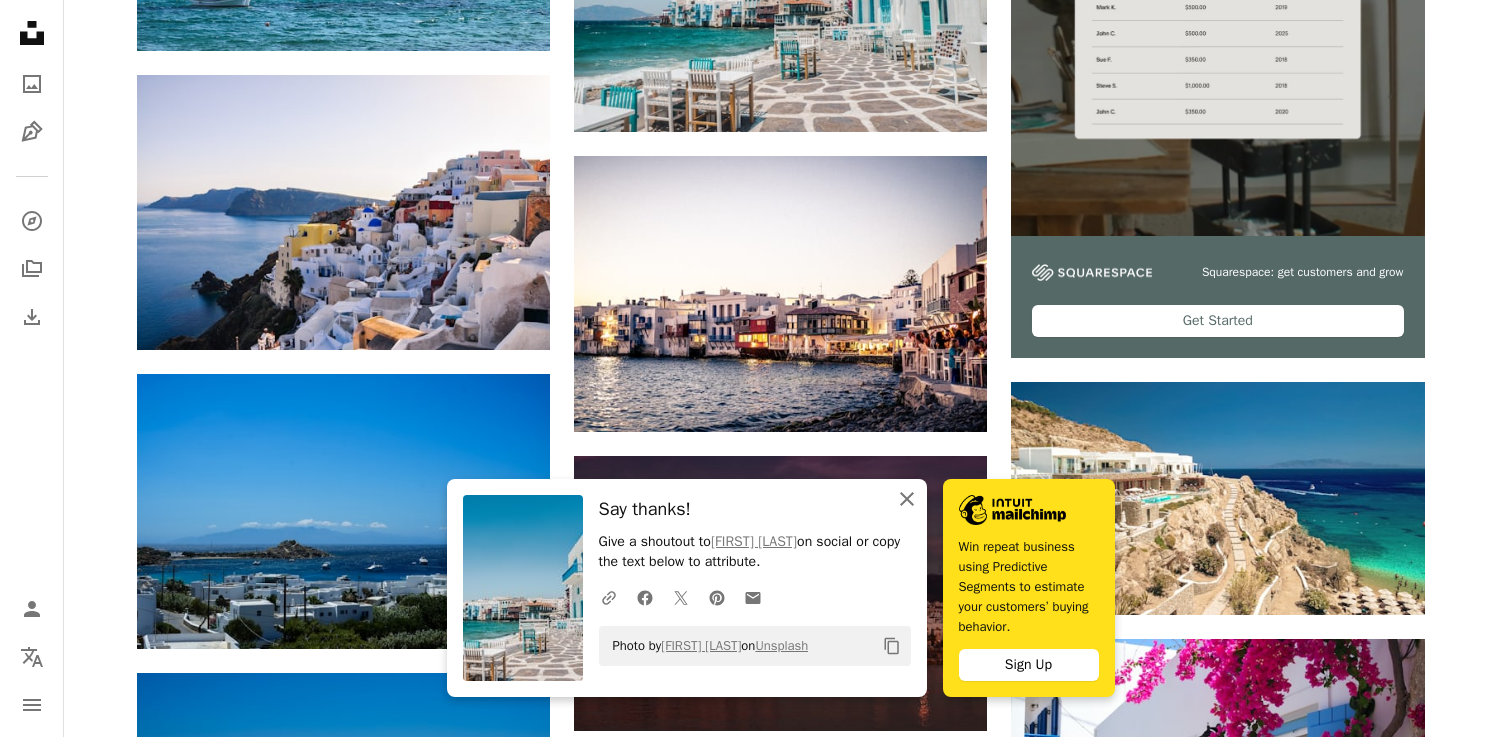 click on "An X shape" 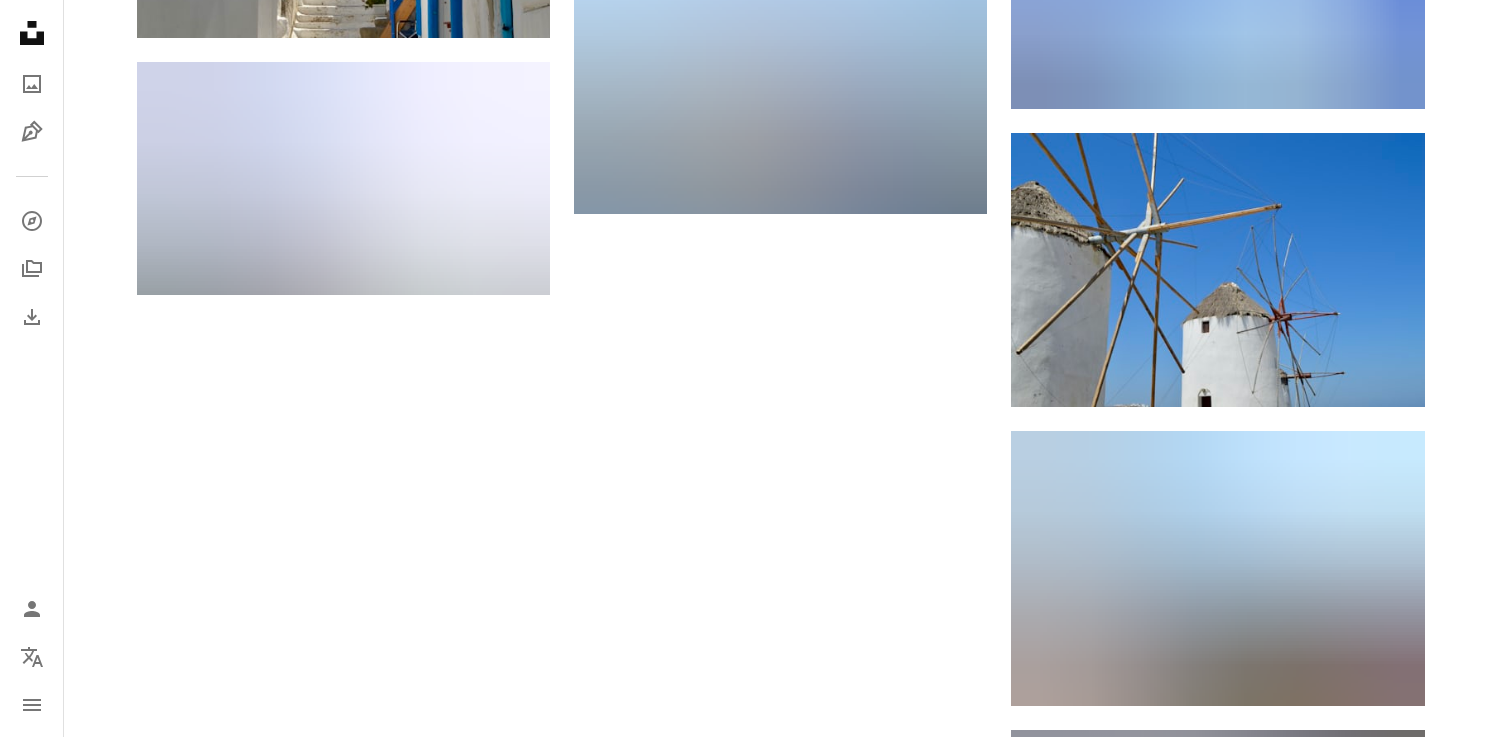 scroll, scrollTop: 2175, scrollLeft: 0, axis: vertical 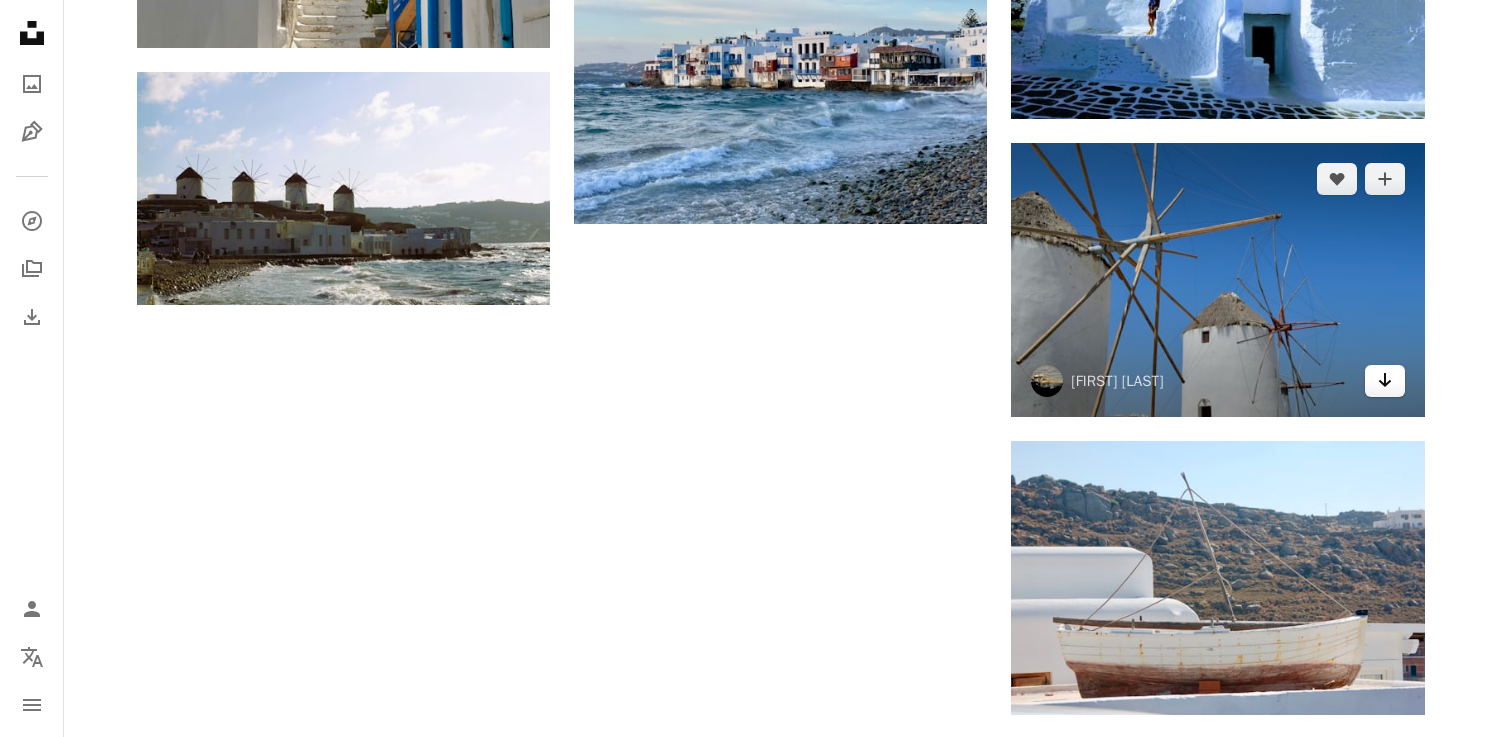 click 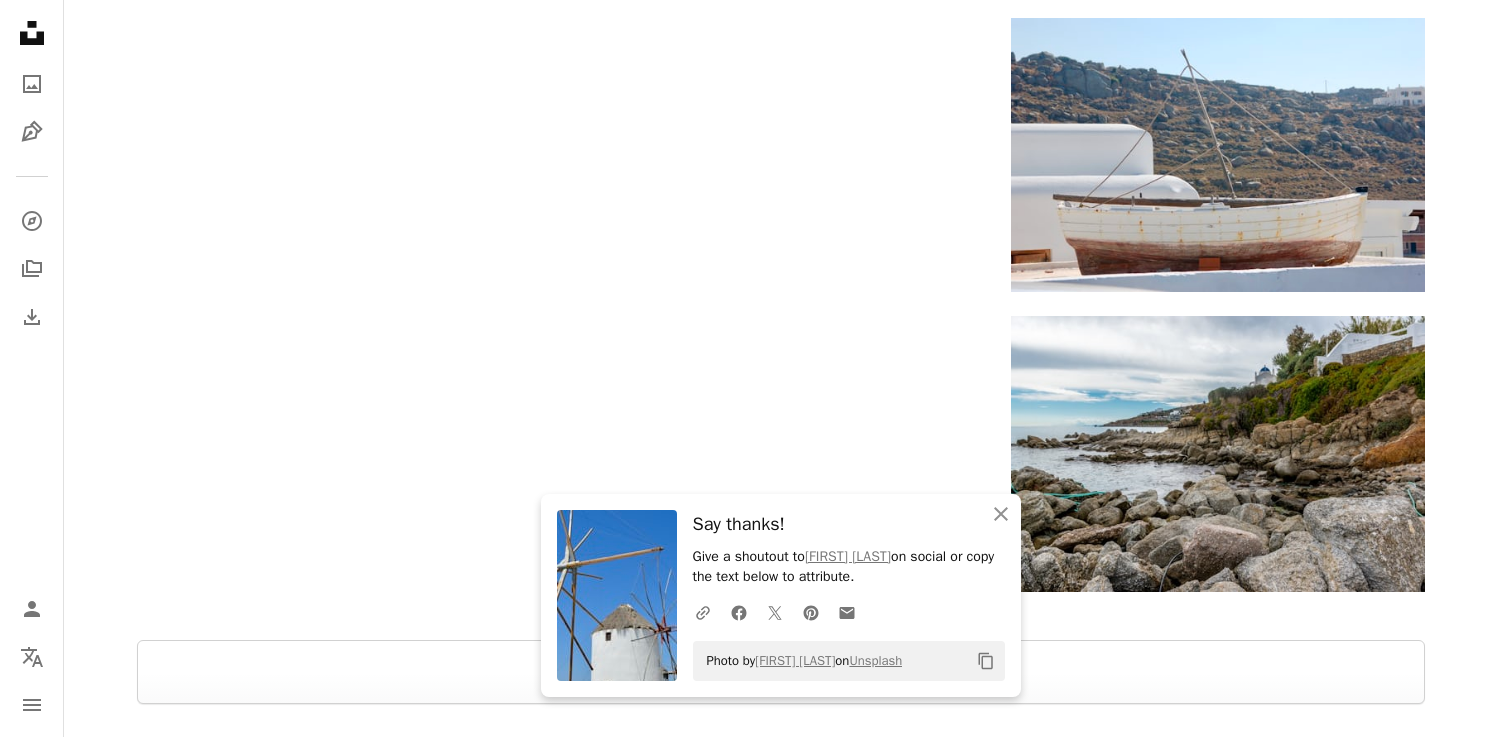 scroll, scrollTop: 2391, scrollLeft: 0, axis: vertical 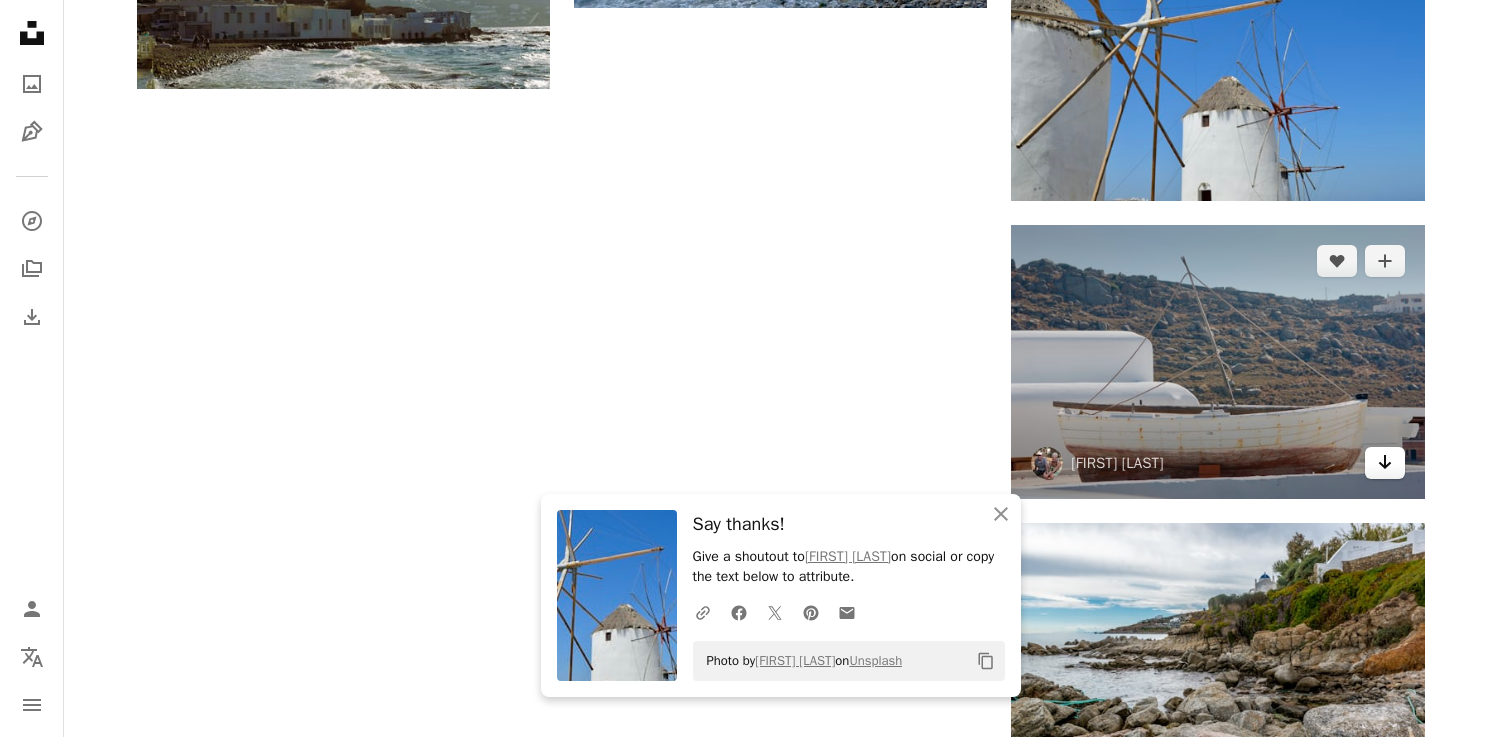 click 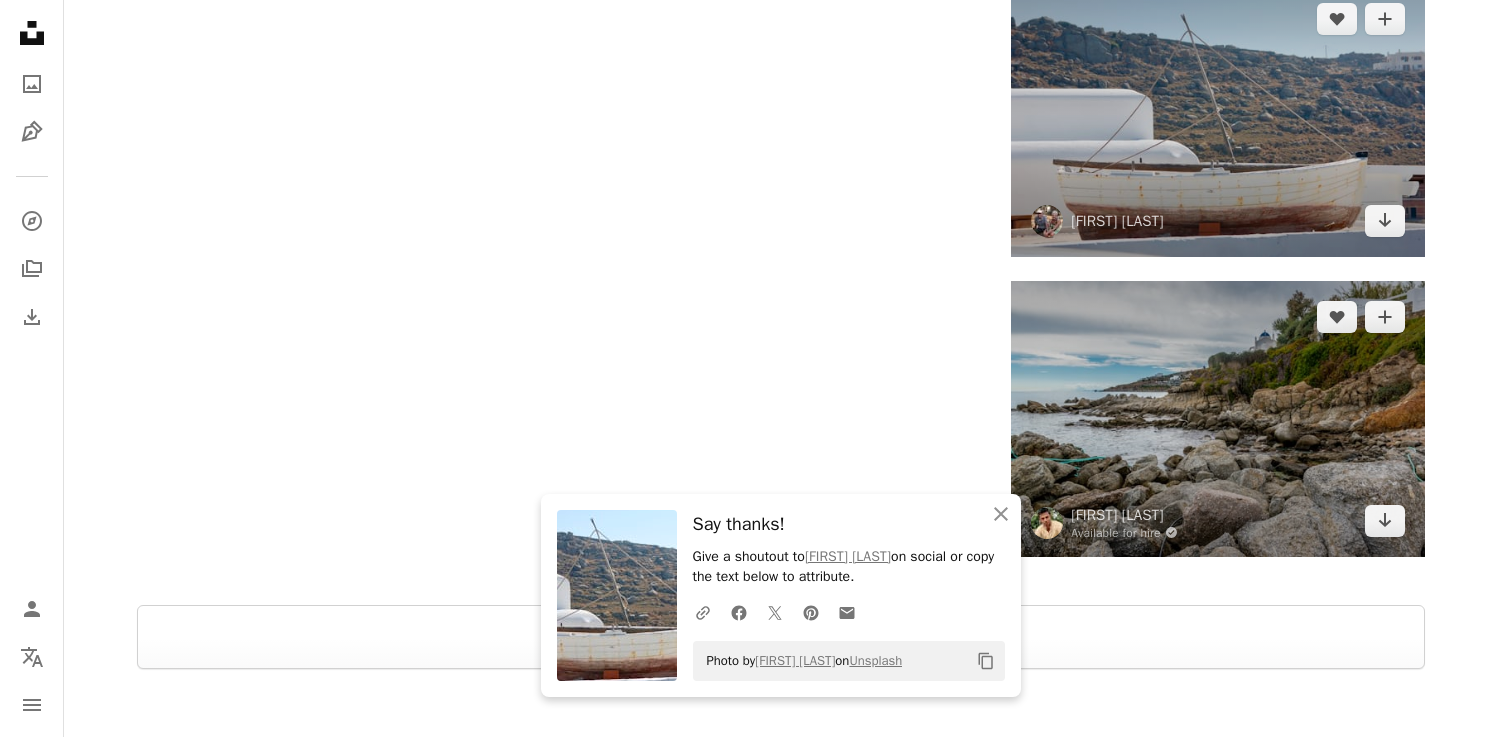 scroll, scrollTop: 2634, scrollLeft: 0, axis: vertical 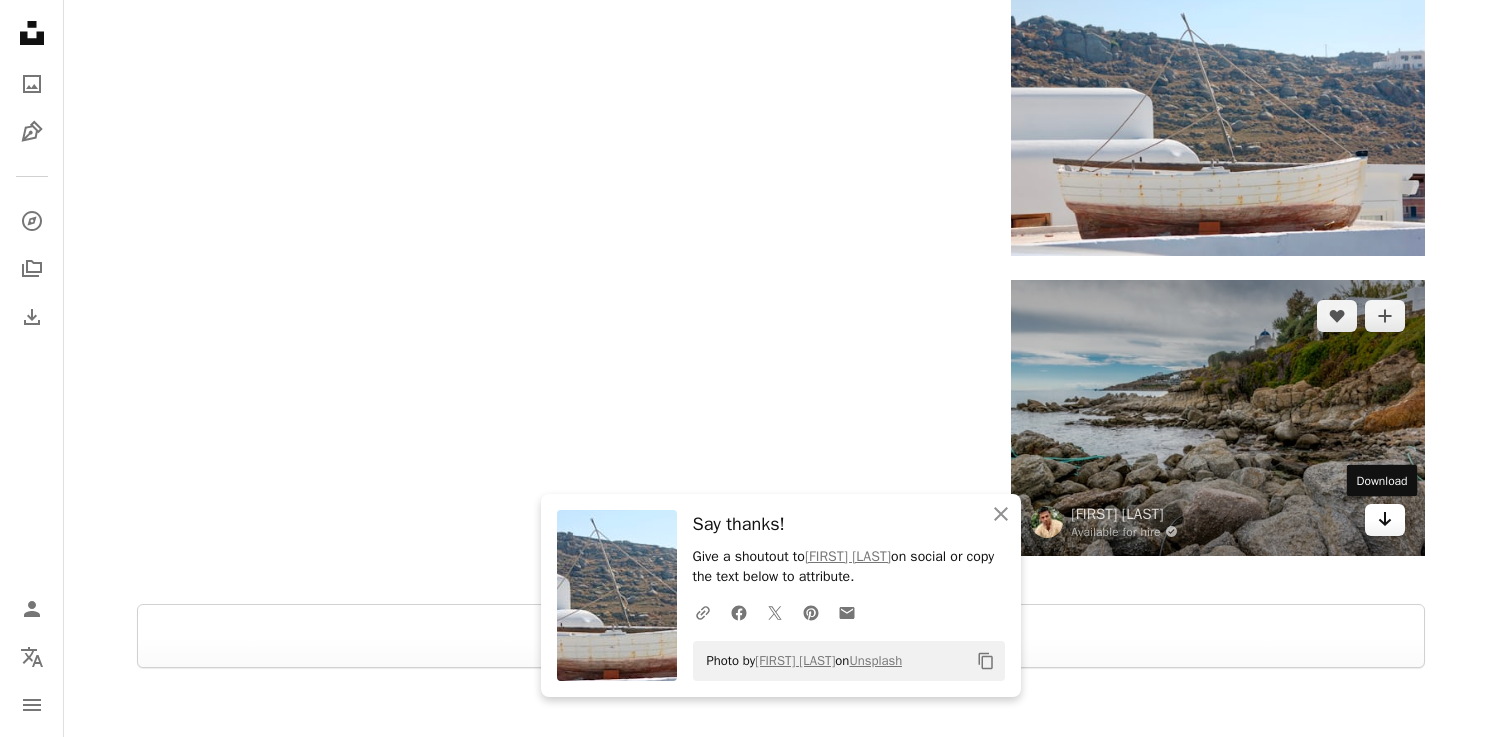 click on "Arrow pointing down" 